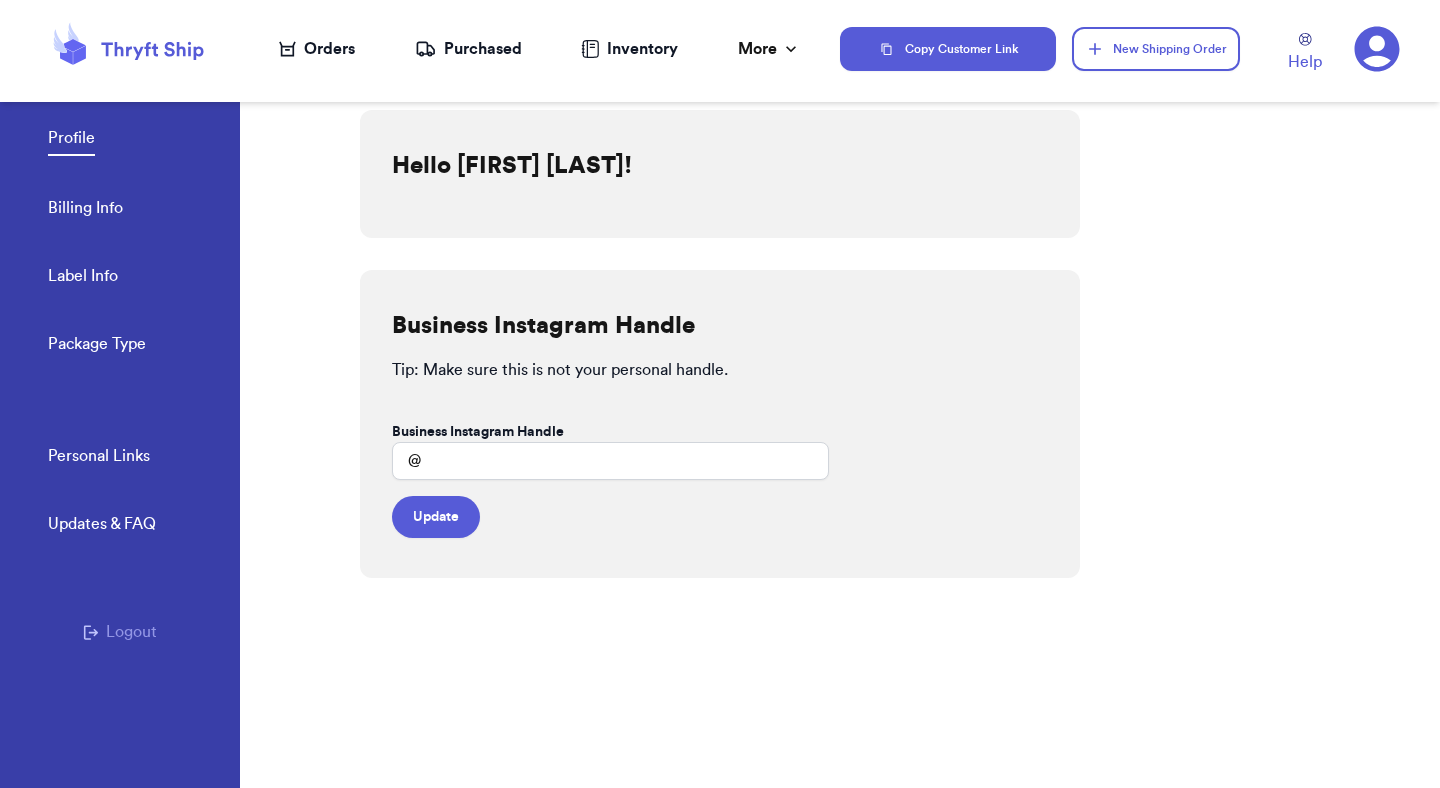 type on "mutahharahmadthryftship" 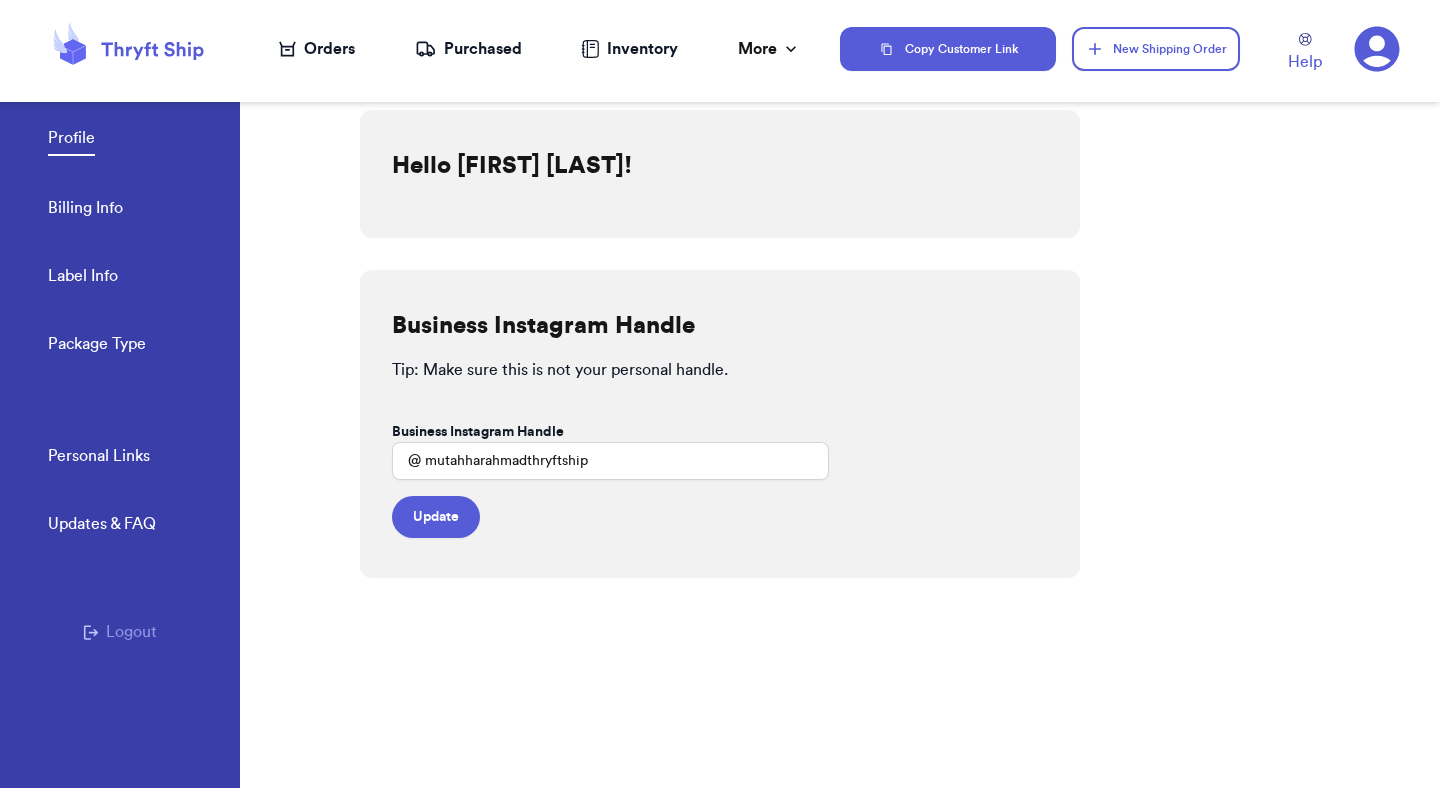 scroll, scrollTop: 0, scrollLeft: 0, axis: both 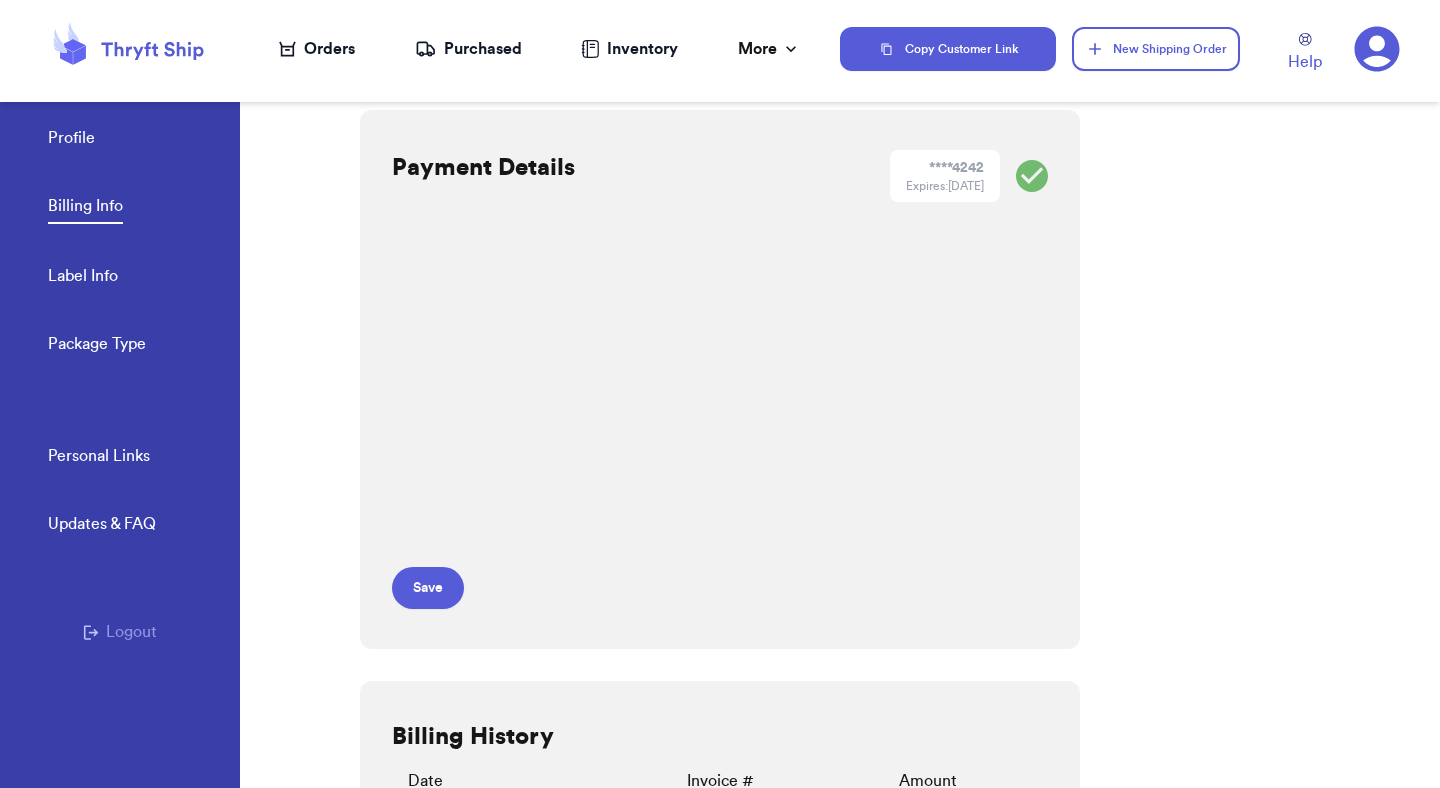 click on "Logout" at bounding box center [120, 632] 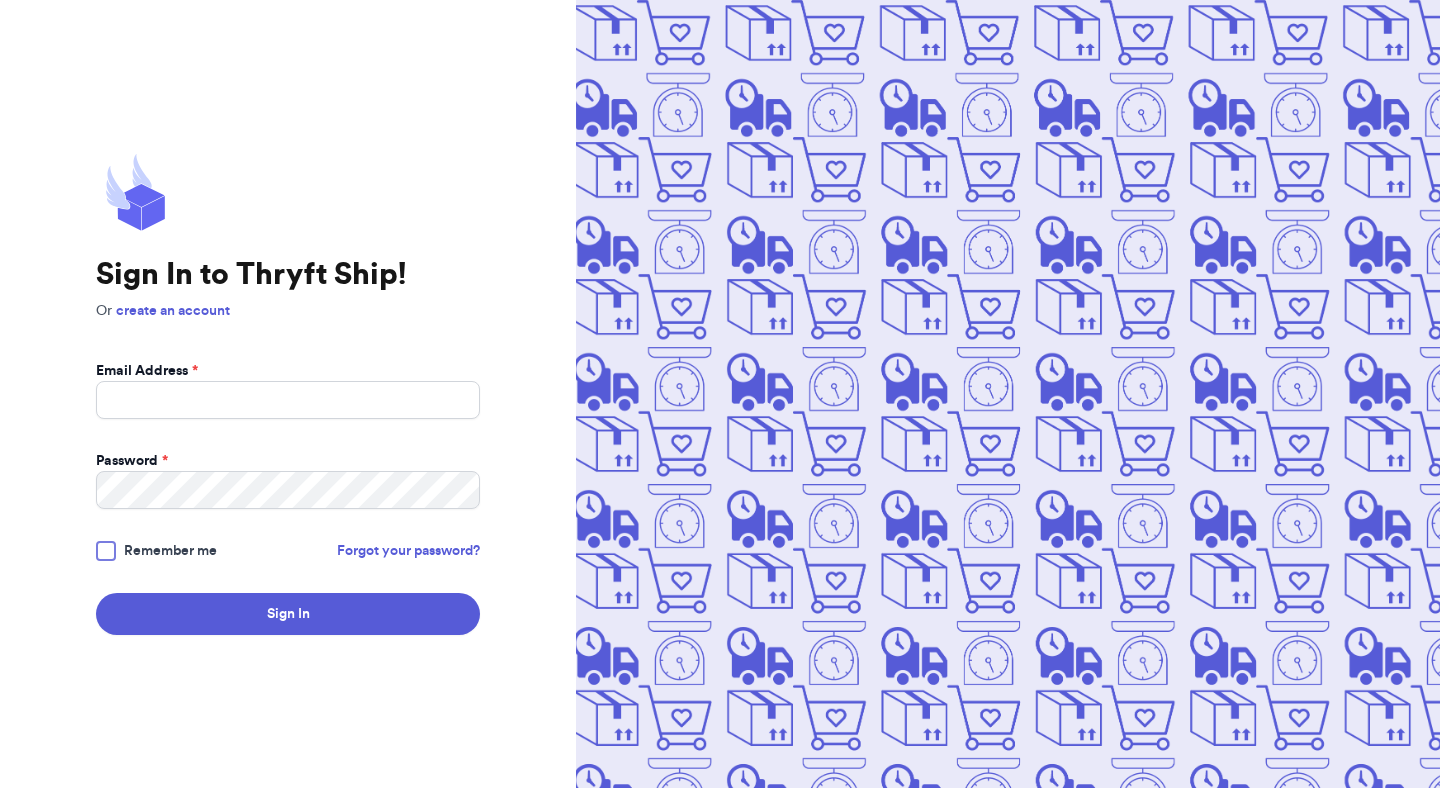 scroll, scrollTop: 0, scrollLeft: 0, axis: both 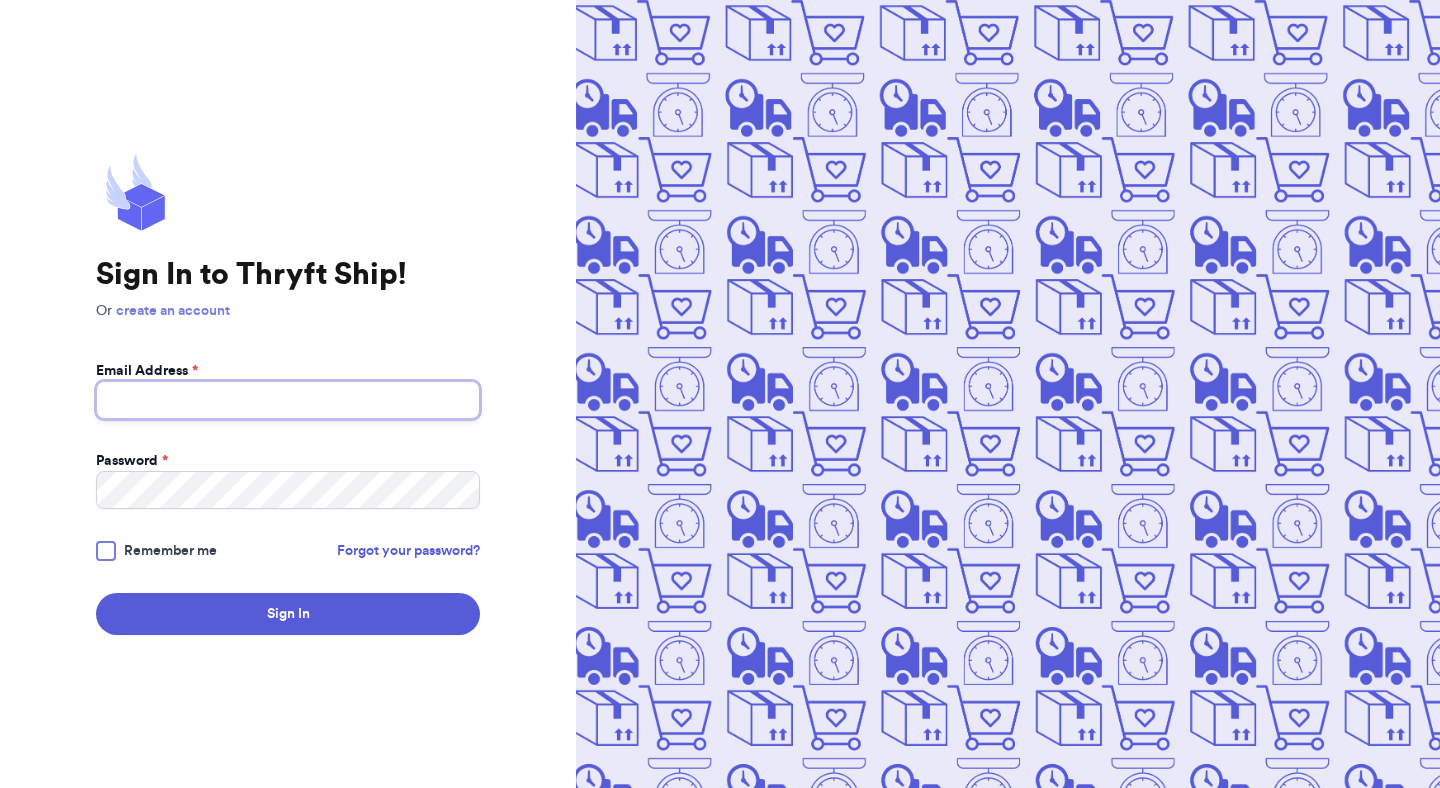type on "[EMAIL]" 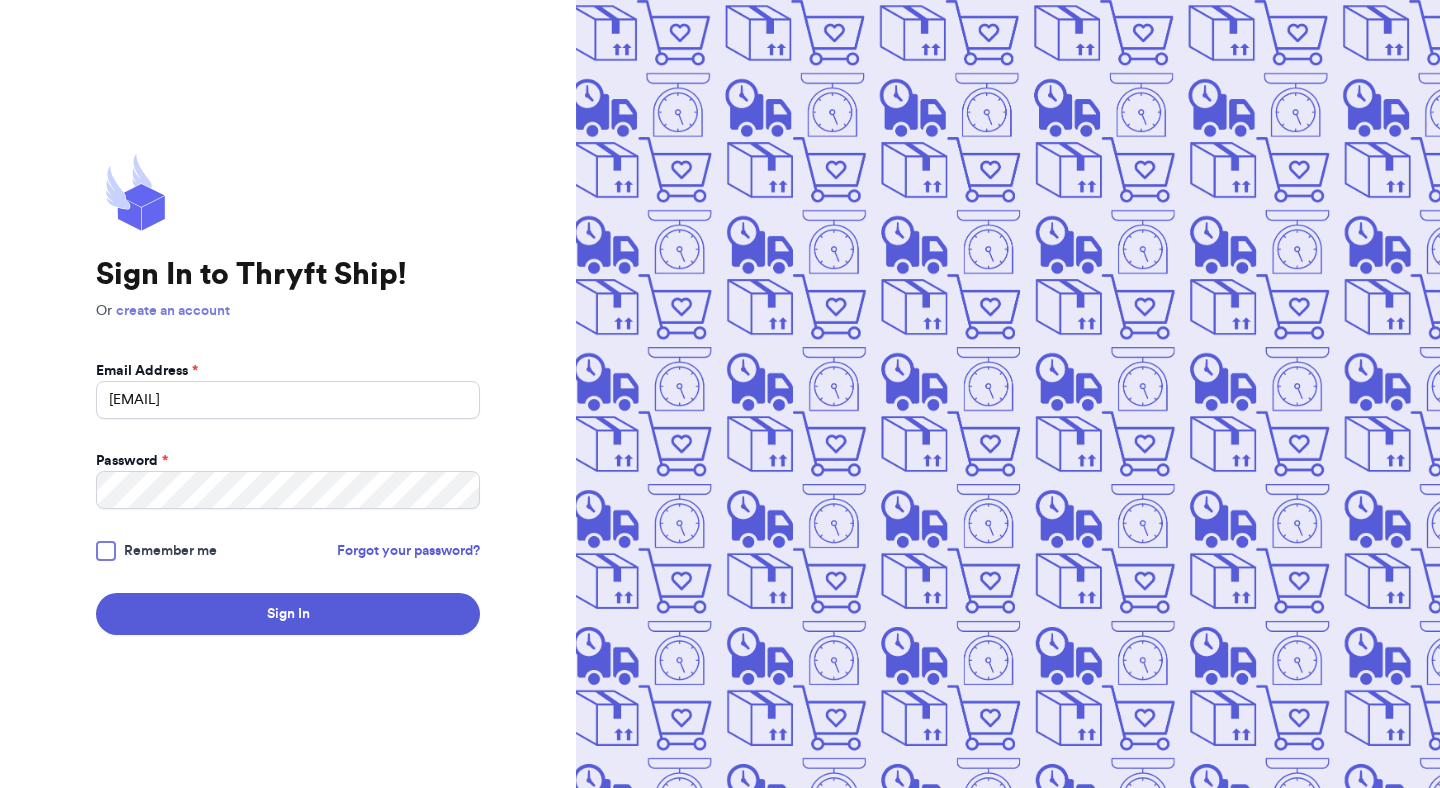 click on "create an account" at bounding box center (173, 311) 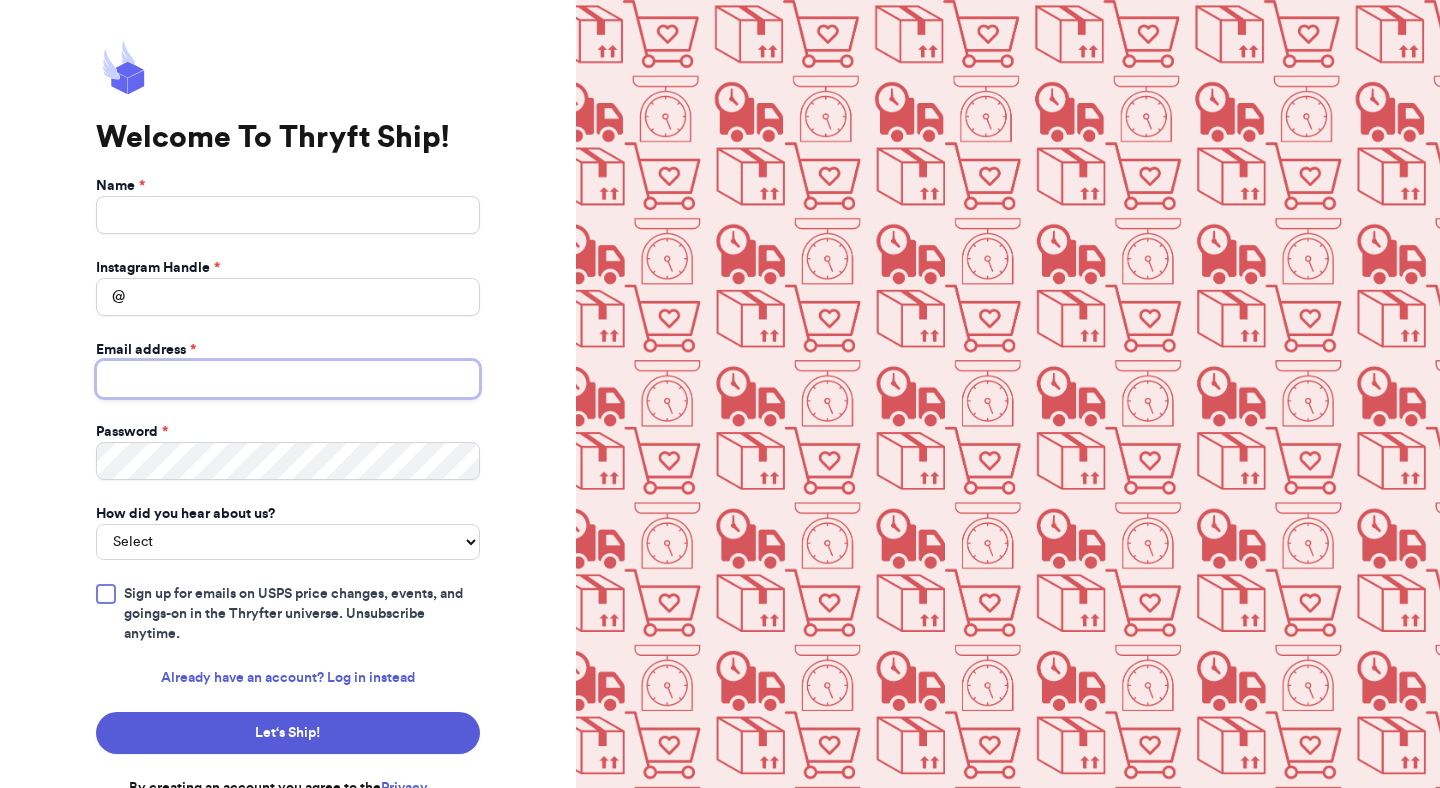 type on "[EMAIL]" 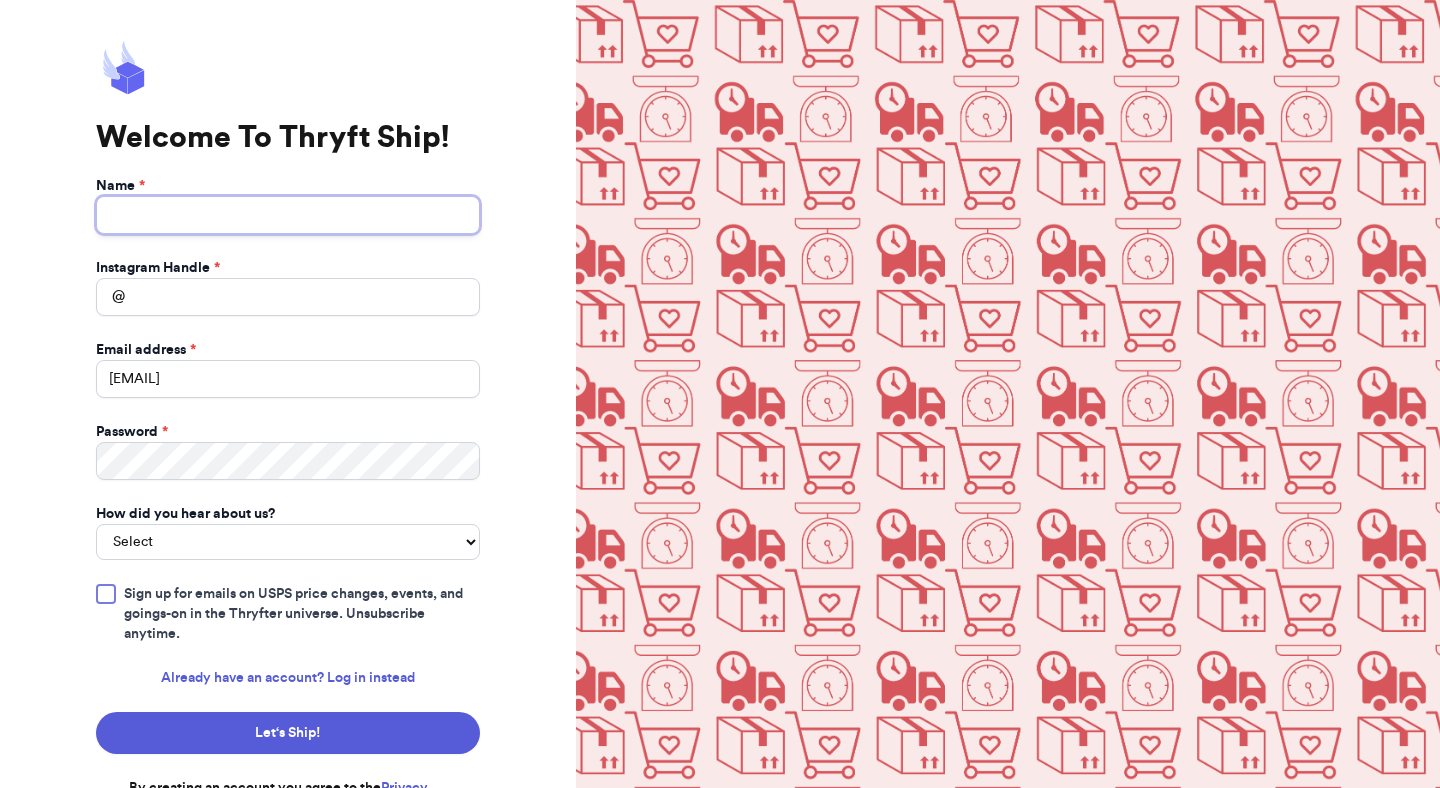 click on "Name *" at bounding box center [288, 215] 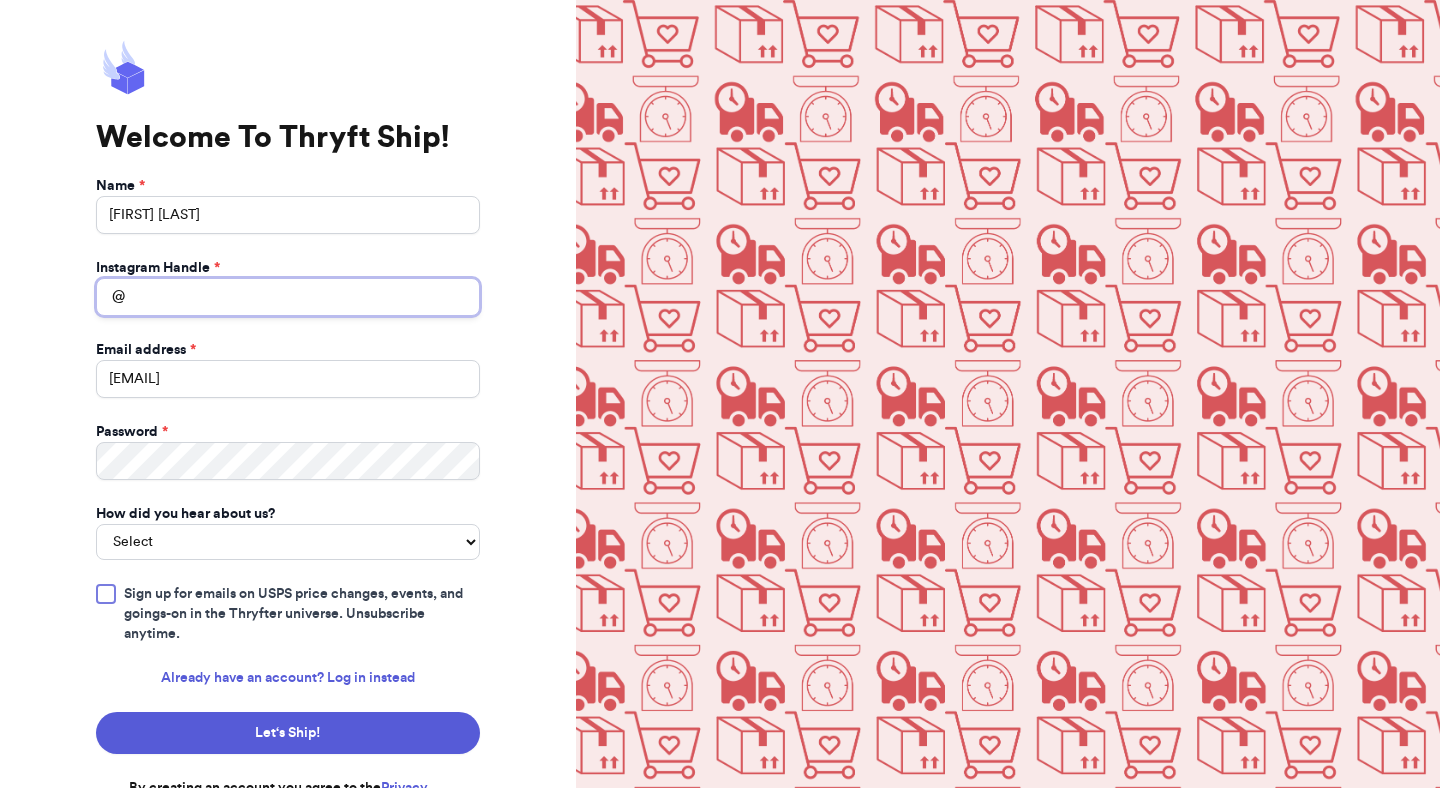 click on "Instagram Handle *" at bounding box center [288, 297] 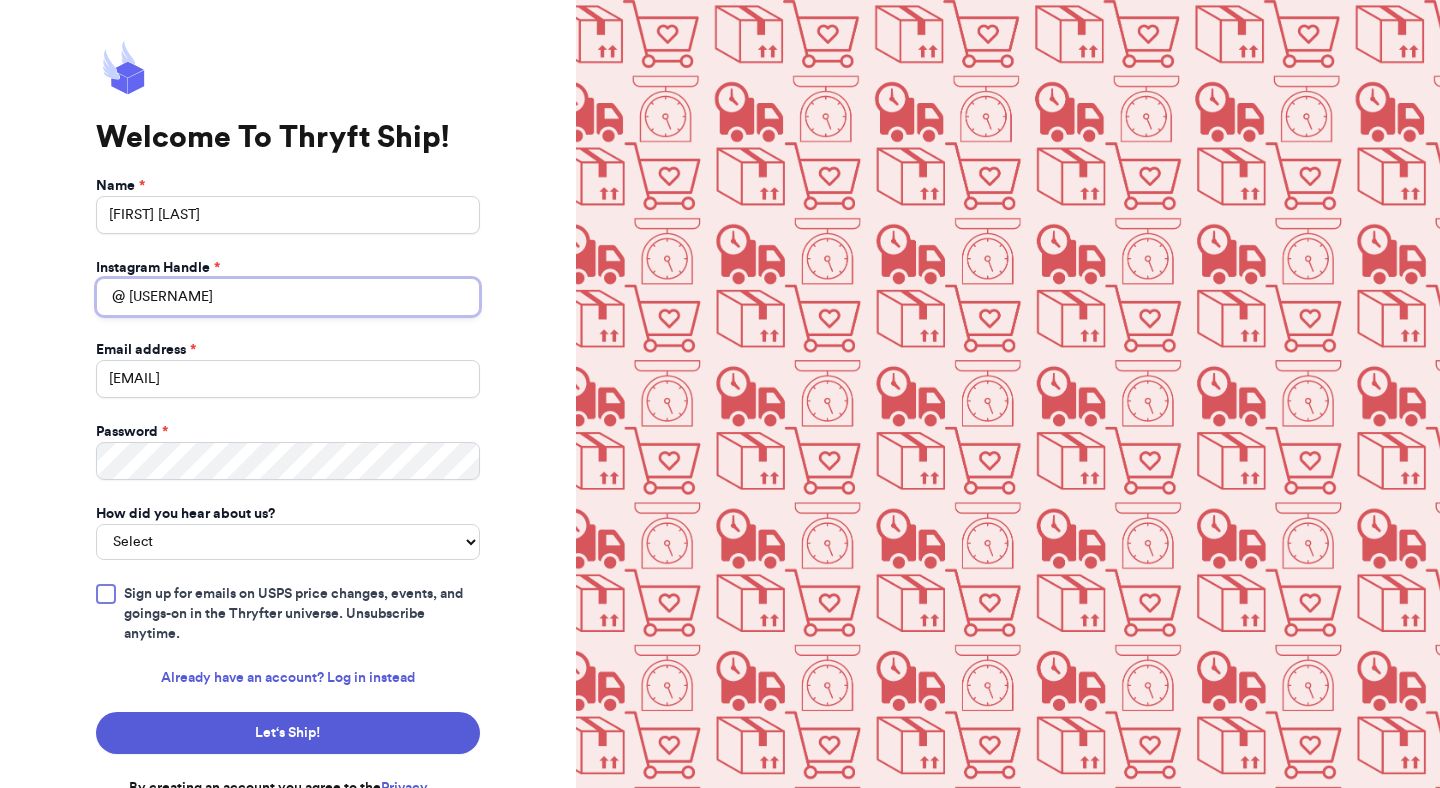 click on "mutahharahmadthryftship6" at bounding box center [288, 297] 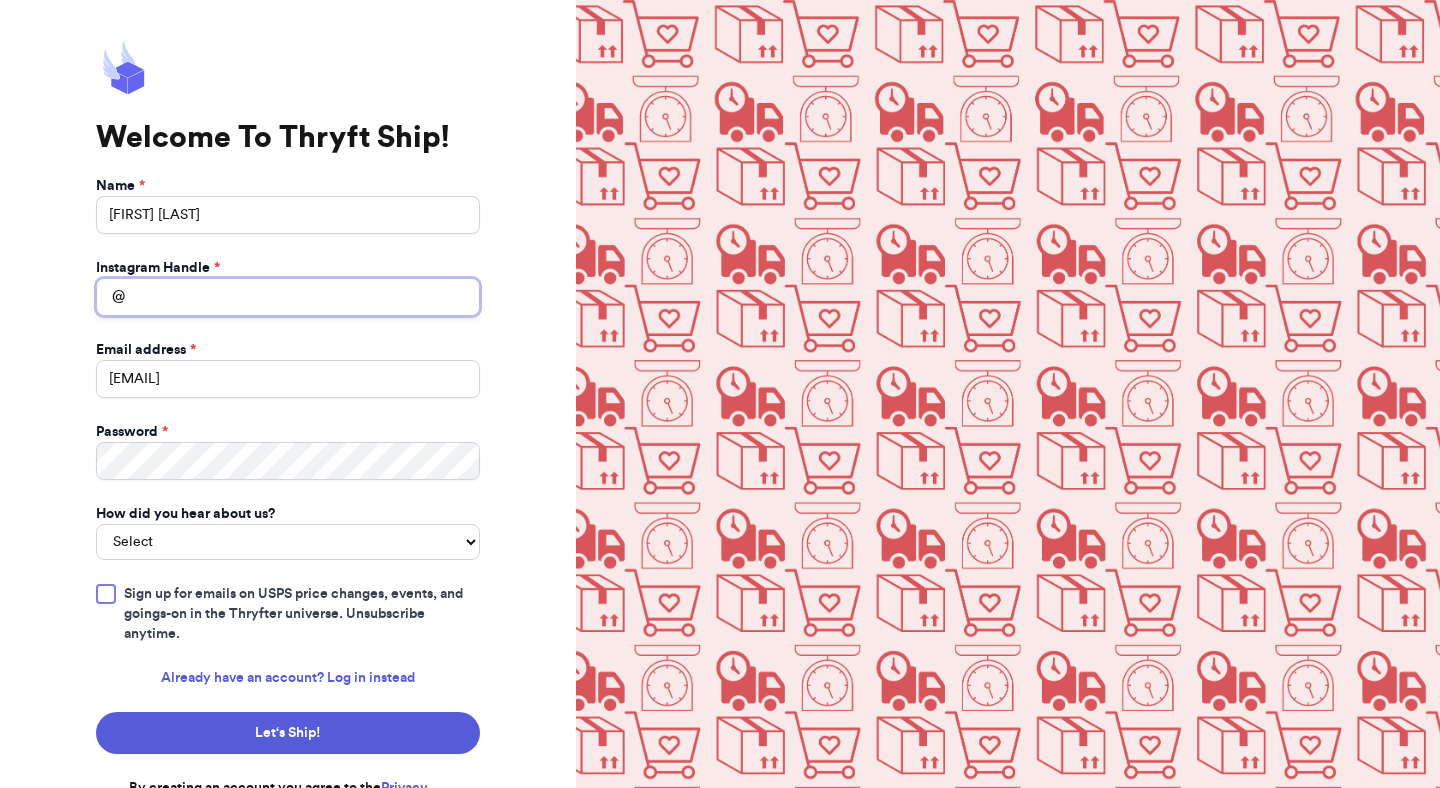 click on "Instagram Handle *" at bounding box center [288, 297] 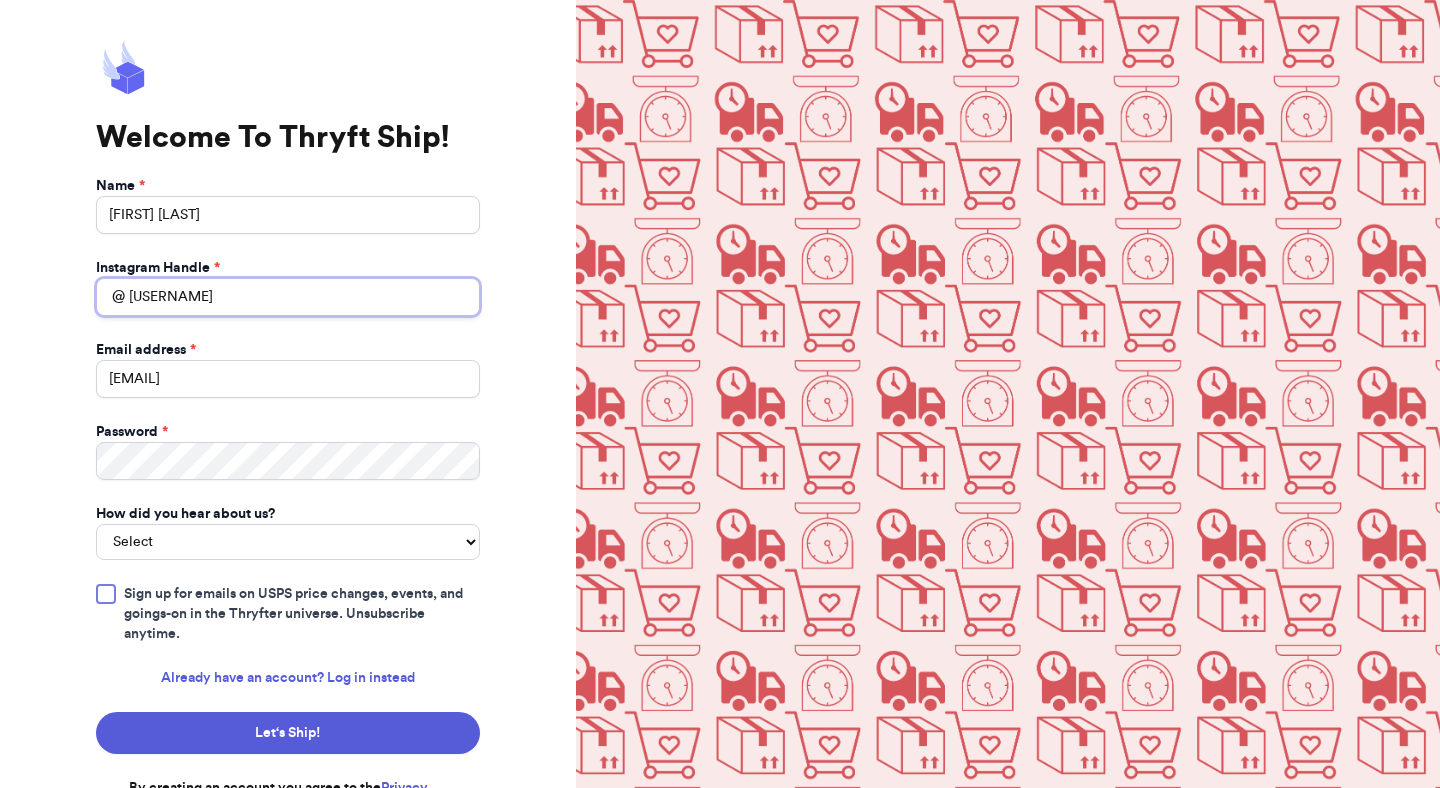 type on "mutahharahmadthryftshipdev6" 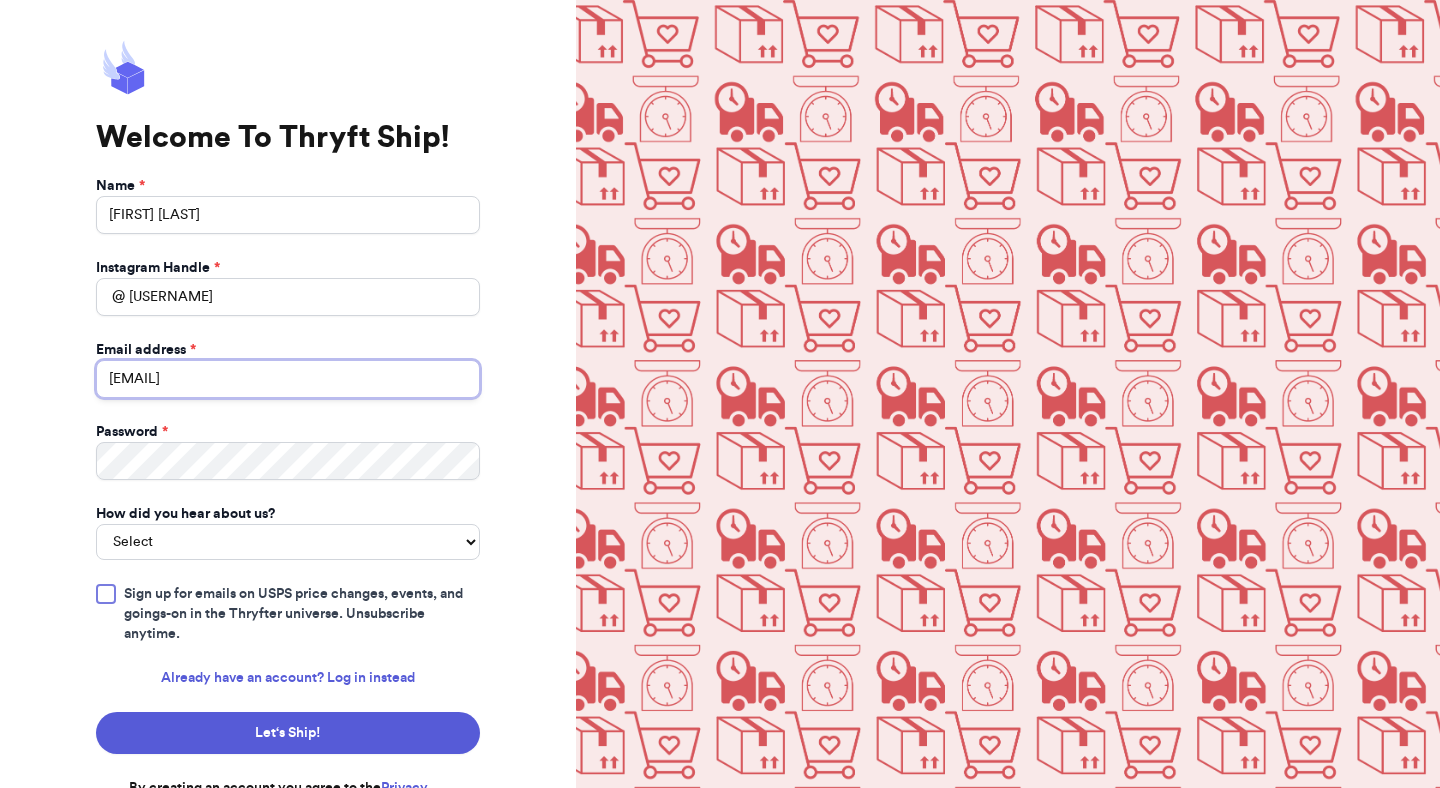 click on "[EMAIL]" at bounding box center [288, 379] 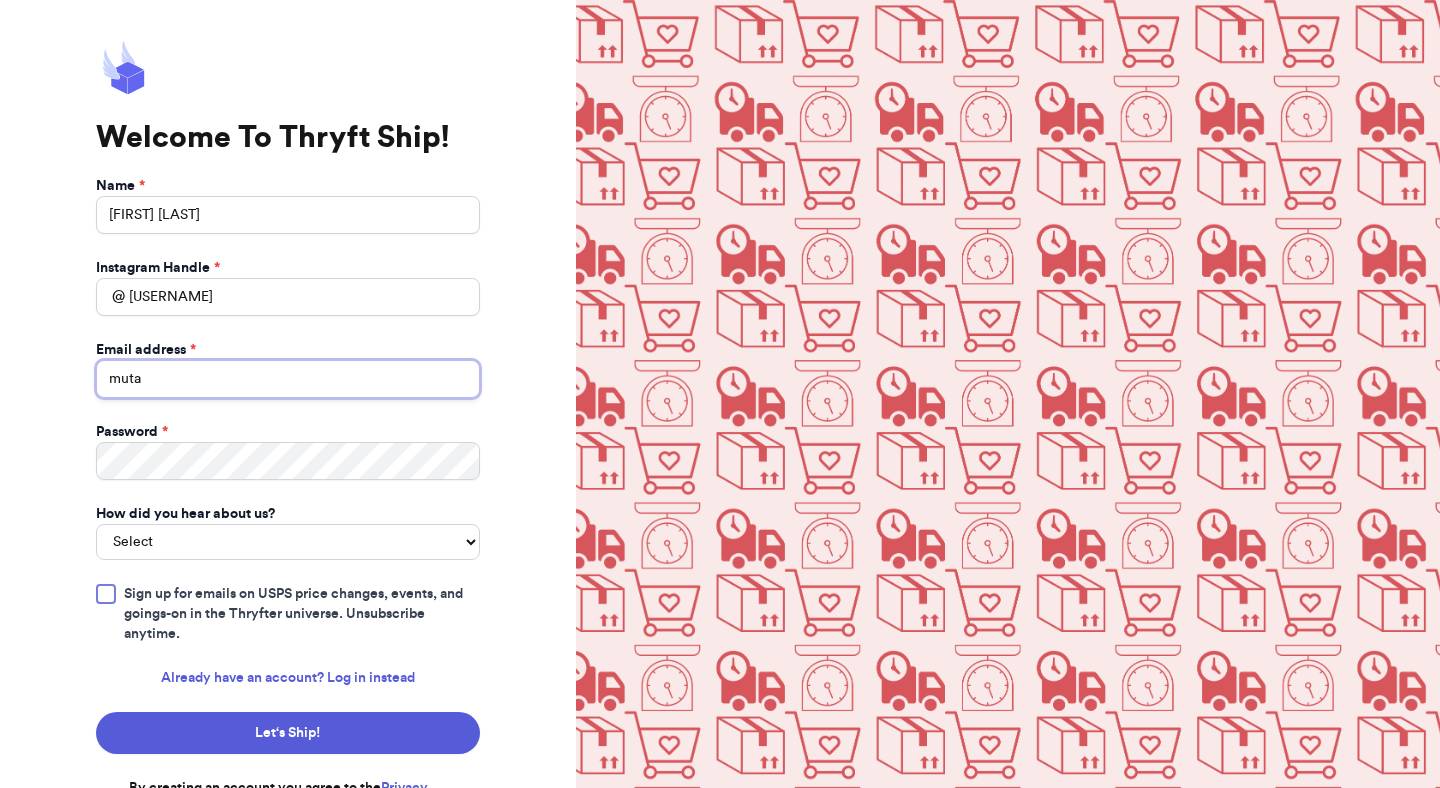 type on "muta" 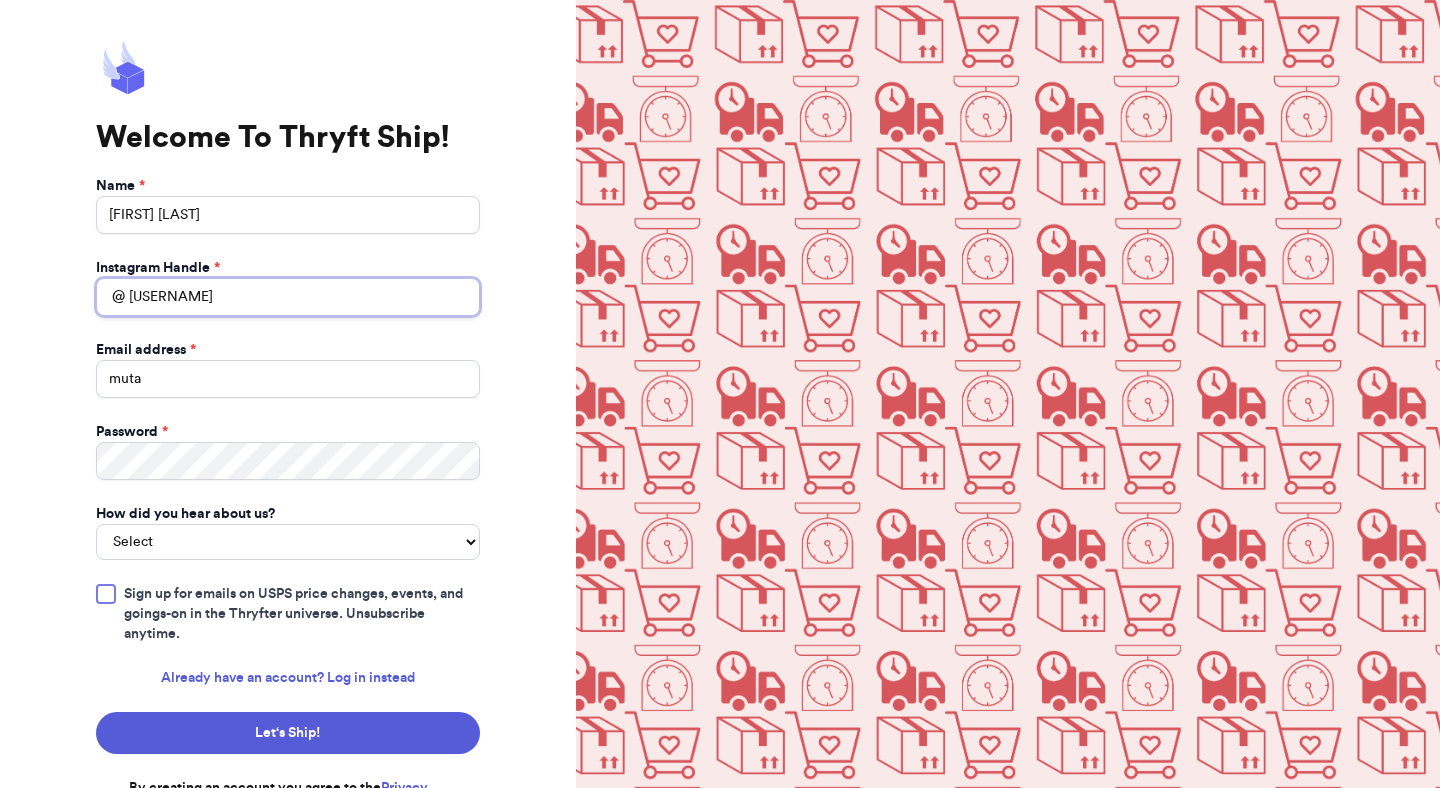click on "mutahharahmadthryftshipdev6" at bounding box center [288, 297] 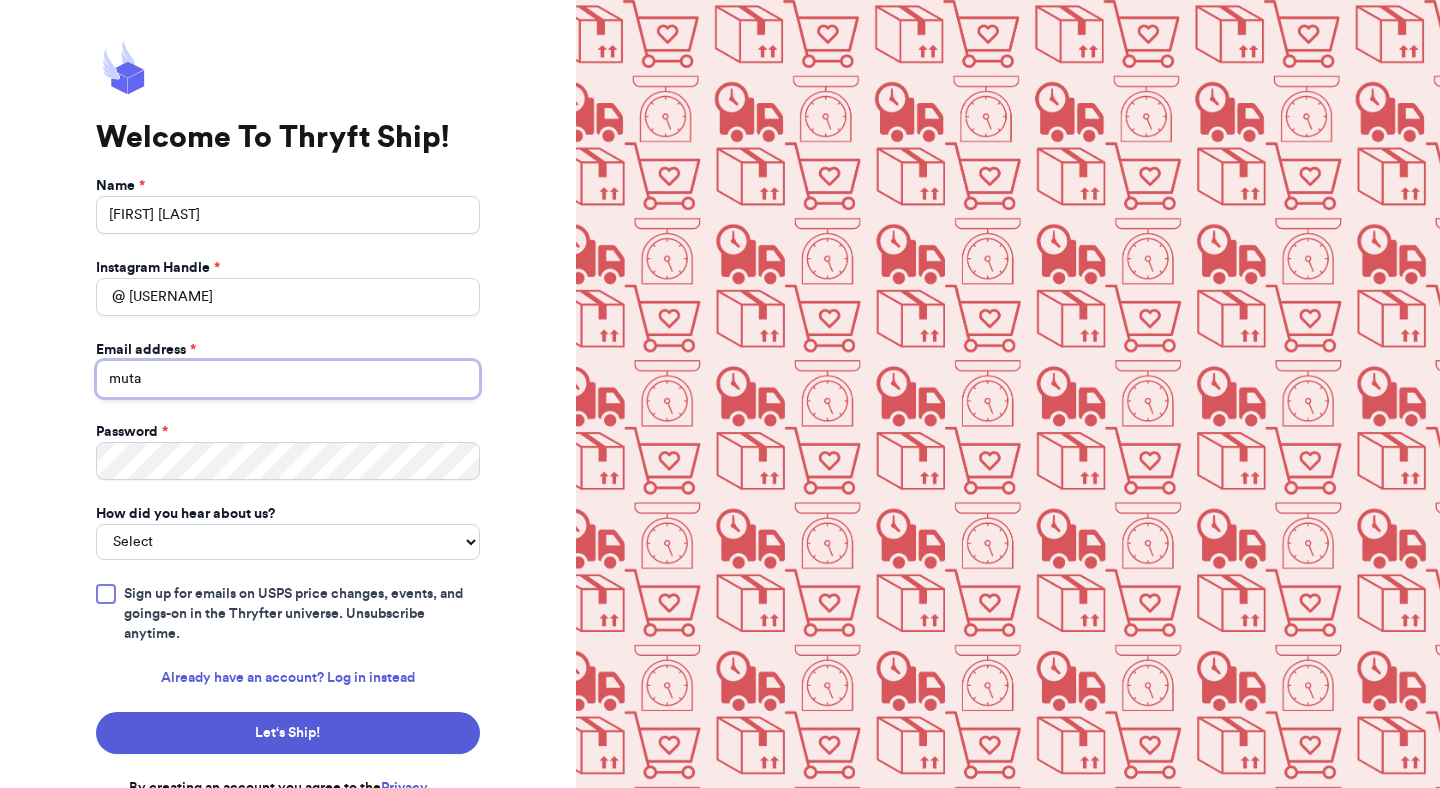 click on "muta" at bounding box center [288, 379] 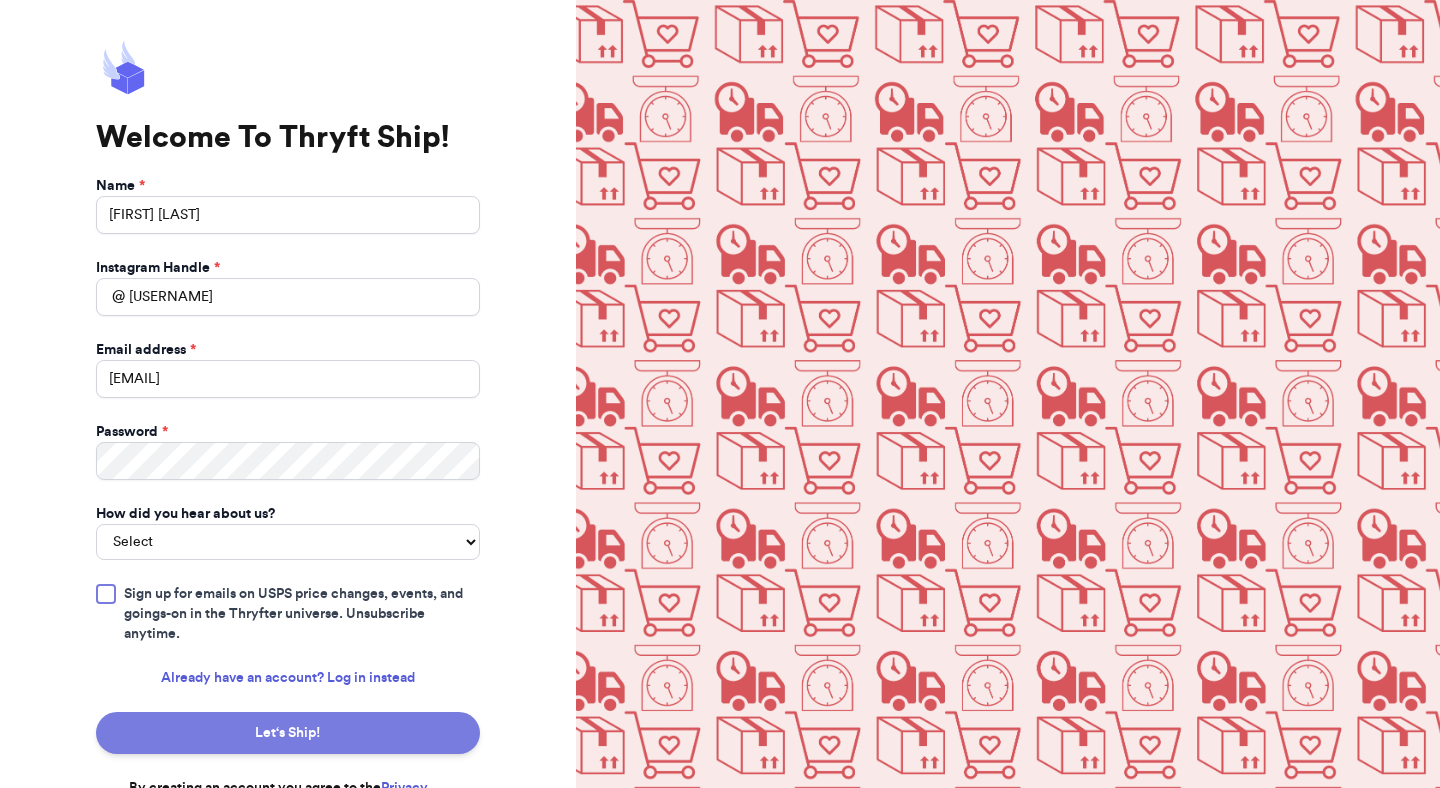 type on "mutahhar.ahmad+7@thryftship.com" 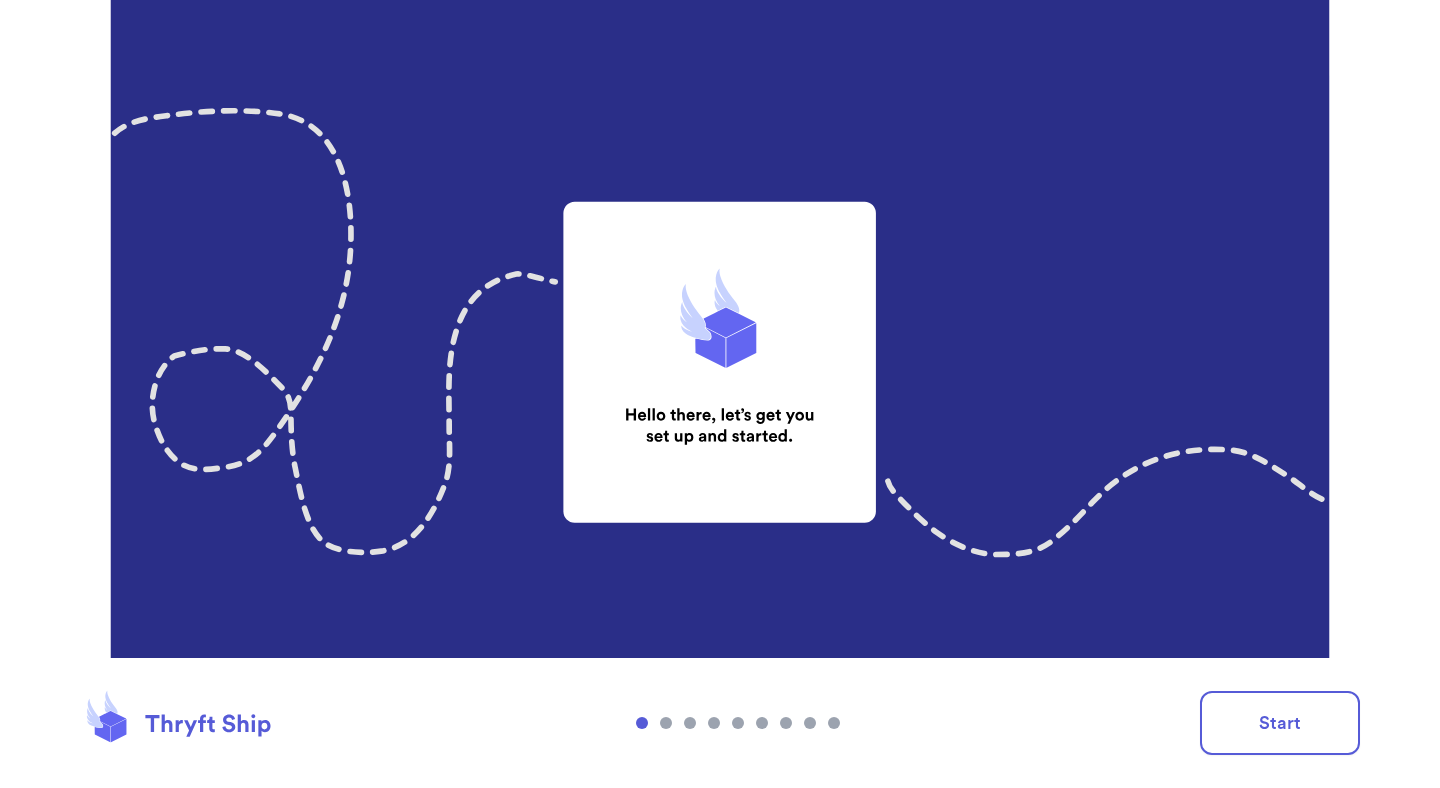 scroll, scrollTop: 0, scrollLeft: 0, axis: both 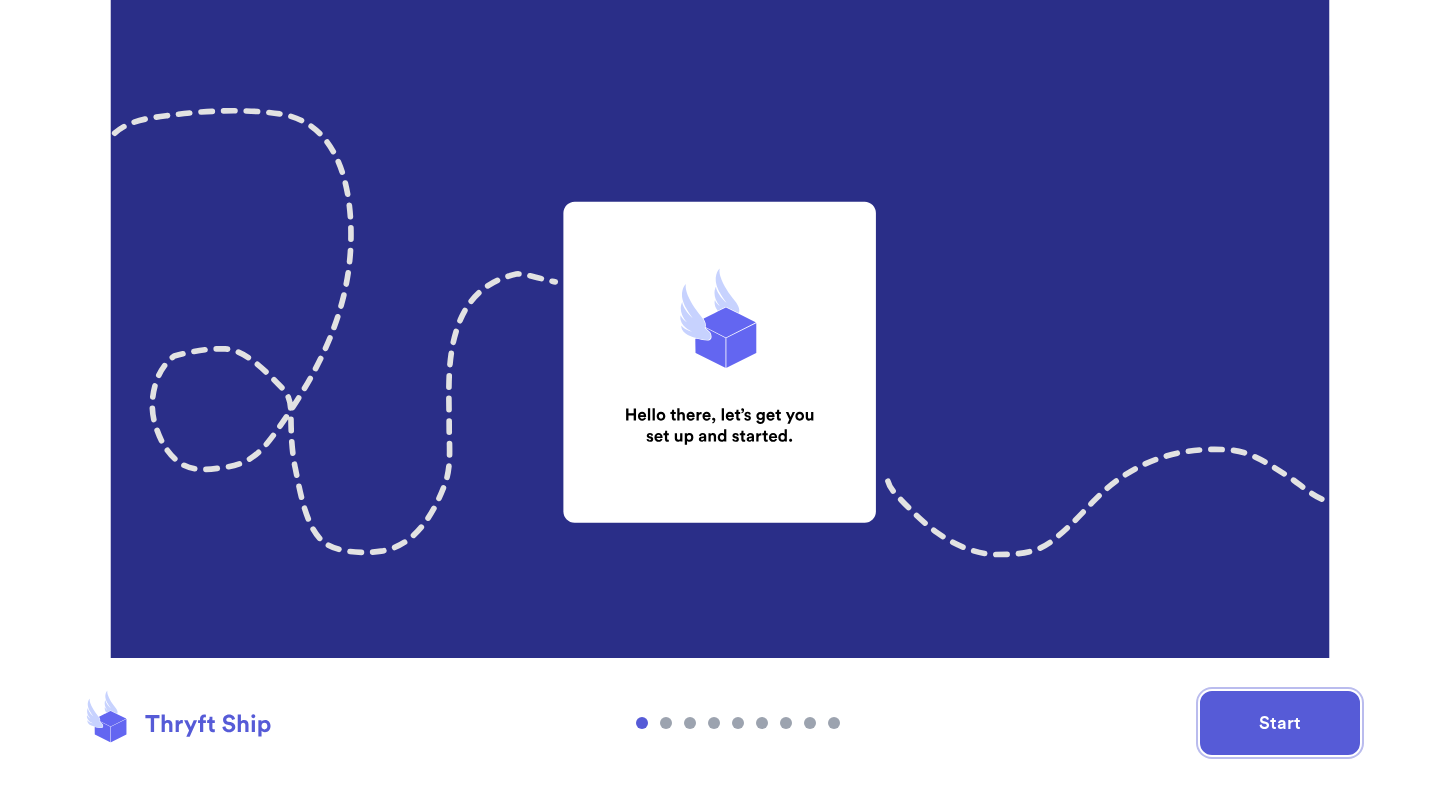 click on "Start" at bounding box center [1280, 723] 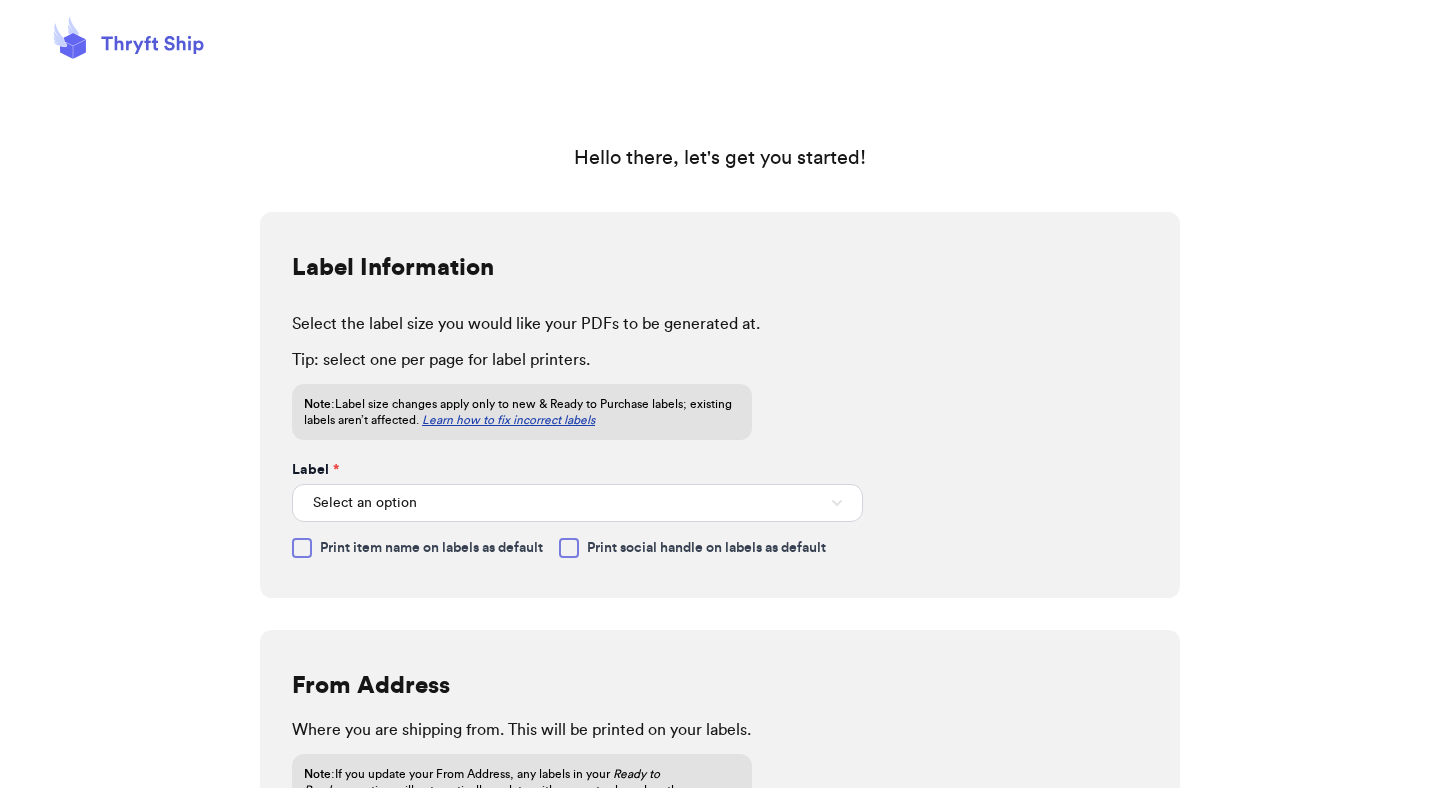 click on "Label Information Select the label size you would like your PDFs to be generated at. Tip: select one per page for label printers. Note:  Label size changes apply only to new & Ready to Purchase labels; existing labels aren’t affected.   Learn how to fix incorrect labels Label * Select an option Print item name on labels as default Print social handle on labels as default Oops—rate update failed We couldn't refresh rates for (0) labels in Ready to Purchase to use your new label. Accurate rates are required before checkout. Handle Product No failed labels found. Retry rate update (0) ✕ From Address Where you are shipping from. This will be printed on your labels.   Note:  If you update your From Address, any labels in your   Ready to Purchase  section will automatically update with new rates based on the new address. [FIRST] [LAST] [COMPANY] [PHONE] [ADDRESS] [APARTMENT], [CITY] [STATE] Select [STATE_CODE]" at bounding box center [720, 752] 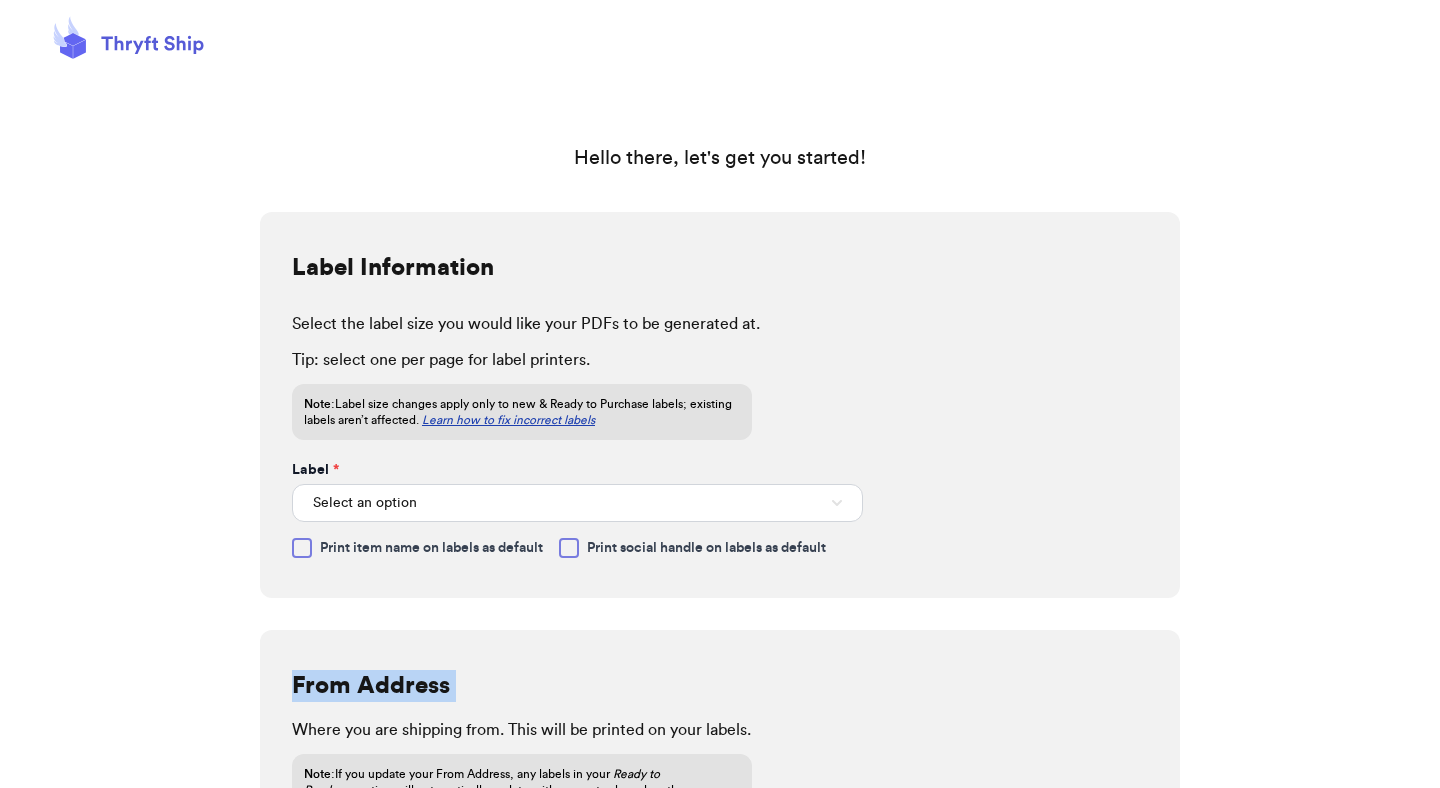 click on "Label Information Select the label size you would like your PDFs to be generated at. Tip: select one per page for label printers. Note:  Label size changes apply only to new & Ready to Purchase labels; existing labels aren’t affected.   Learn how to fix incorrect labels Label * Select an option Print item name on labels as default Print social handle on labels as default Oops—rate update failed We couldn't refresh rates for (0) labels in Ready to Purchase to use your new label. Accurate rates are required before checkout. Handle Product No failed labels found. Retry rate update (0) ✕ From Address Where you are shipping from. This will be printed on your labels.   Note:  If you update your From Address, any labels in your   Ready to Purchase  section will automatically update with new rates based on the new address. First Name * Last Name * Company Phone Number * Address * Apartment, suite, etc. City * State * Select AL AK AZ AR CA CO CT DE DC FL GA HI ID IL IN IA KS KY LA ME MD MA MI MN MS MO MT NE NV *" at bounding box center [720, 752] 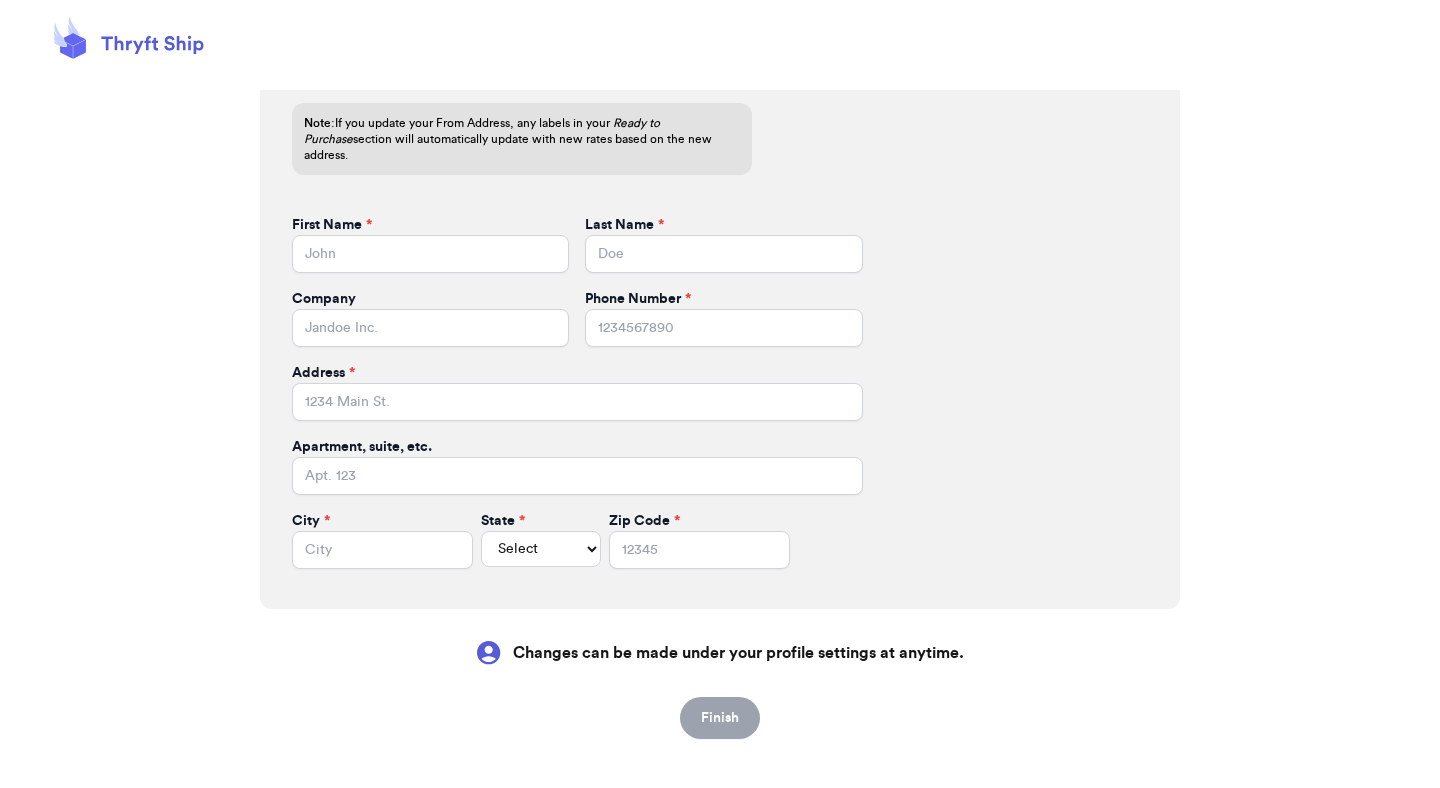 scroll, scrollTop: 0, scrollLeft: 0, axis: both 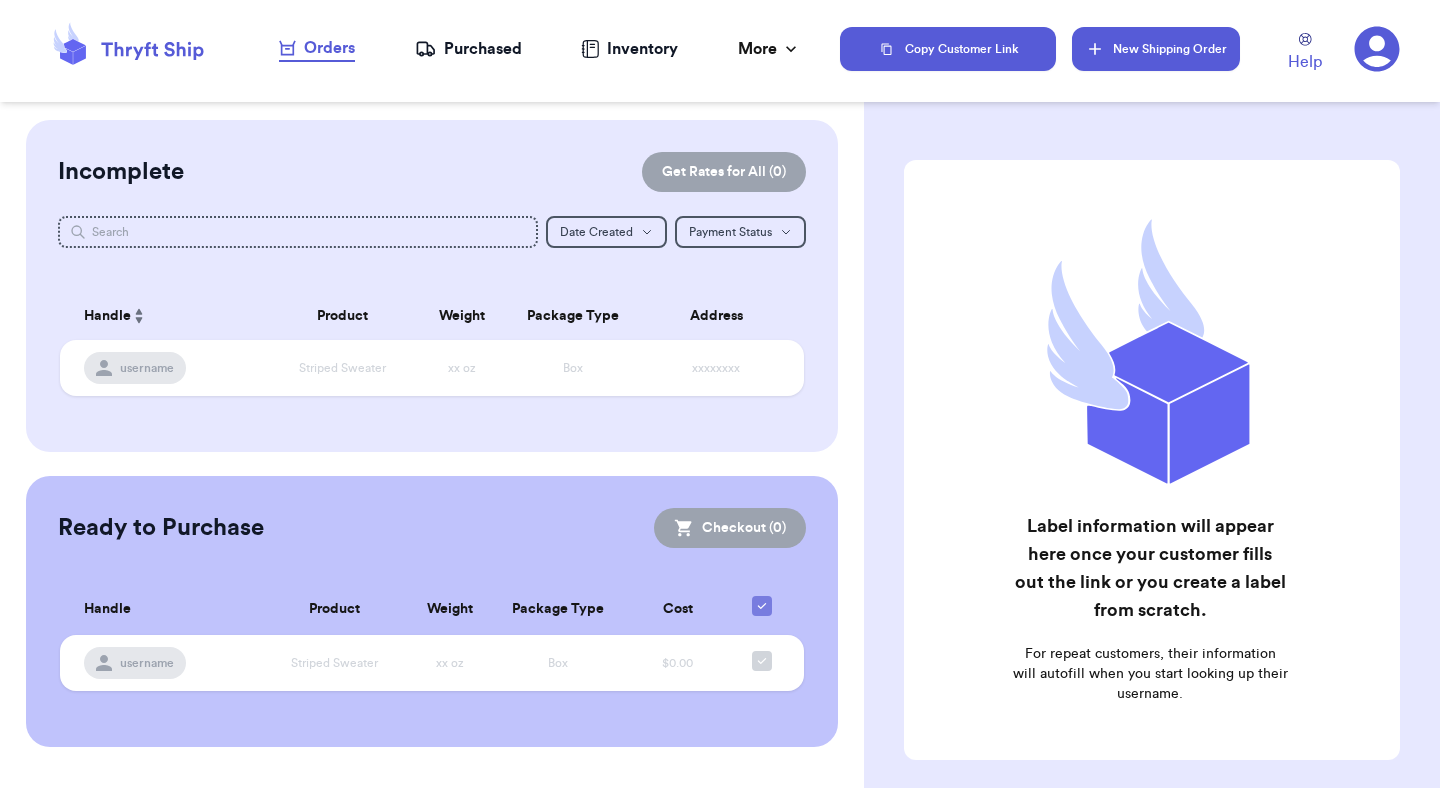 click on "New Shipping Order" at bounding box center (1156, 49) 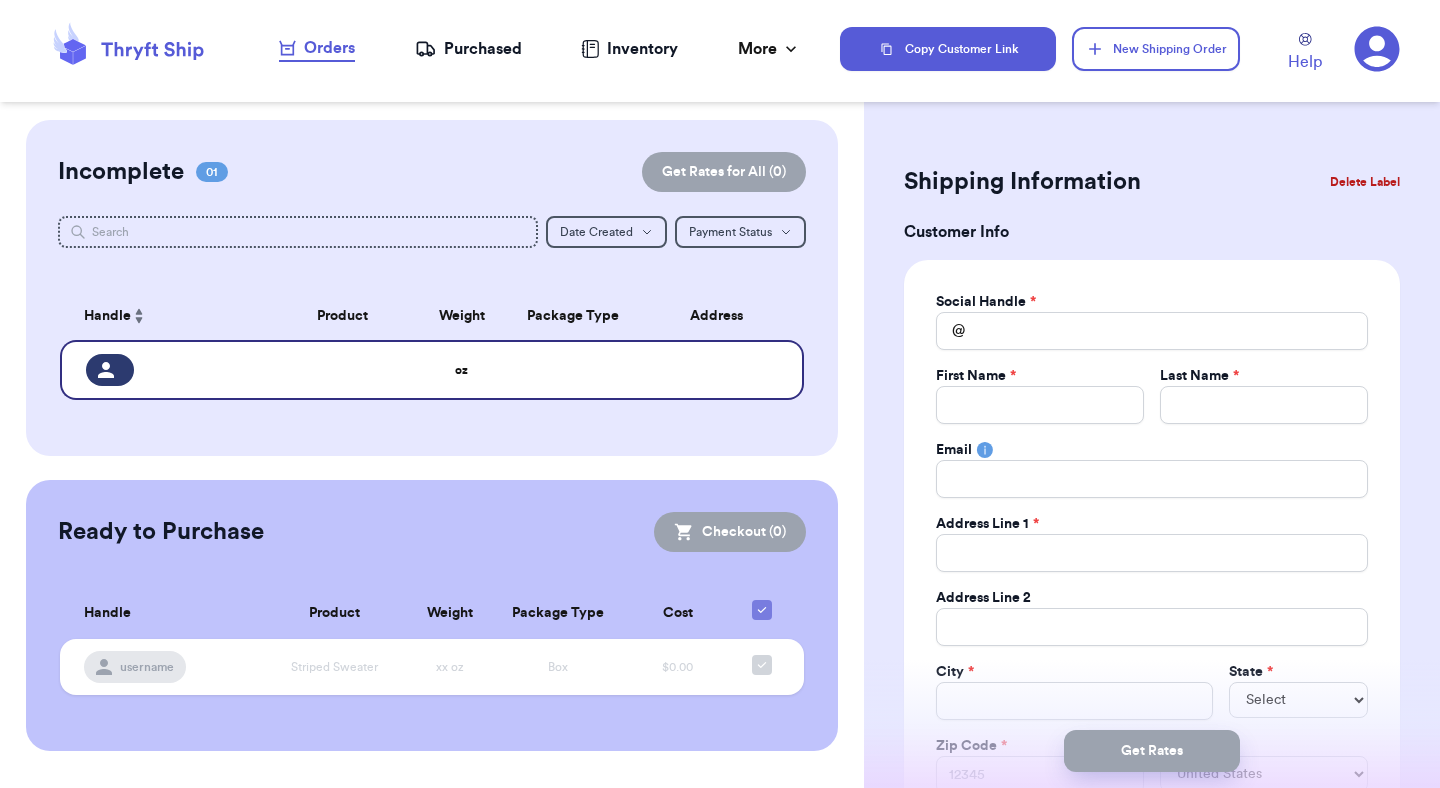 type 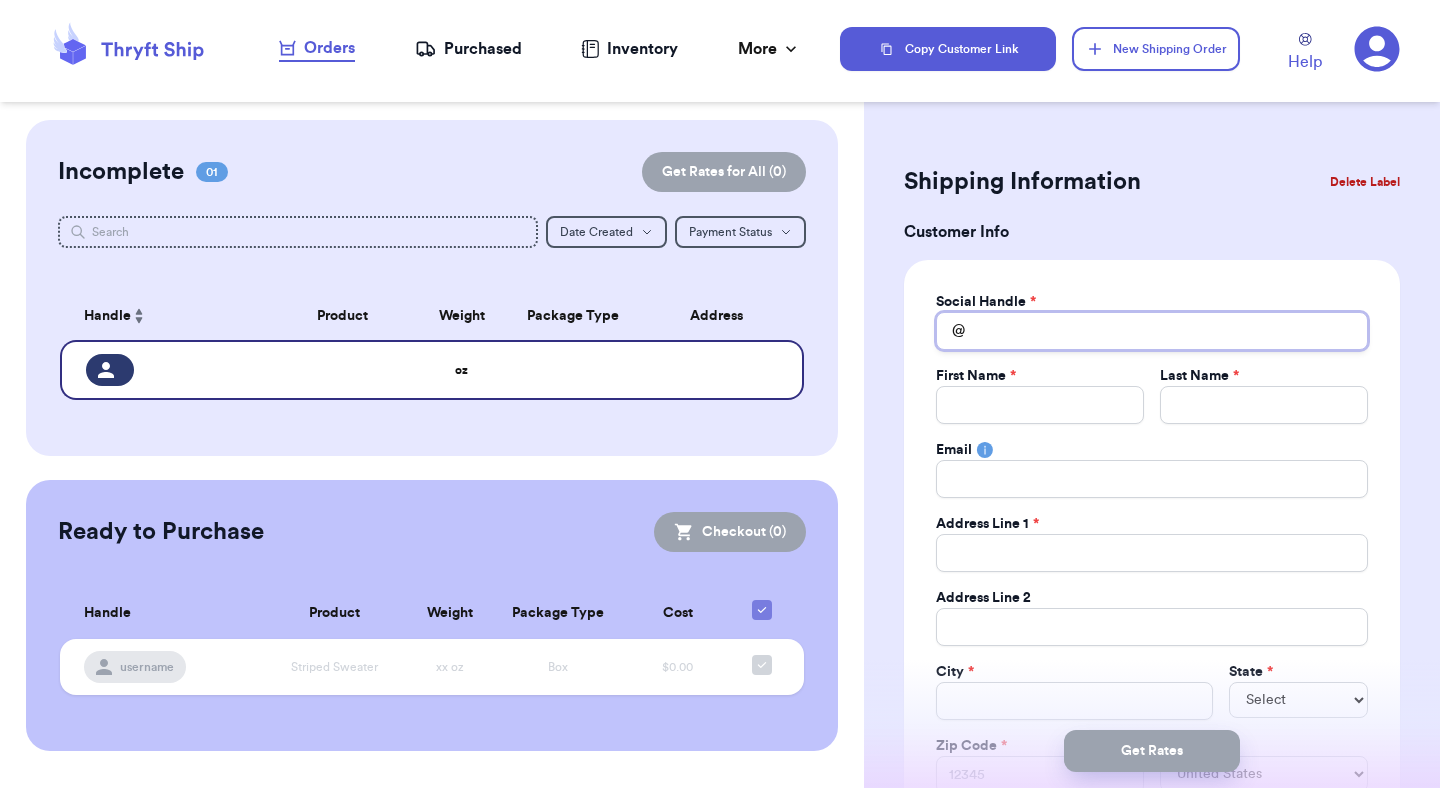 click on "Total Amount Paid" at bounding box center [1152, 331] 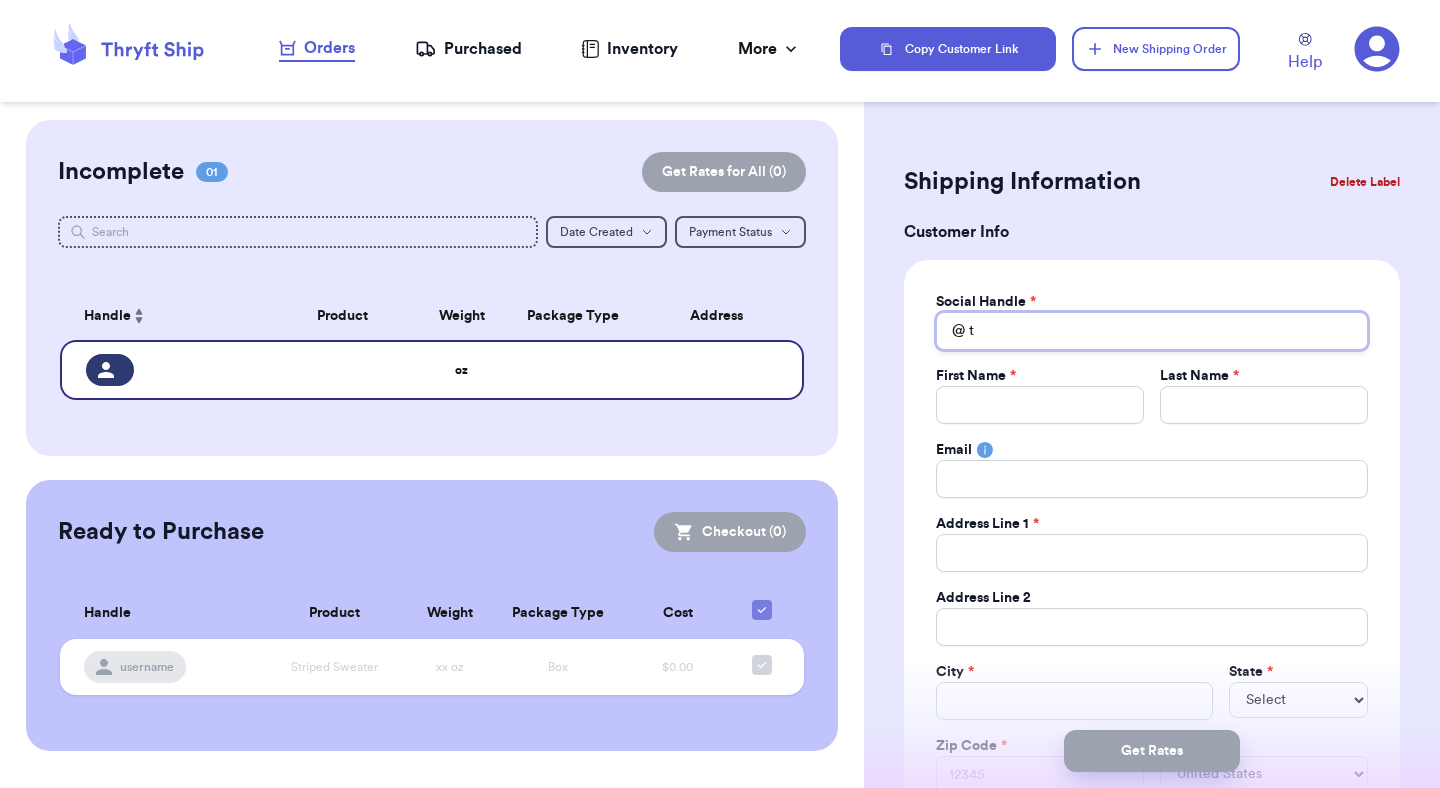 type 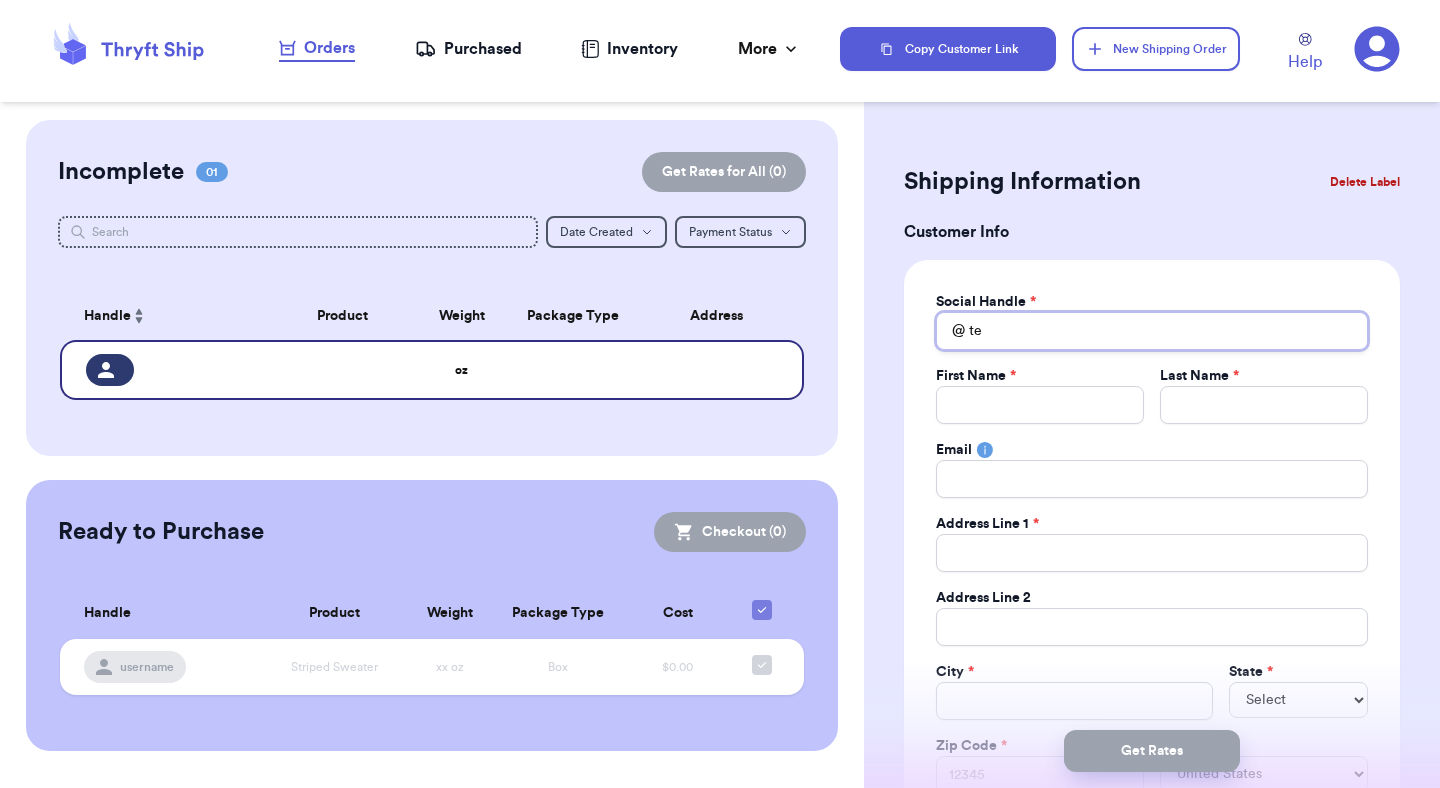 type on "tes" 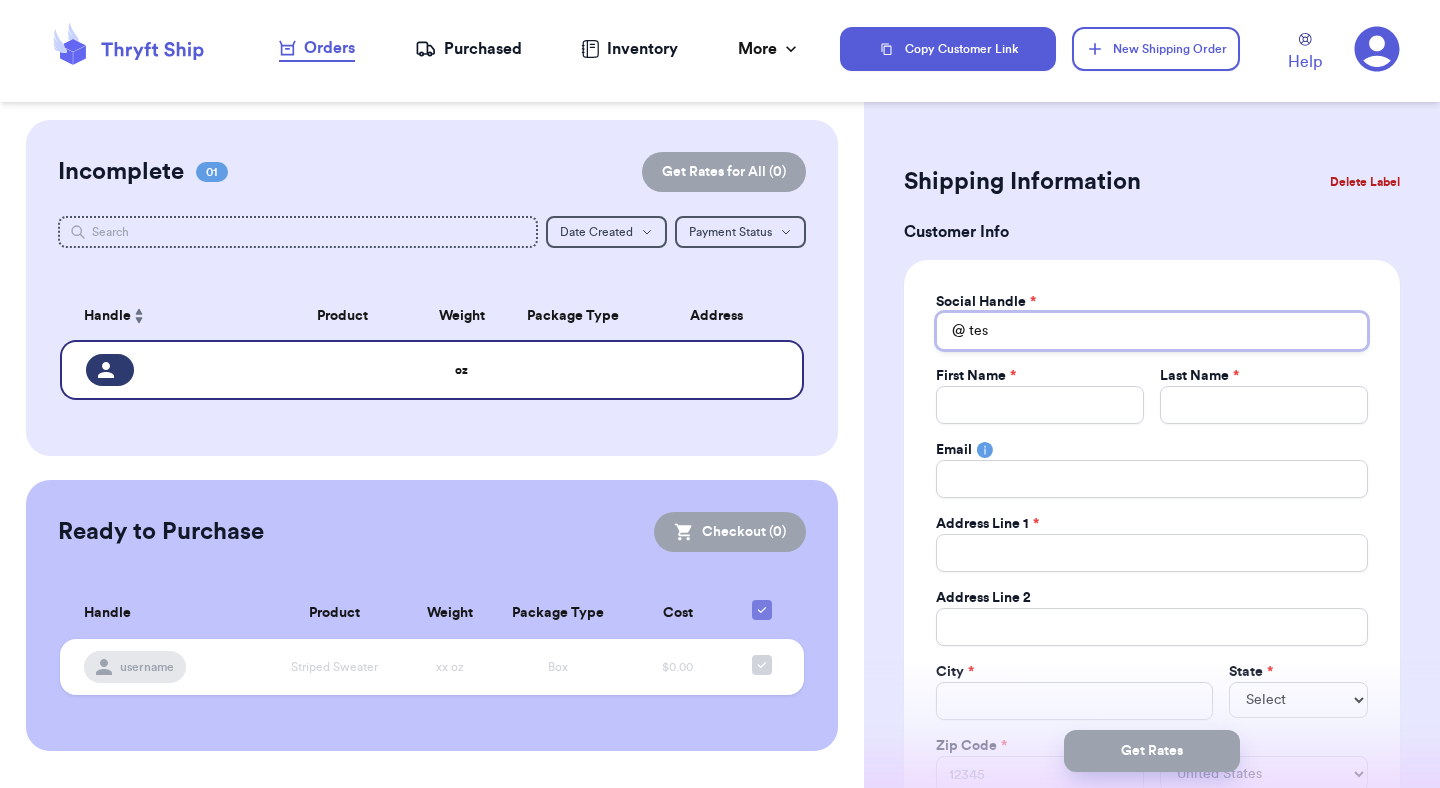 type on "test" 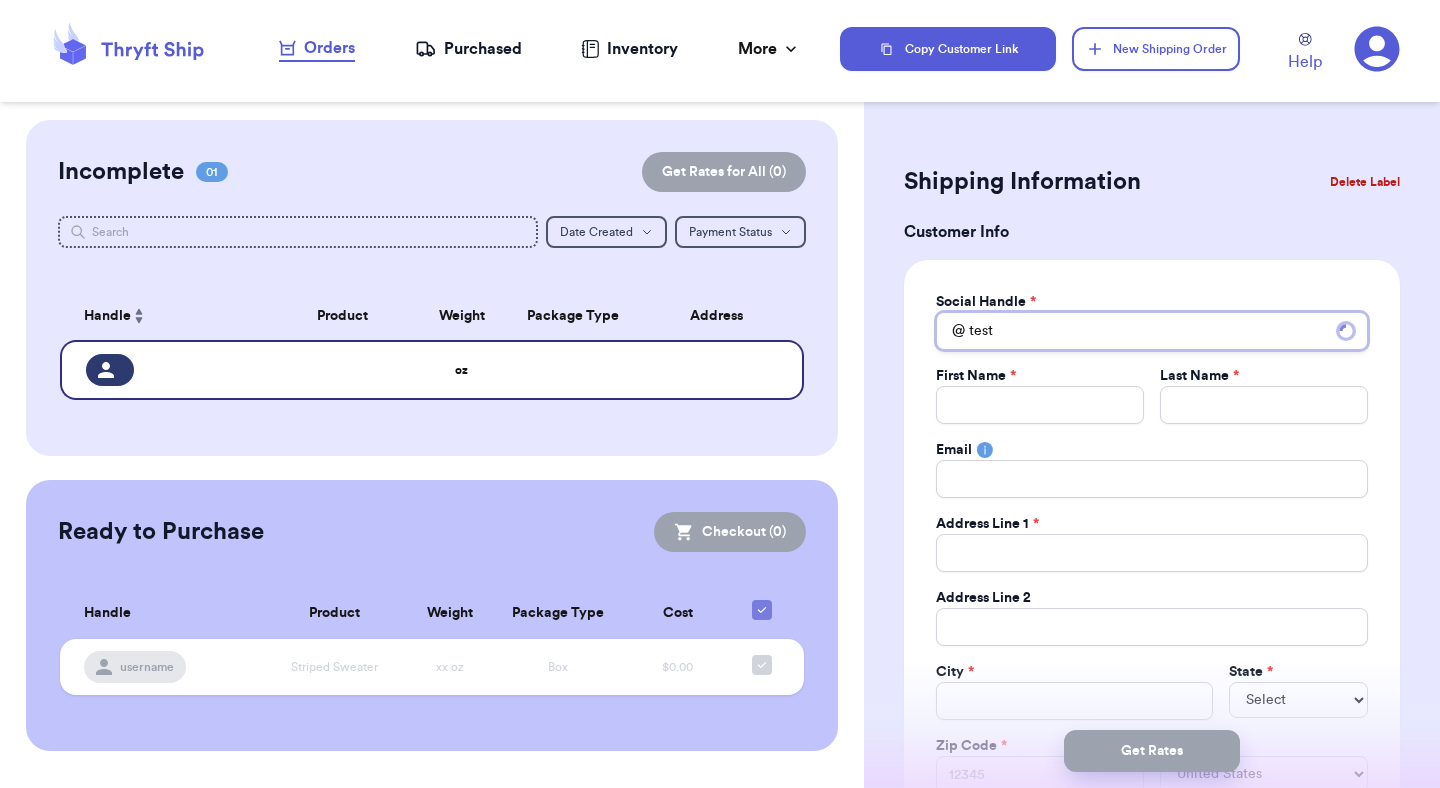type 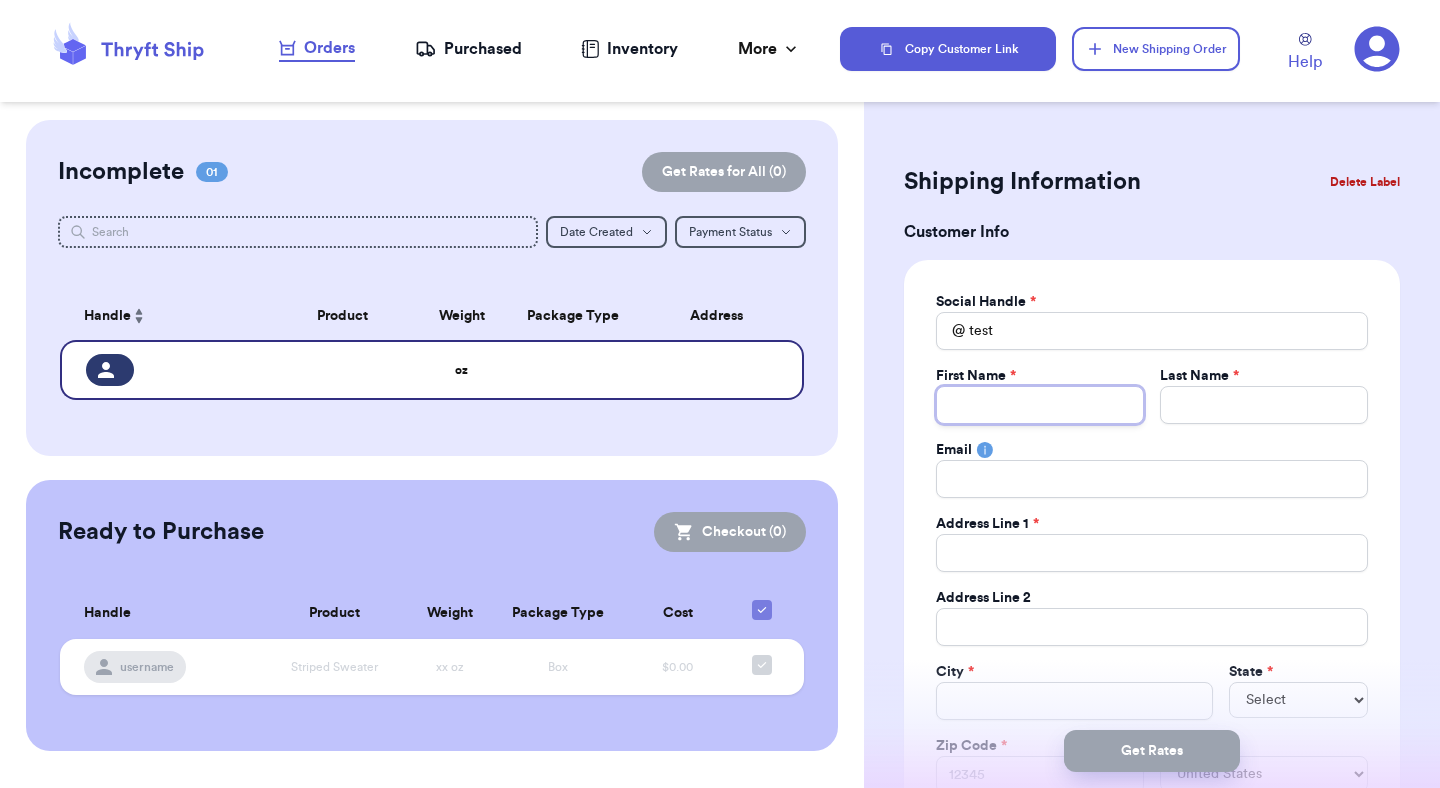 click on "Total Amount Paid" at bounding box center (1040, 405) 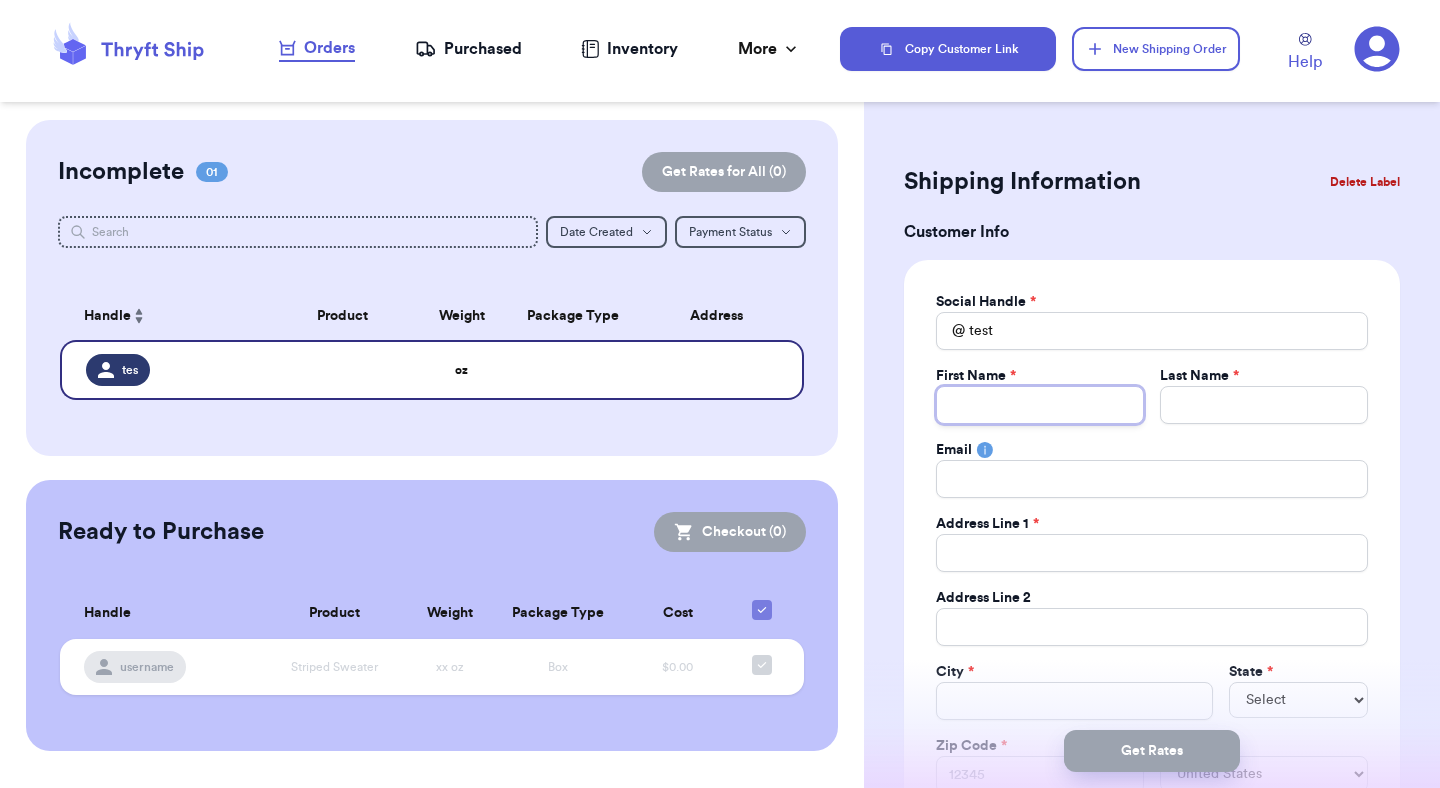type 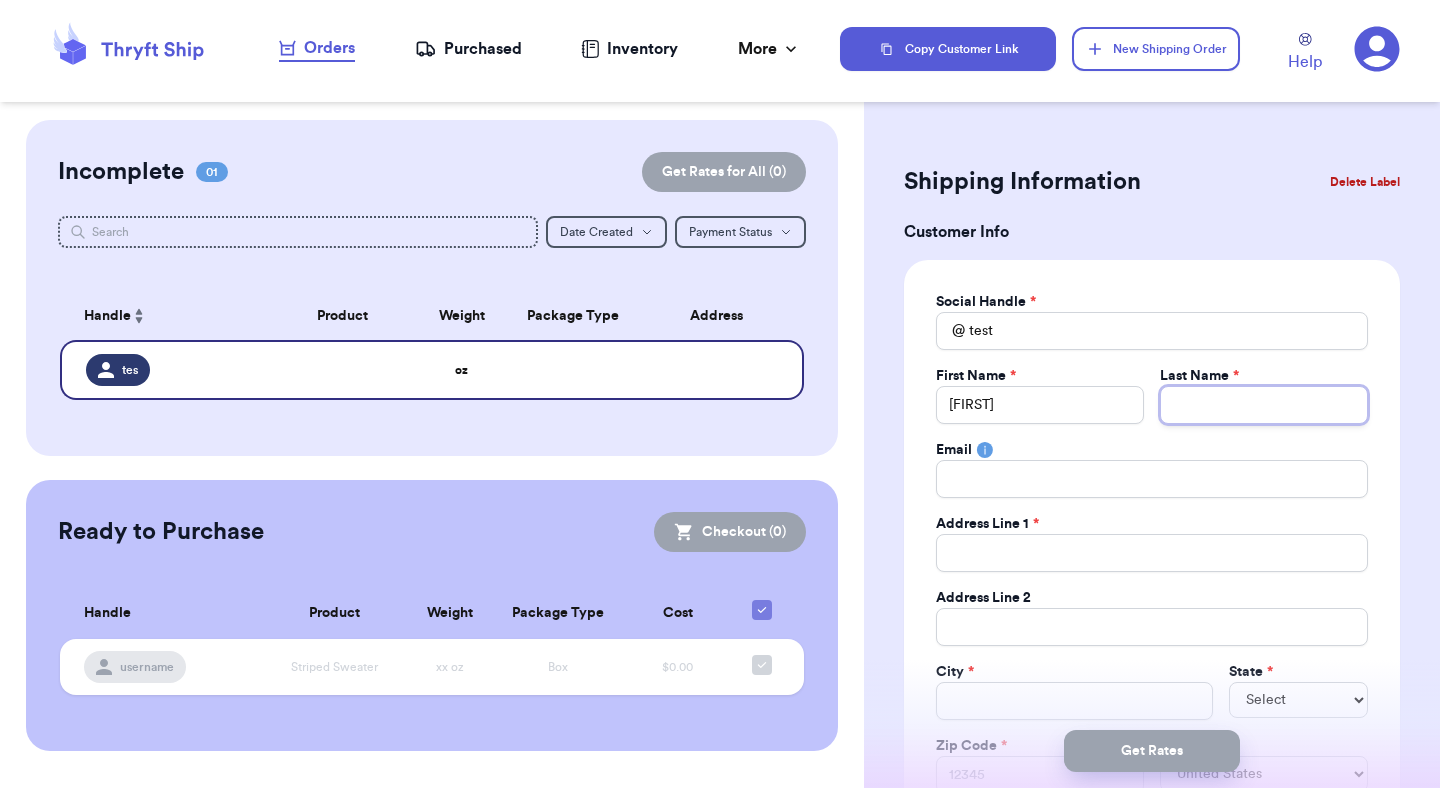 click on "Total Amount Paid" at bounding box center [1264, 405] 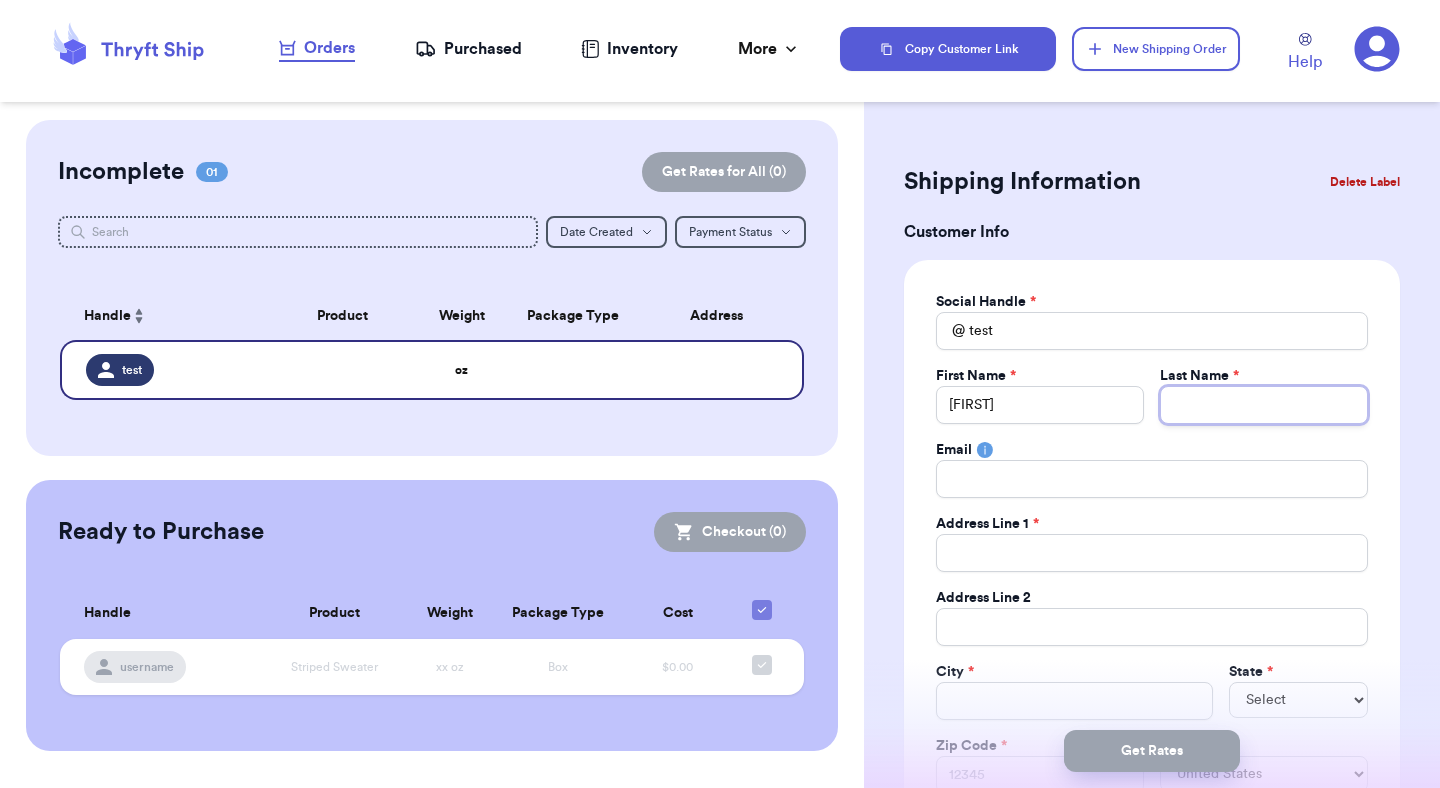 type 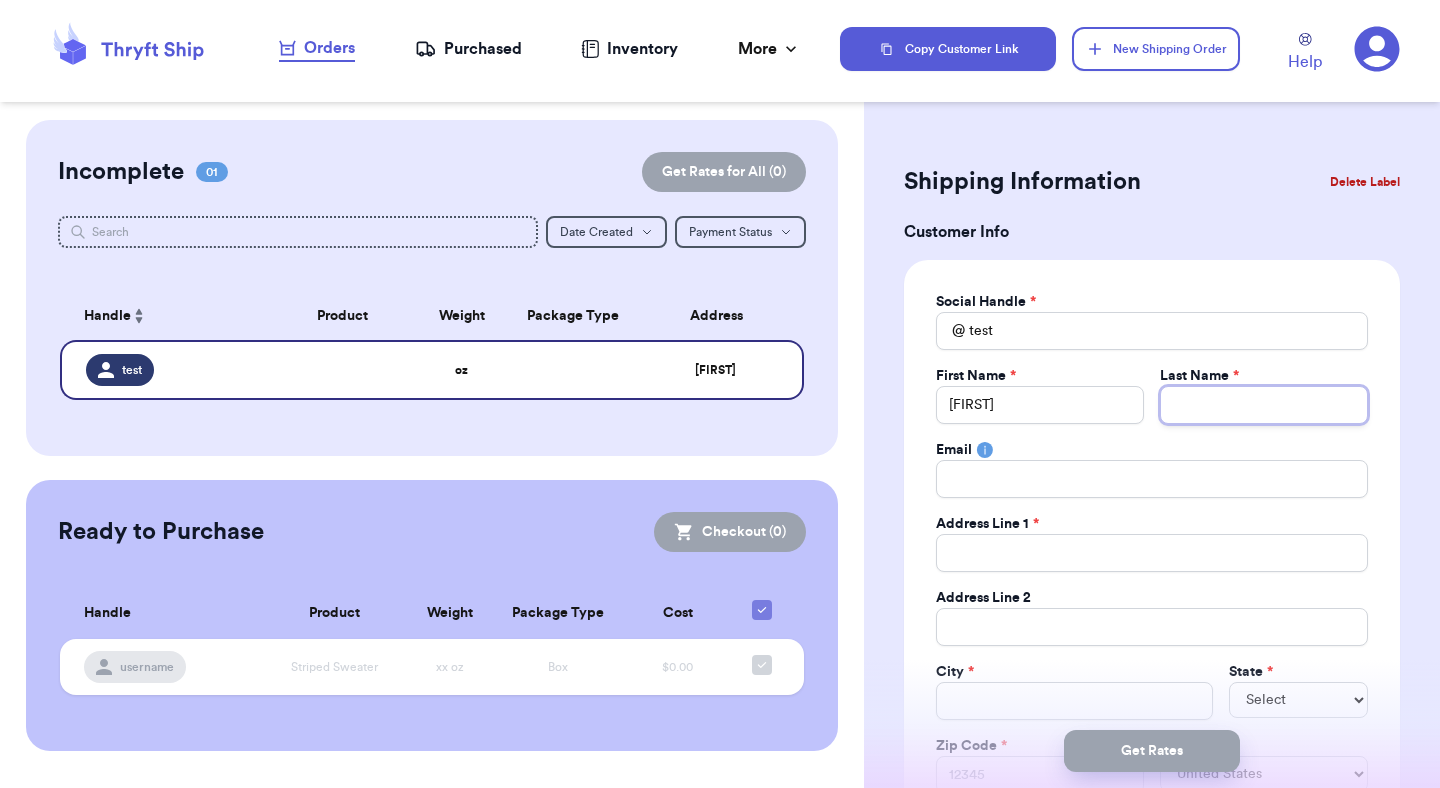 type on "[FIRST]" 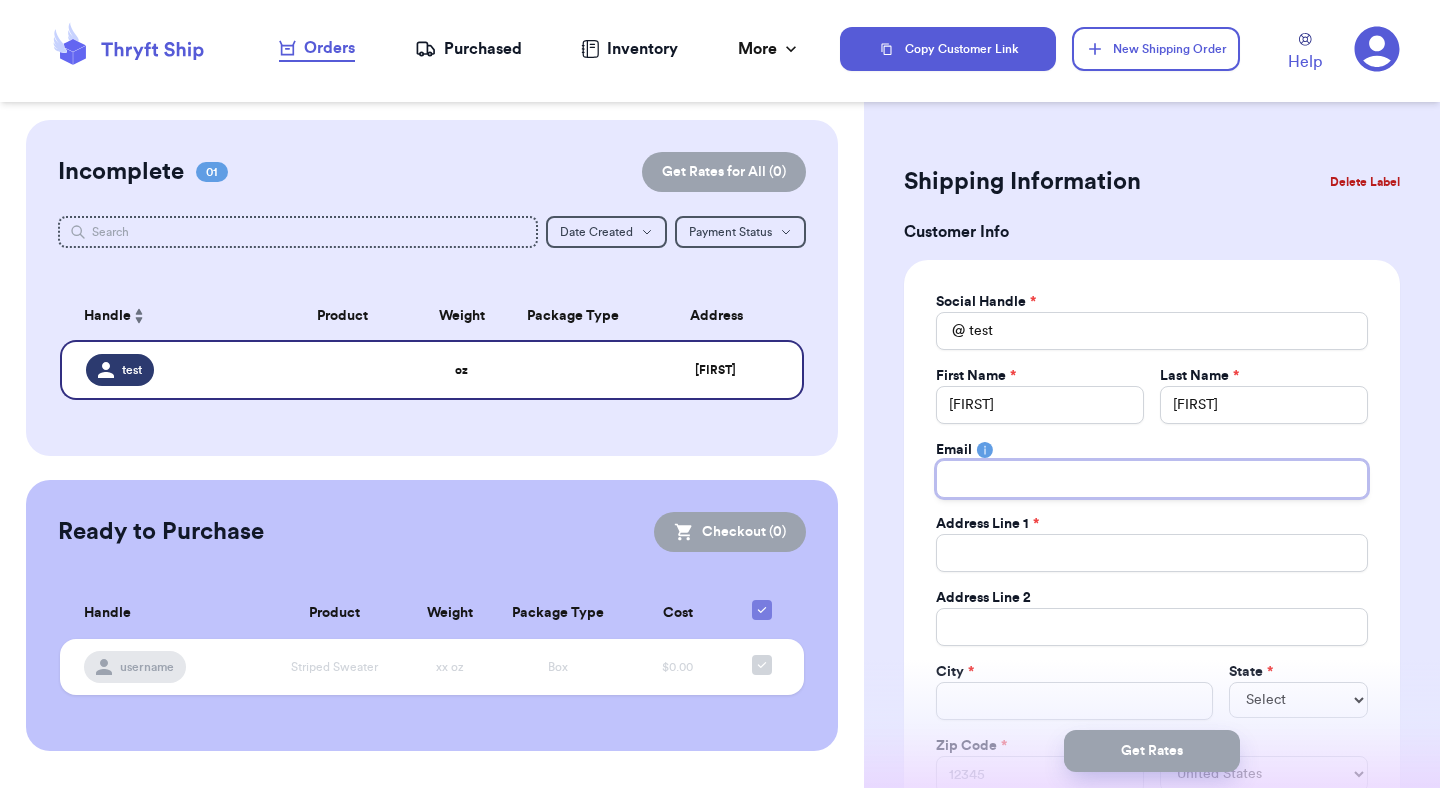 click on "Total Amount Paid" at bounding box center (1152, 479) 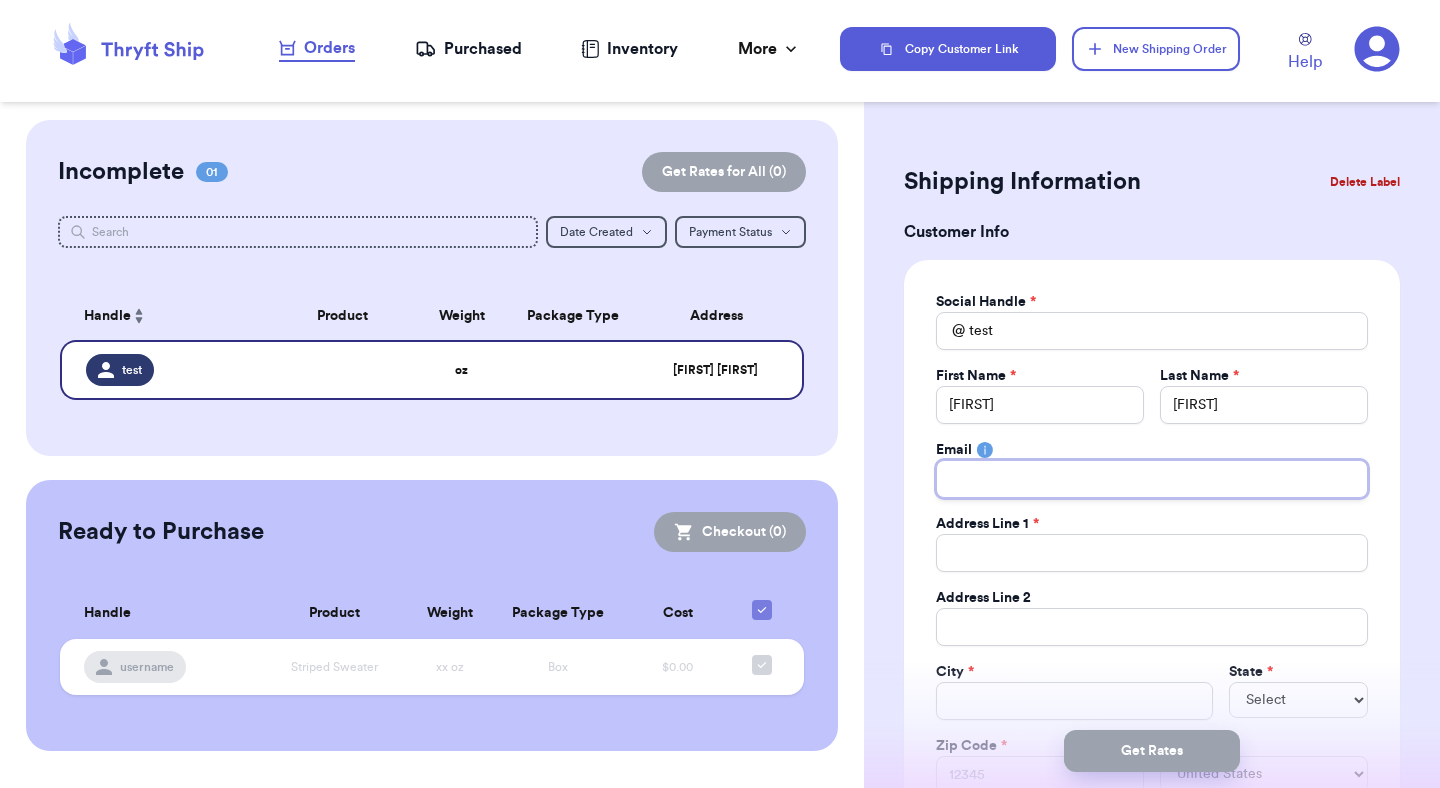 type on "[EMAIL]" 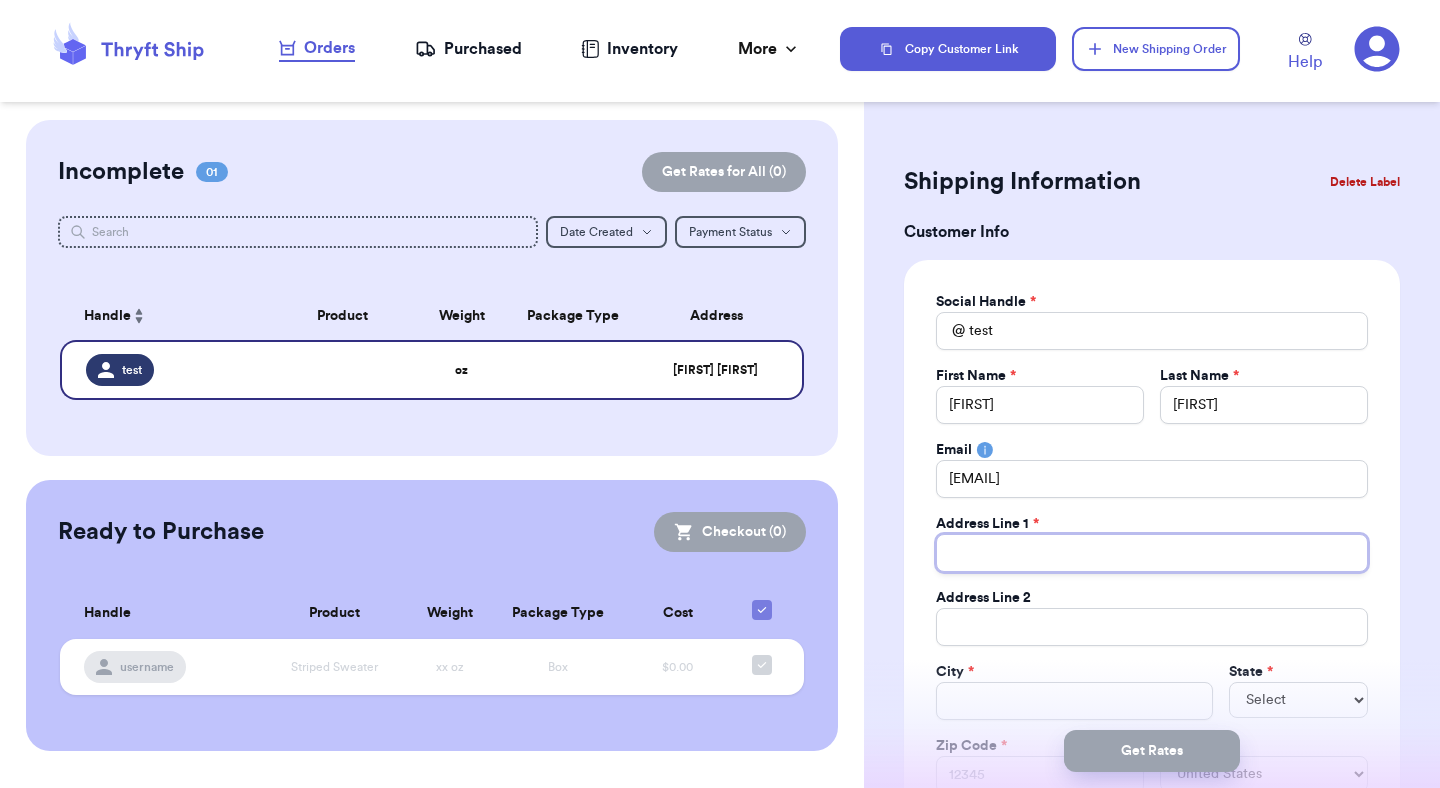 click on "Total Amount Paid" at bounding box center (1152, 553) 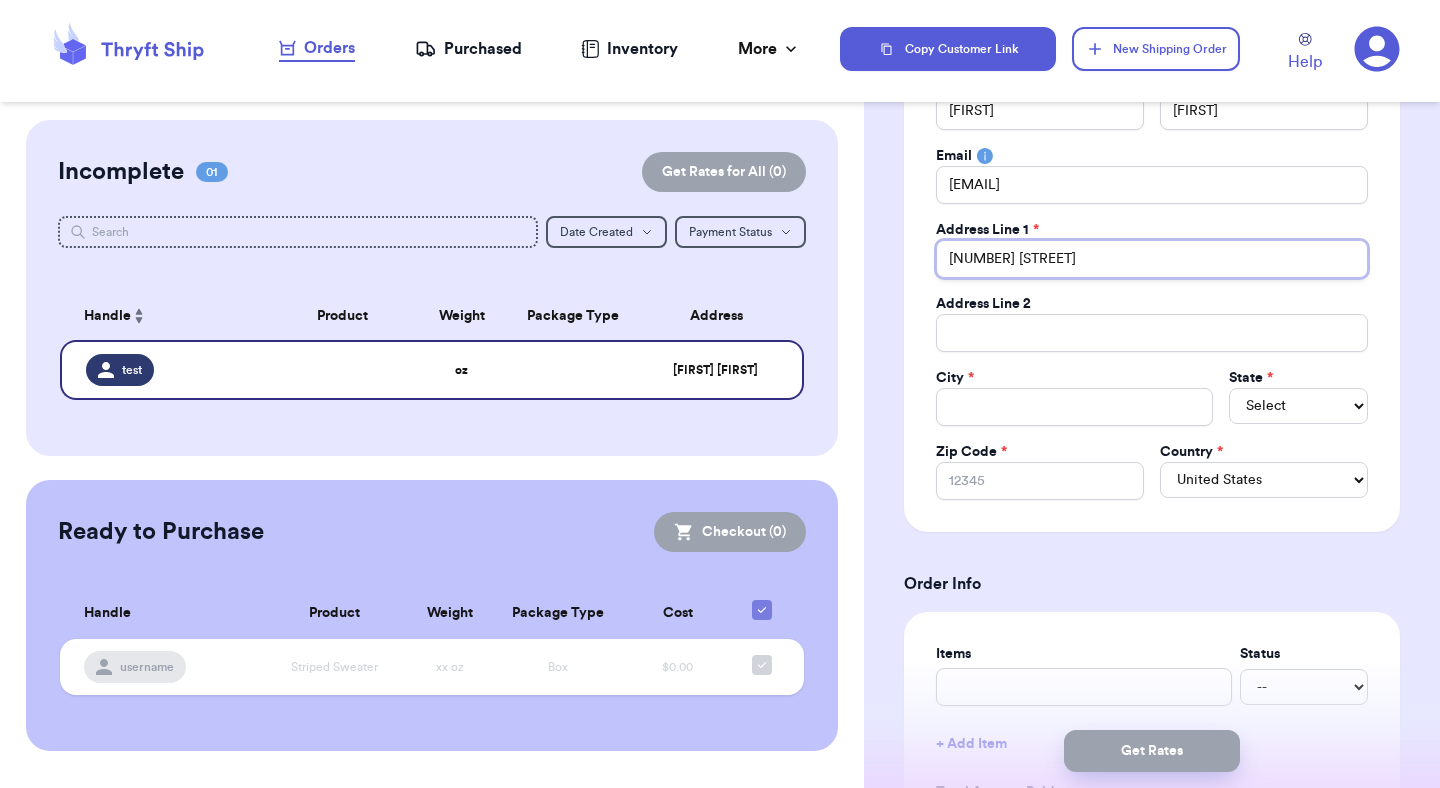 scroll, scrollTop: 379, scrollLeft: 0, axis: vertical 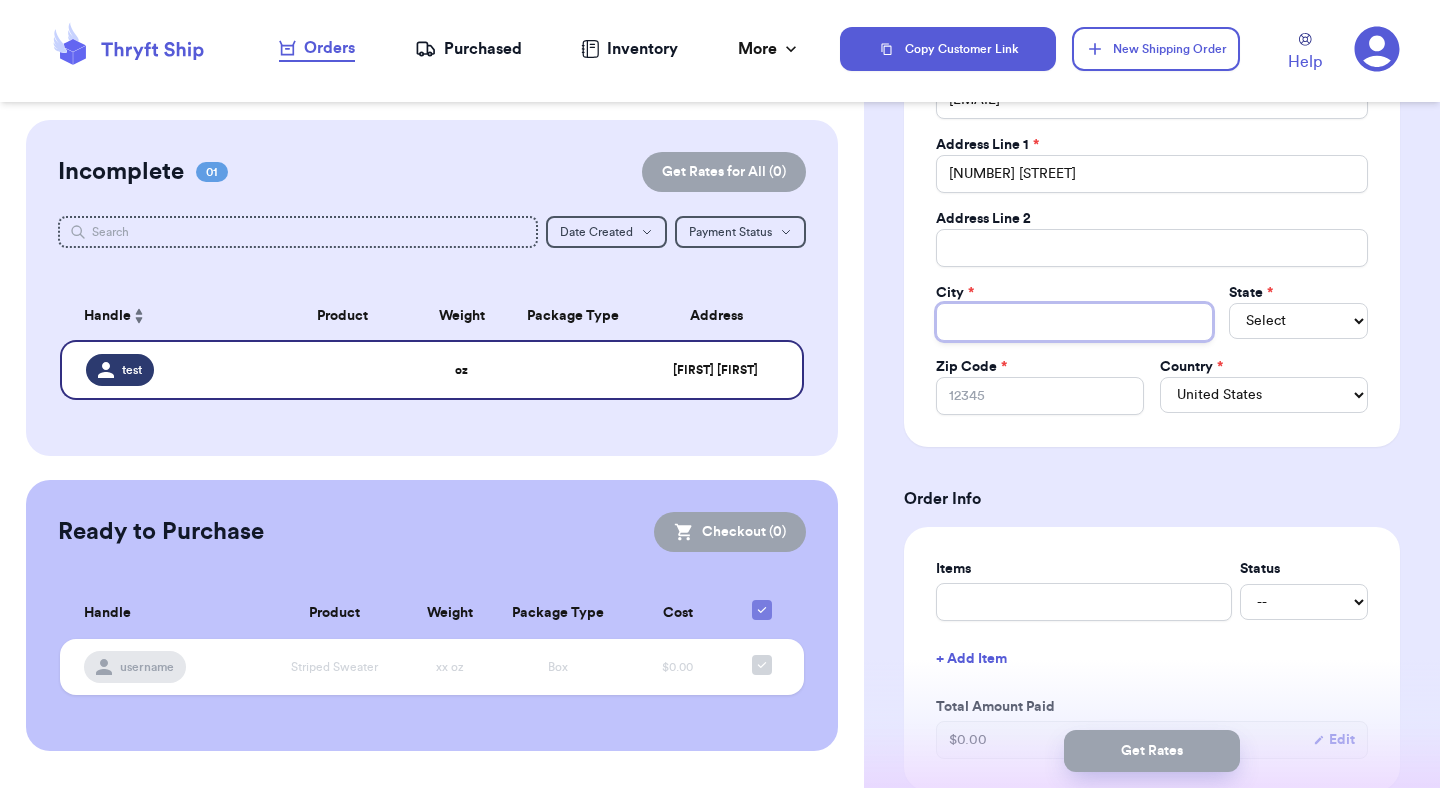 click on "Total Amount Paid" at bounding box center [1074, 322] 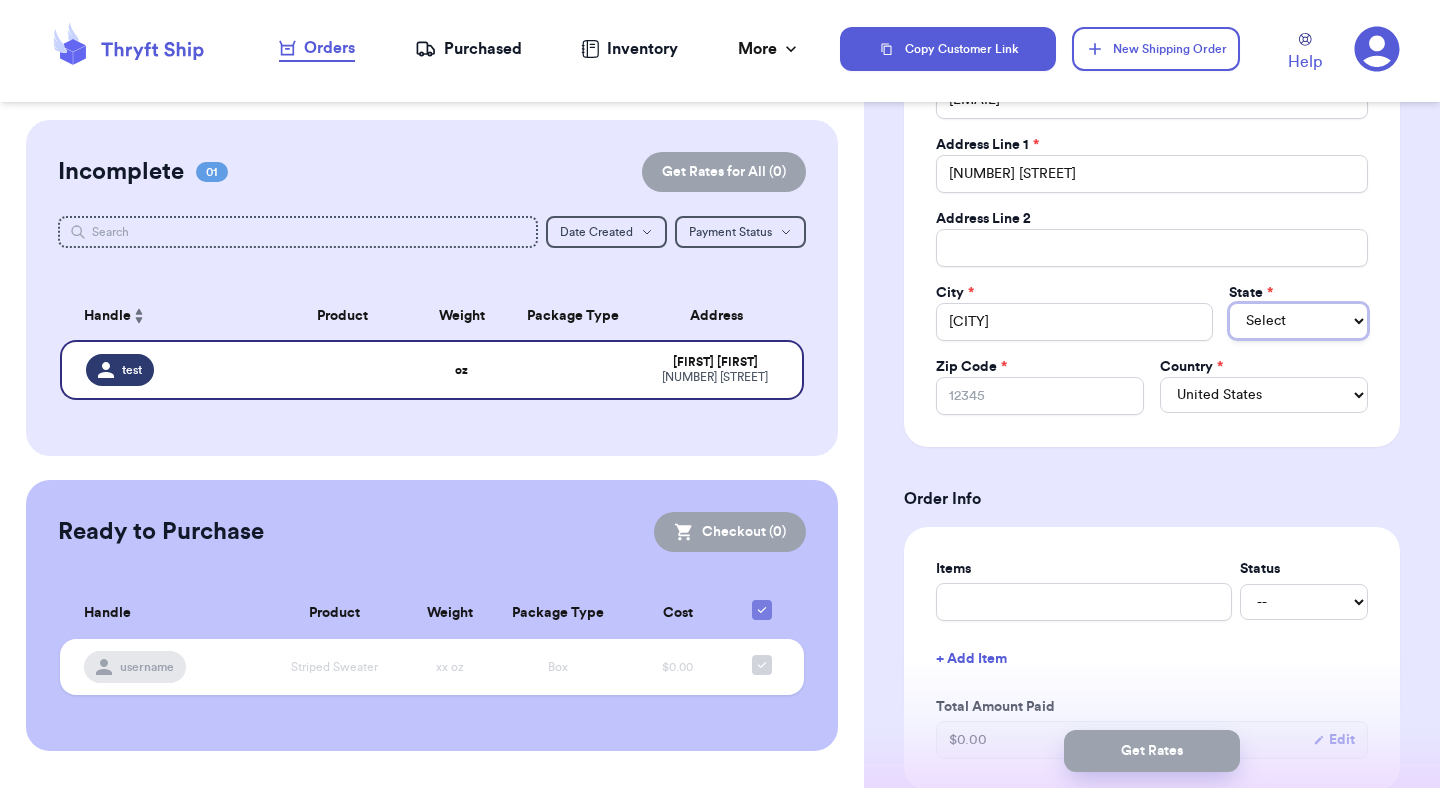 click on "Select AL AK AZ AR CA CO CT DE DC FL GA HI ID IL IN IA KS KY LA ME MD MA MI MN MS MO MT NE NV NH NJ NM NY NC ND OH OK OR PA RI SC SD TN TX UT VT VA WA WV WI WY AA AE AP AS GU MP PR VI" at bounding box center [1298, 321] 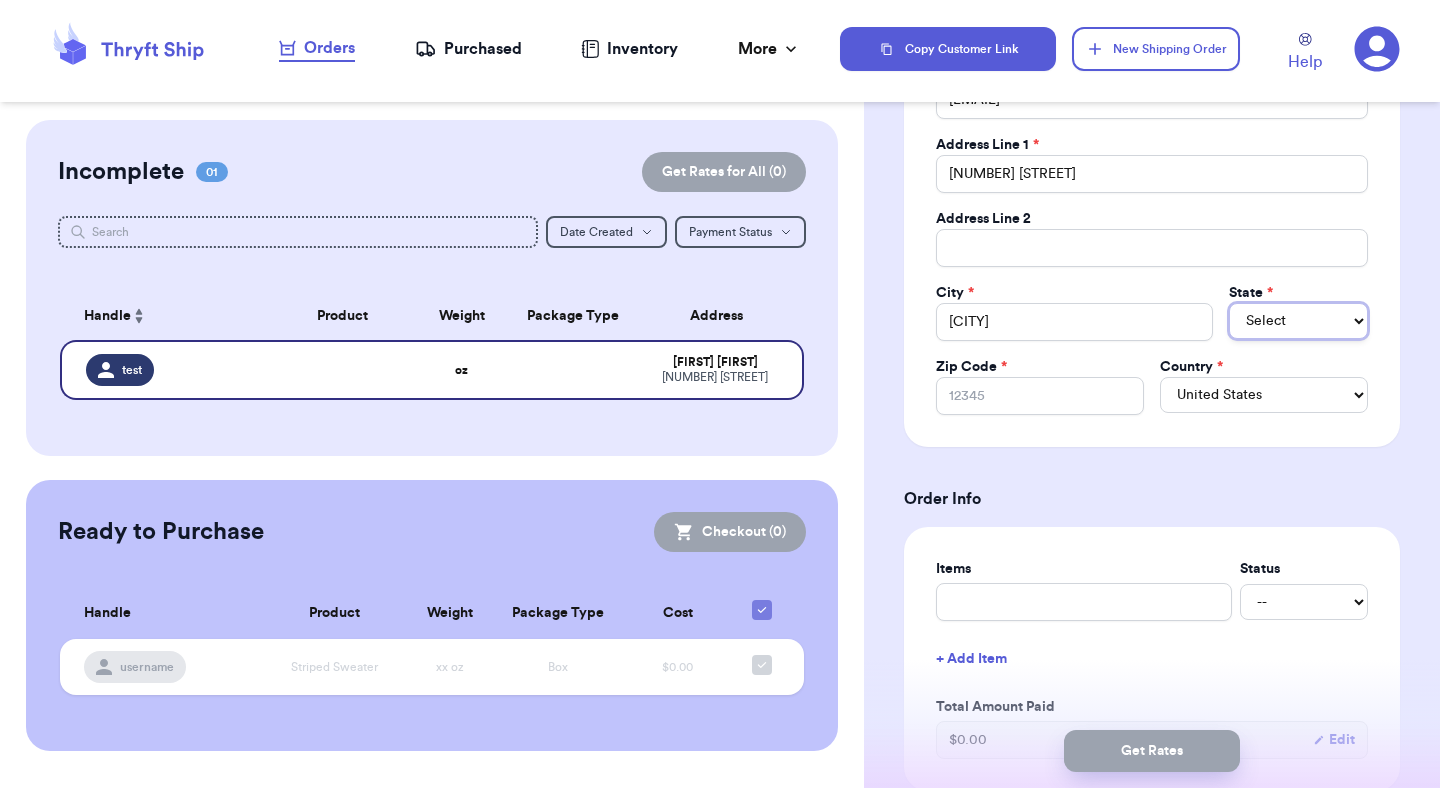 type 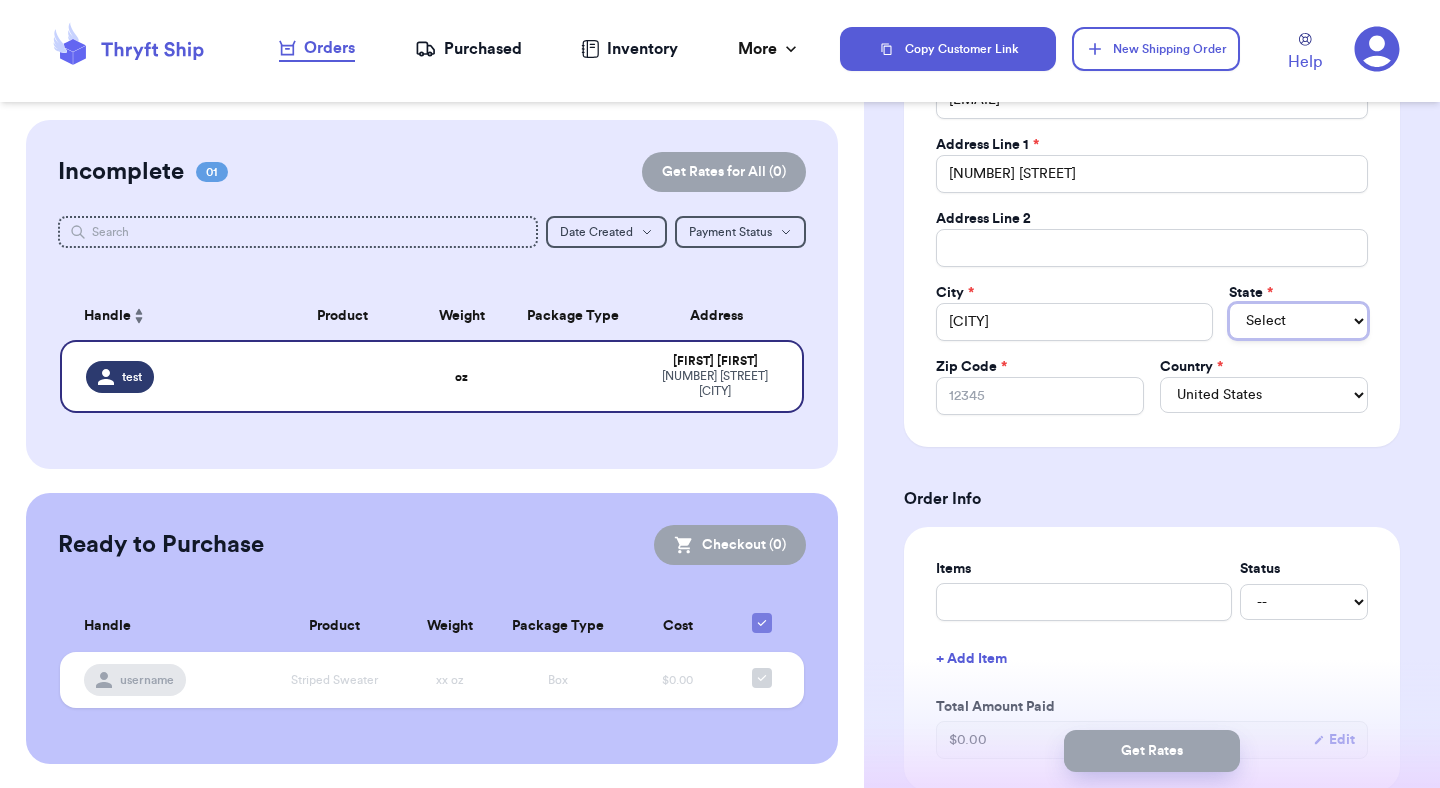 select on "UT" 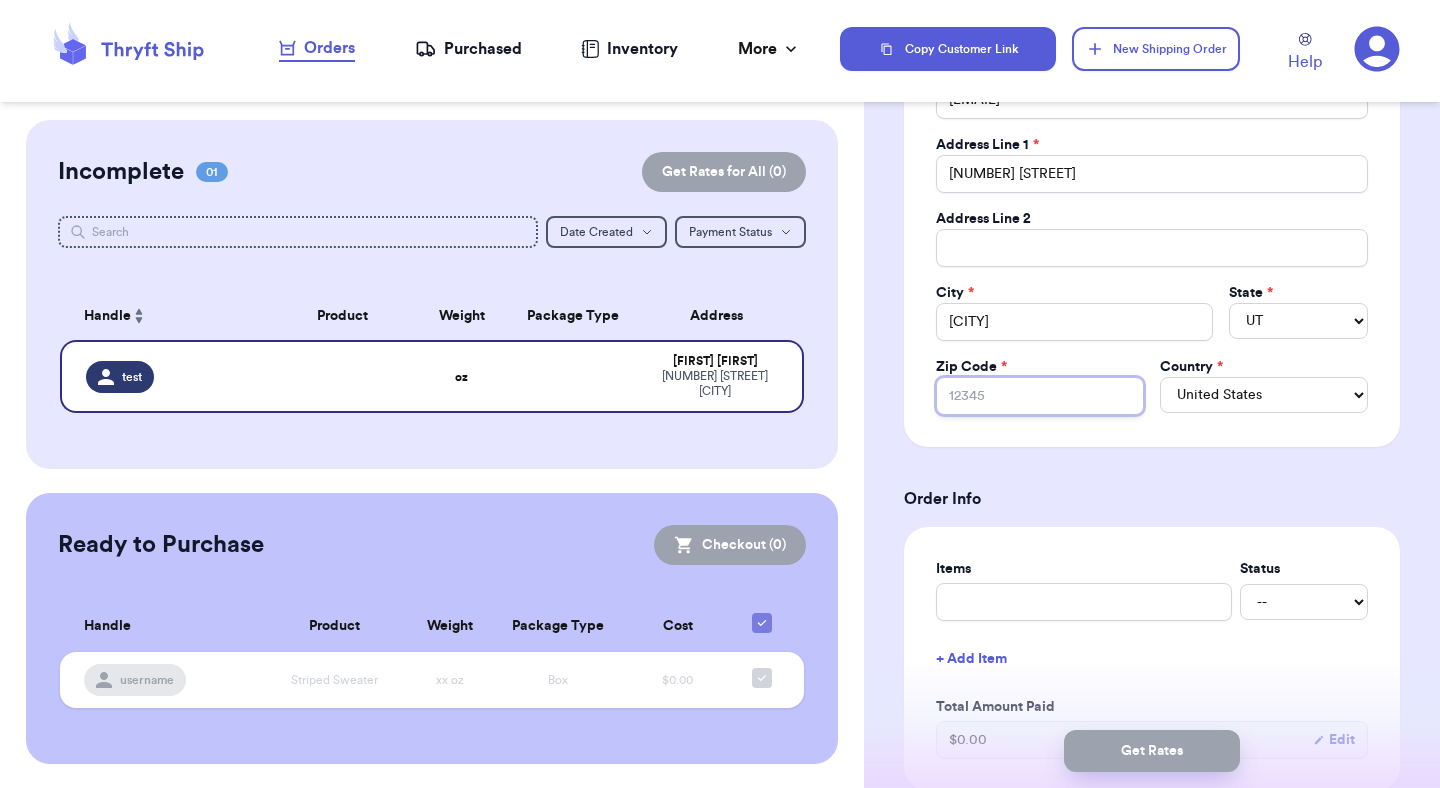 click on "Zip Code *" at bounding box center (1040, 396) 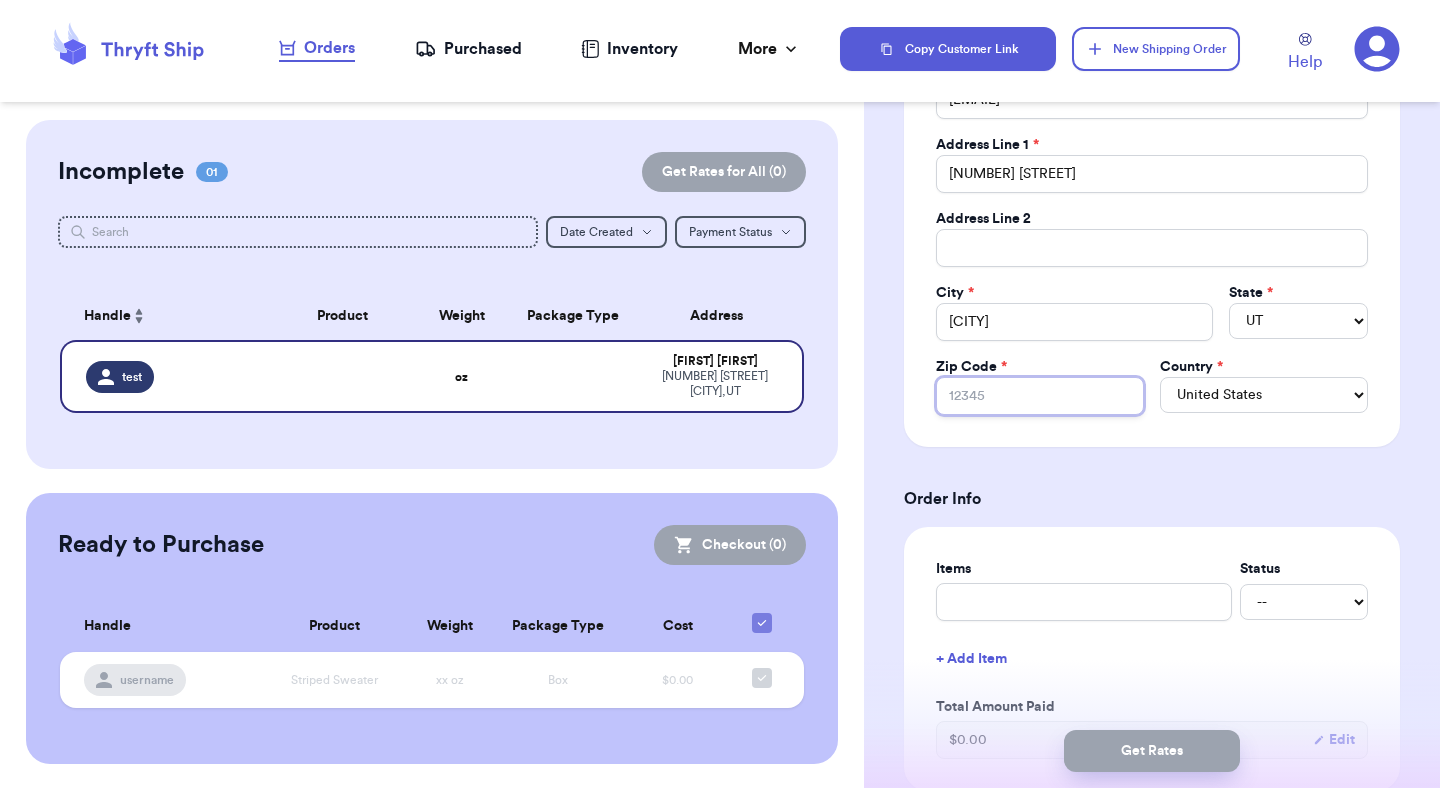 type on "[POSTAL_CODE]" 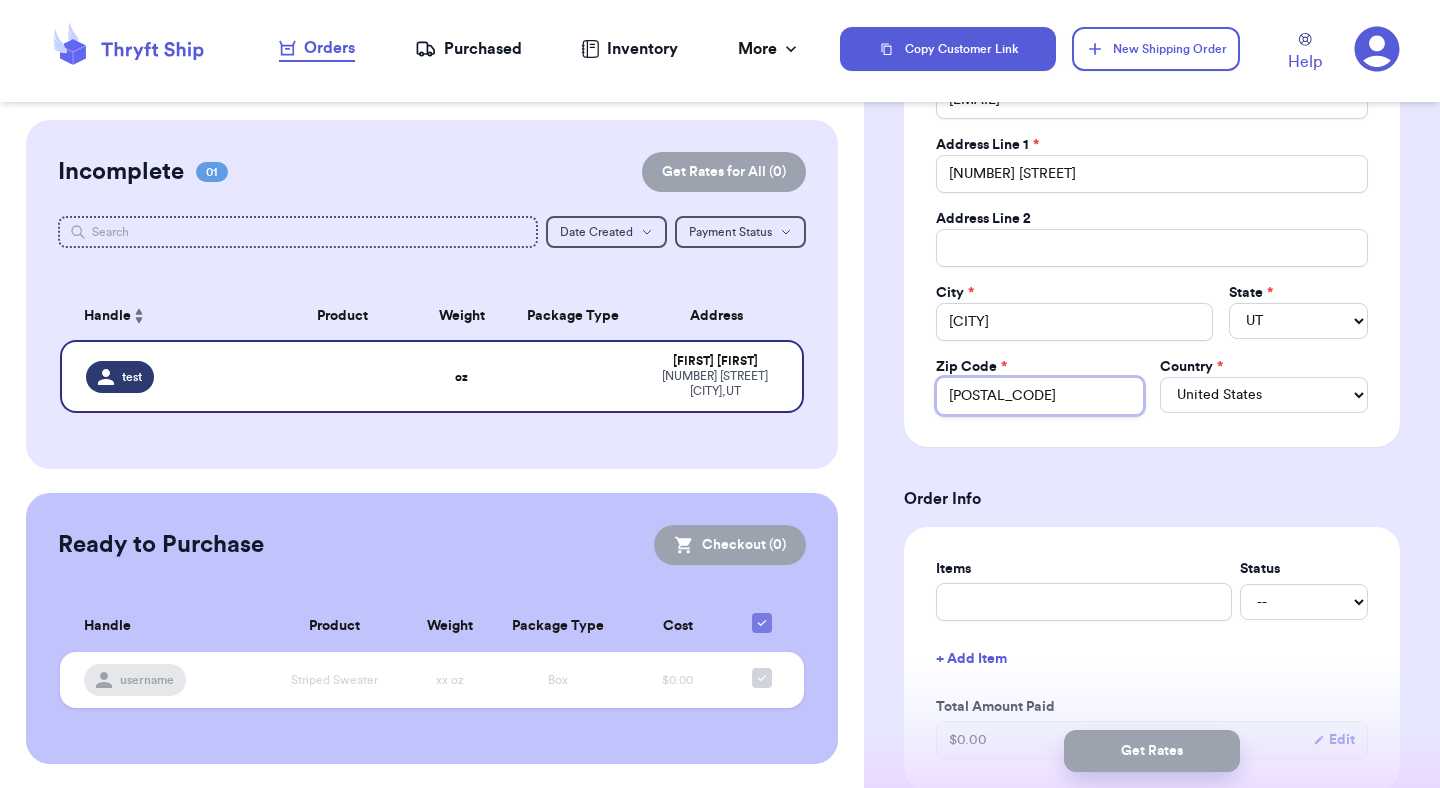 scroll, scrollTop: 606, scrollLeft: 0, axis: vertical 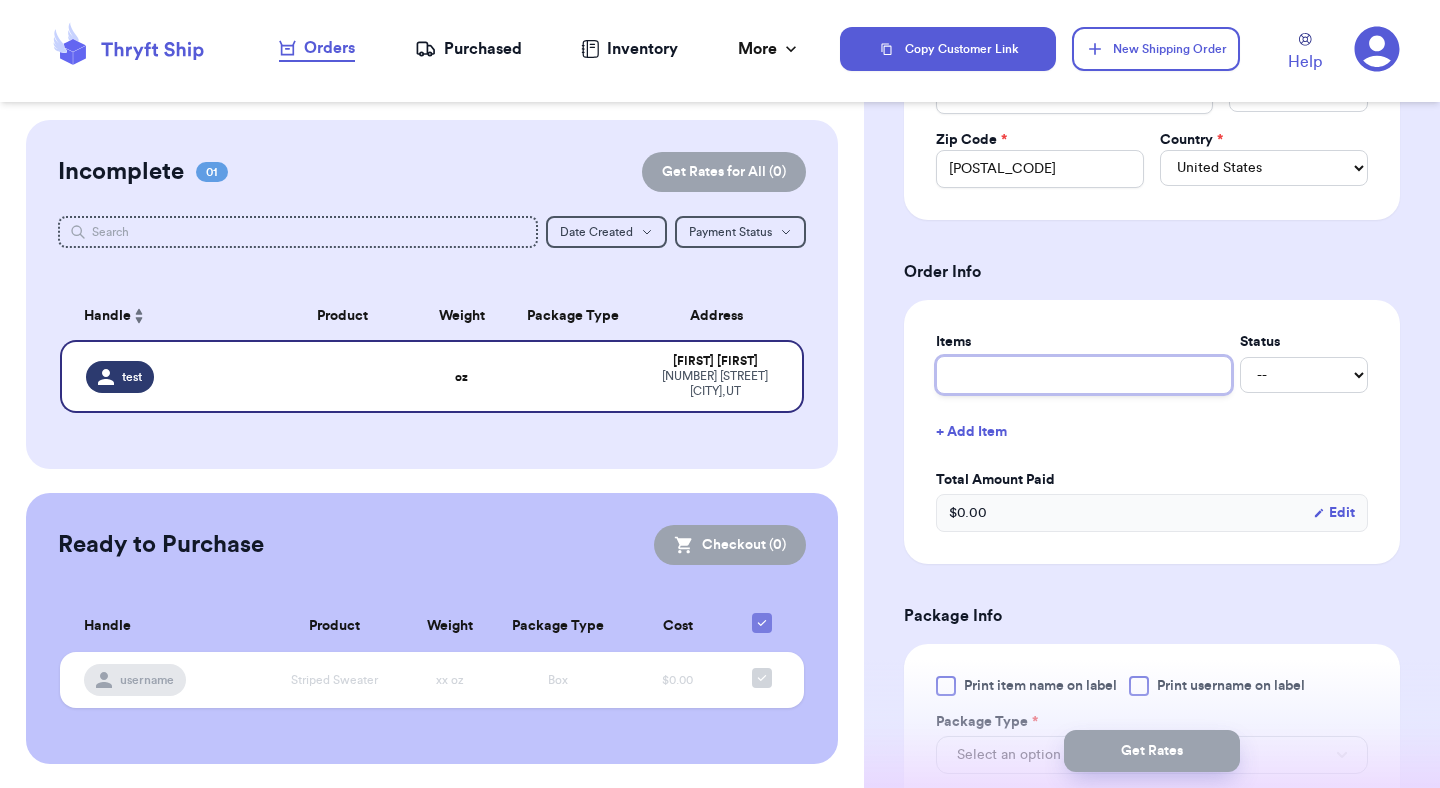 click at bounding box center [1084, 375] 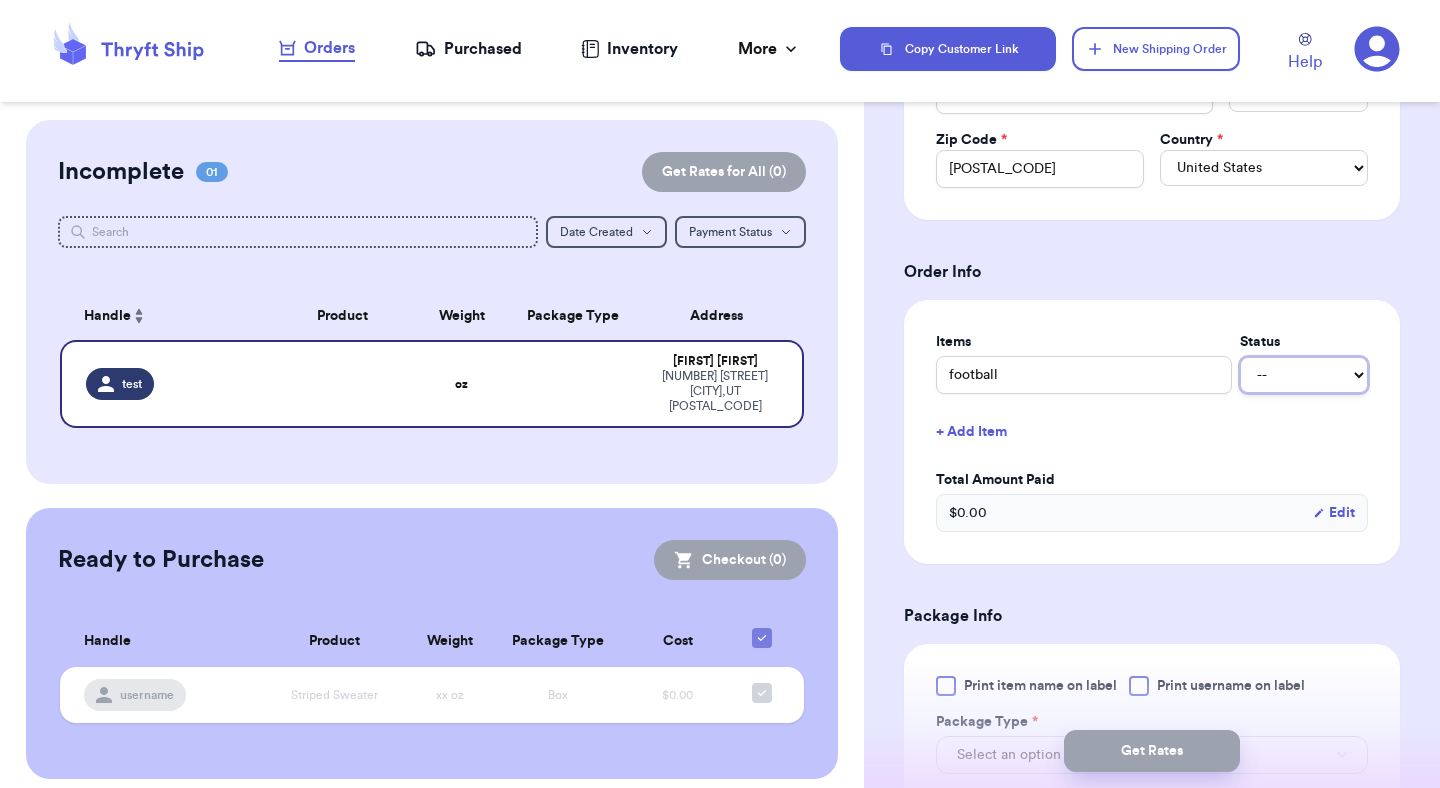 click on "-- Paid Owes" at bounding box center [1304, 375] 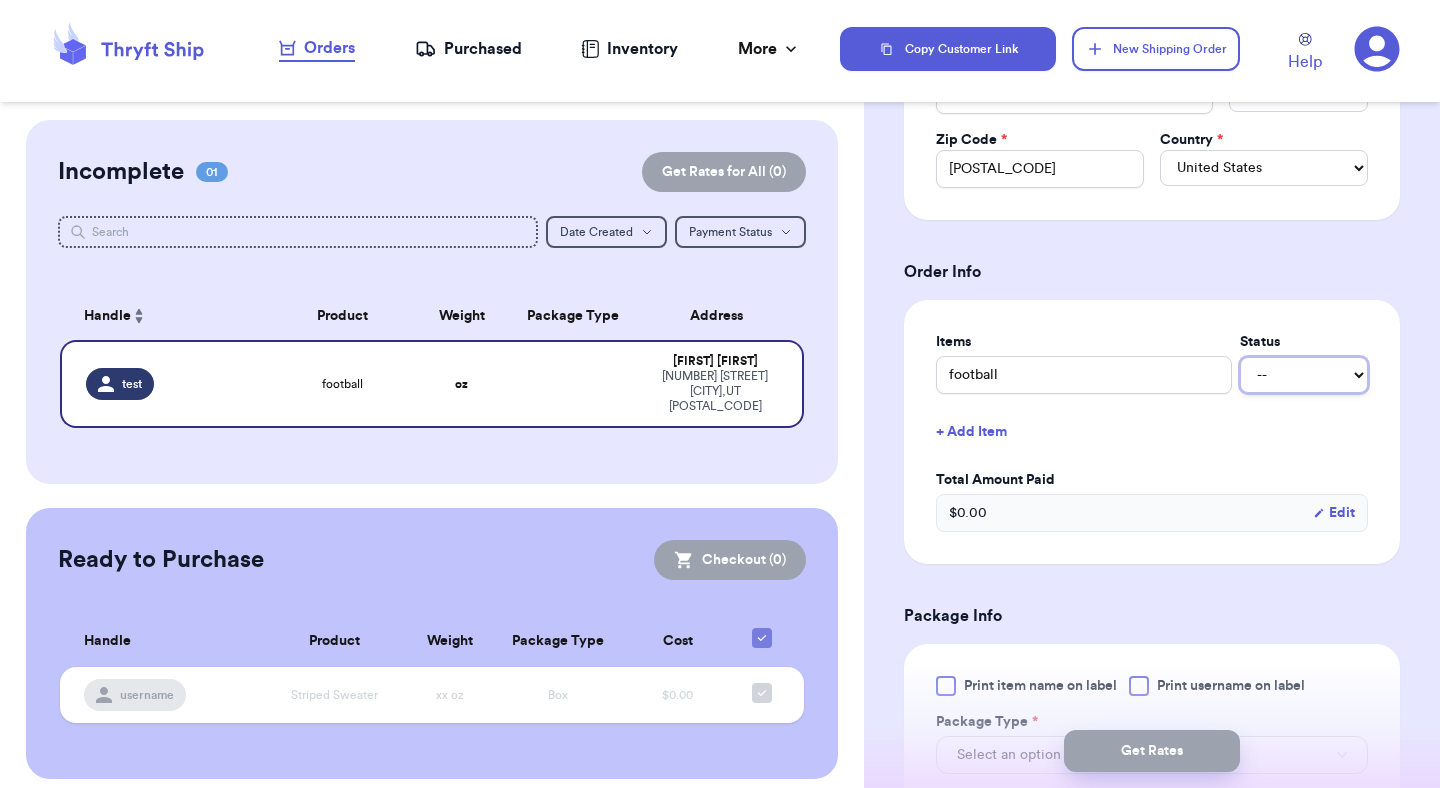 type 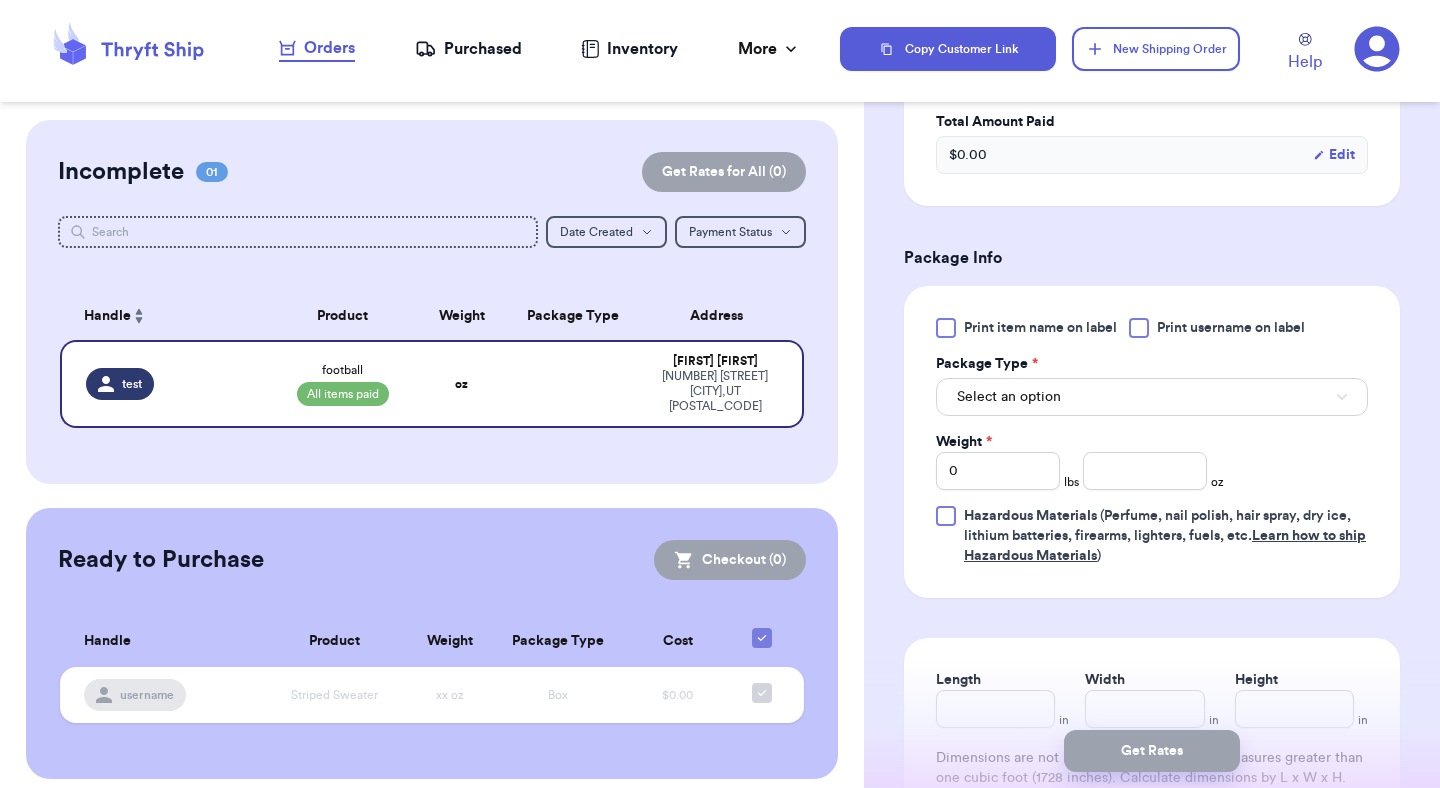 scroll, scrollTop: 1043, scrollLeft: 0, axis: vertical 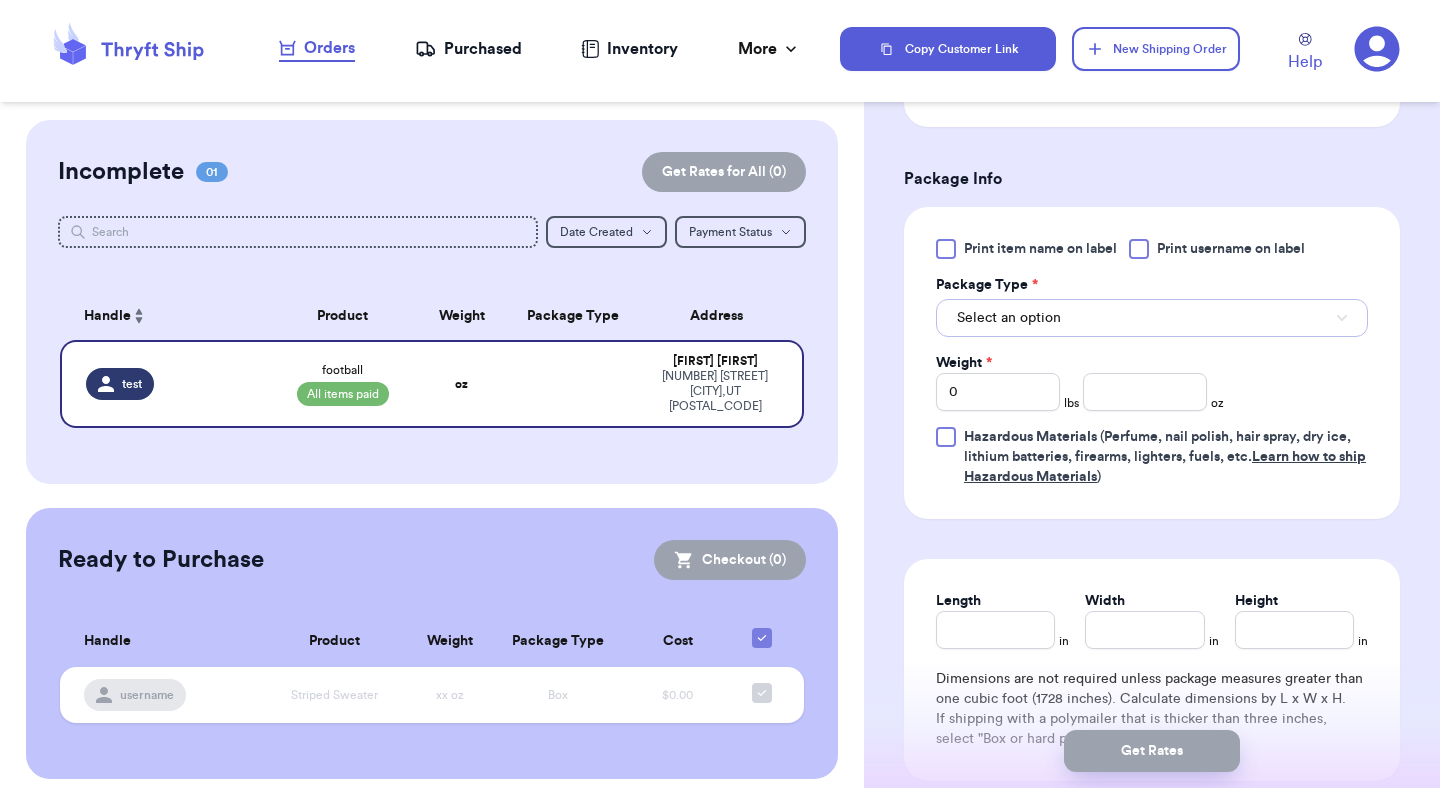 click on "Select an option" at bounding box center (1152, 318) 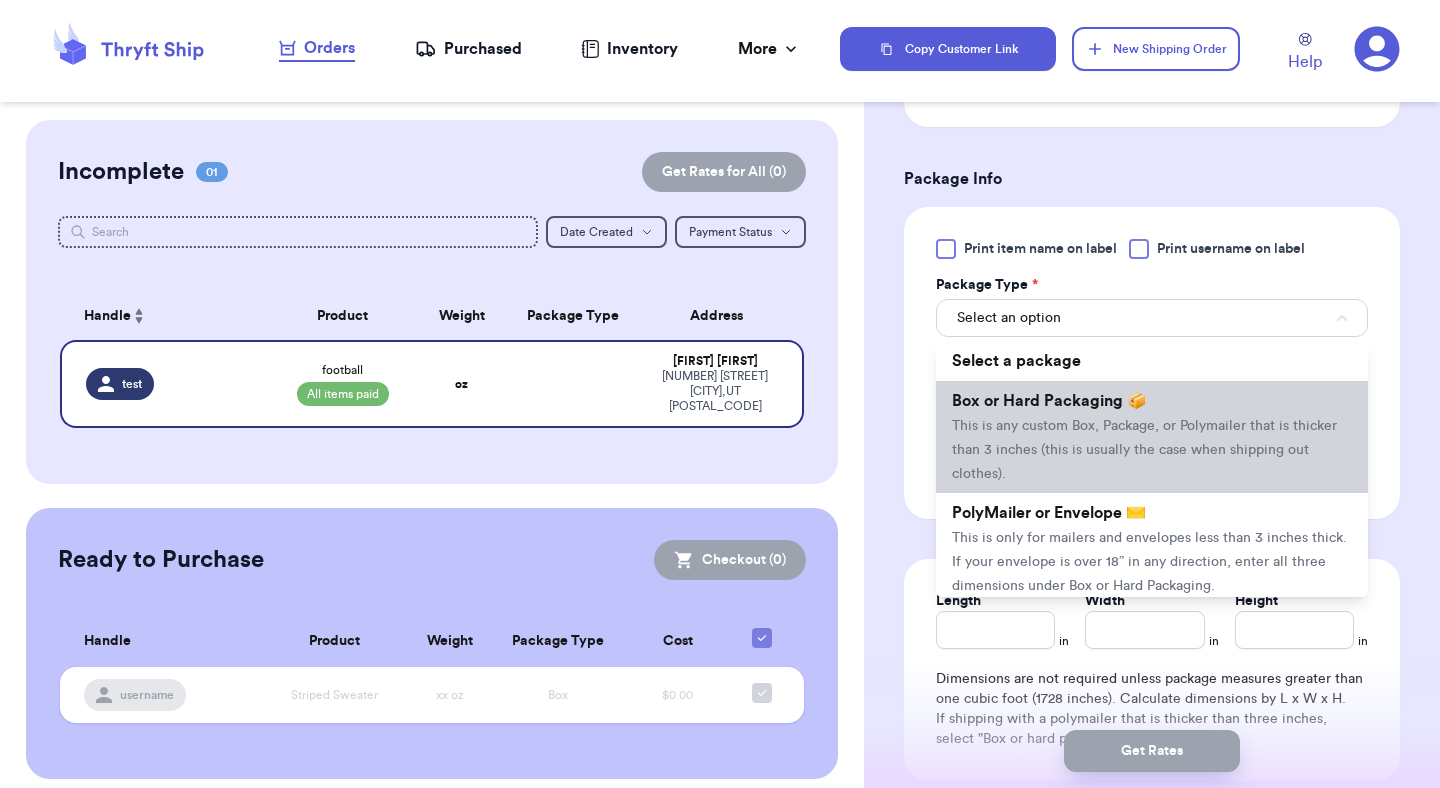 click on "Box or Hard Packaging 📦" at bounding box center (1049, 401) 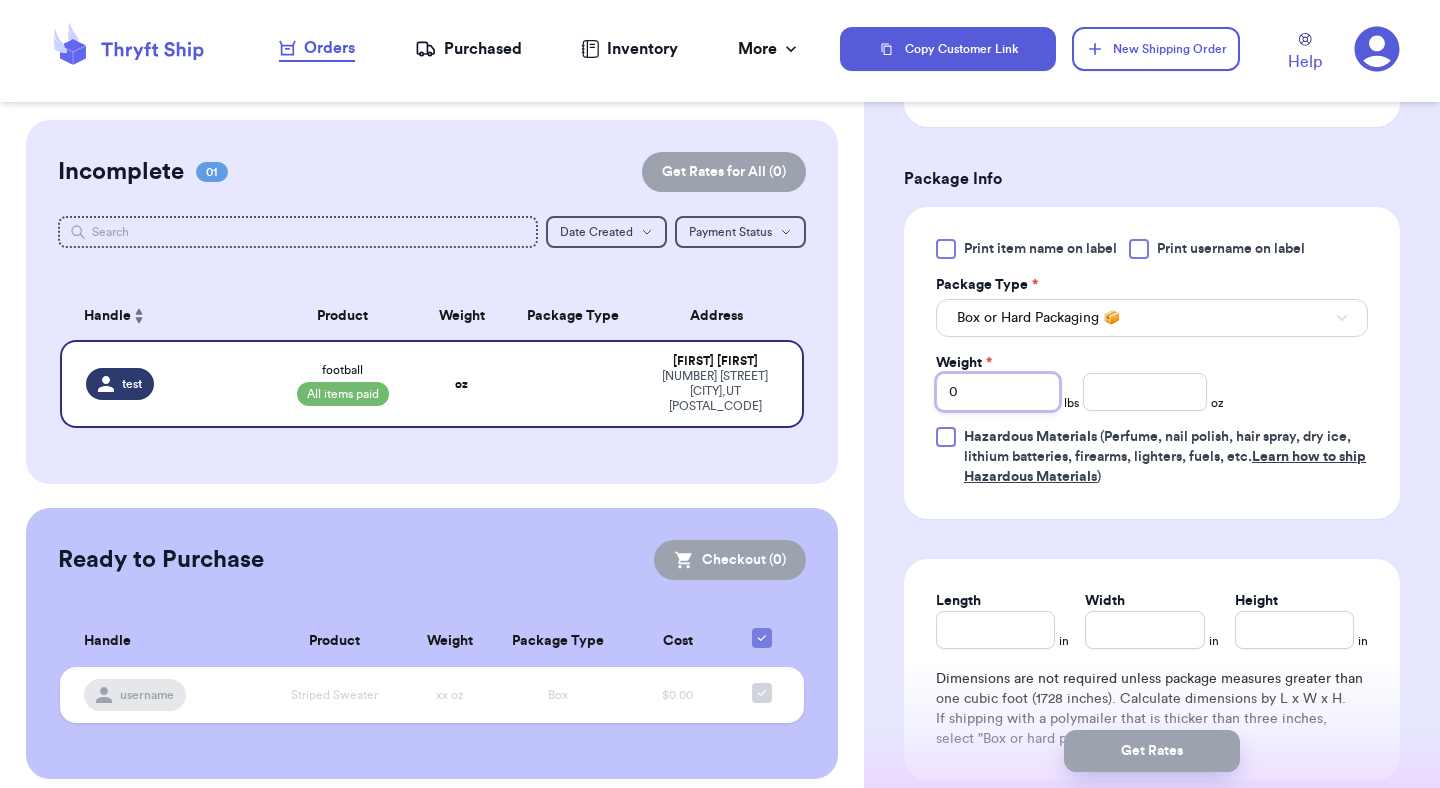 click on "0" at bounding box center (998, 392) 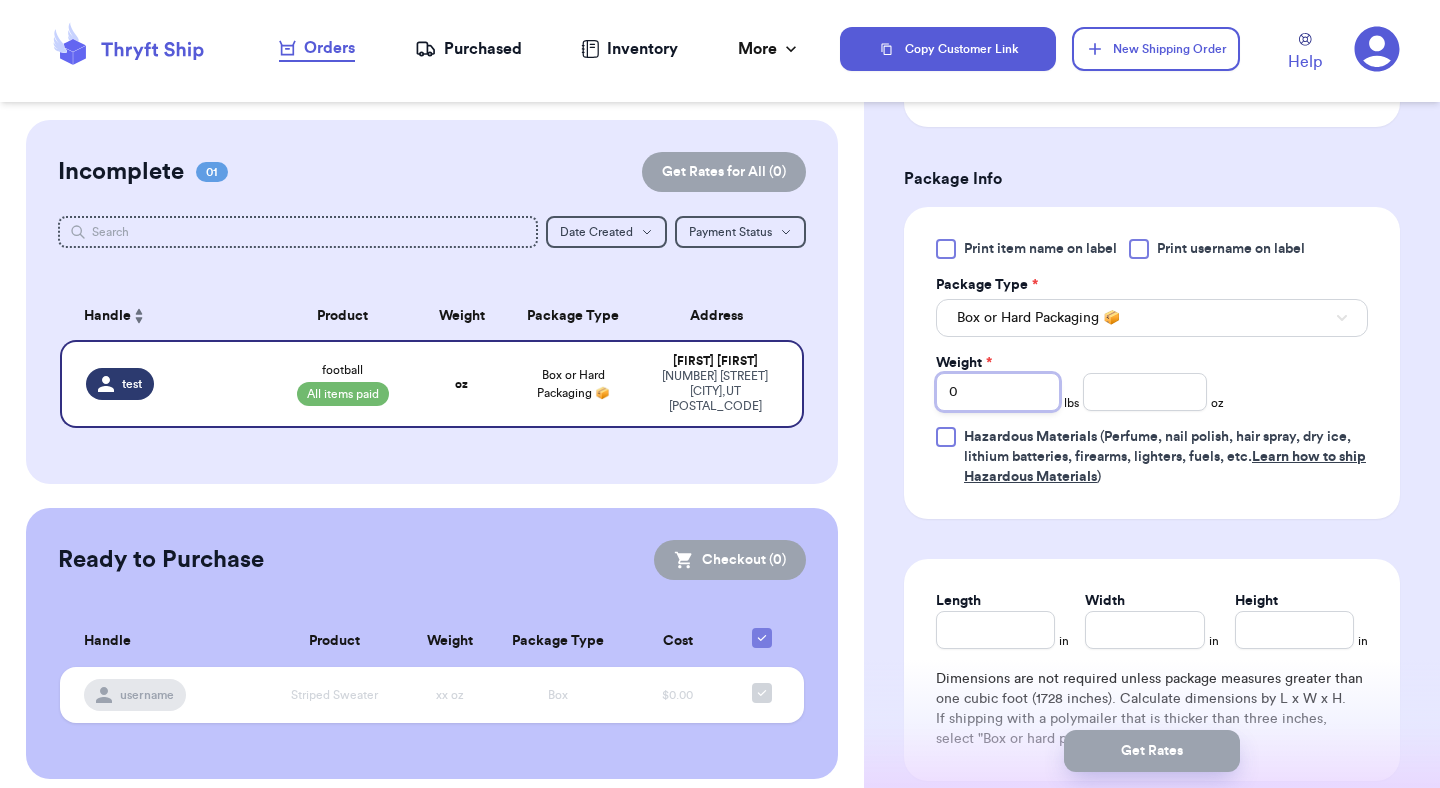 type on "01" 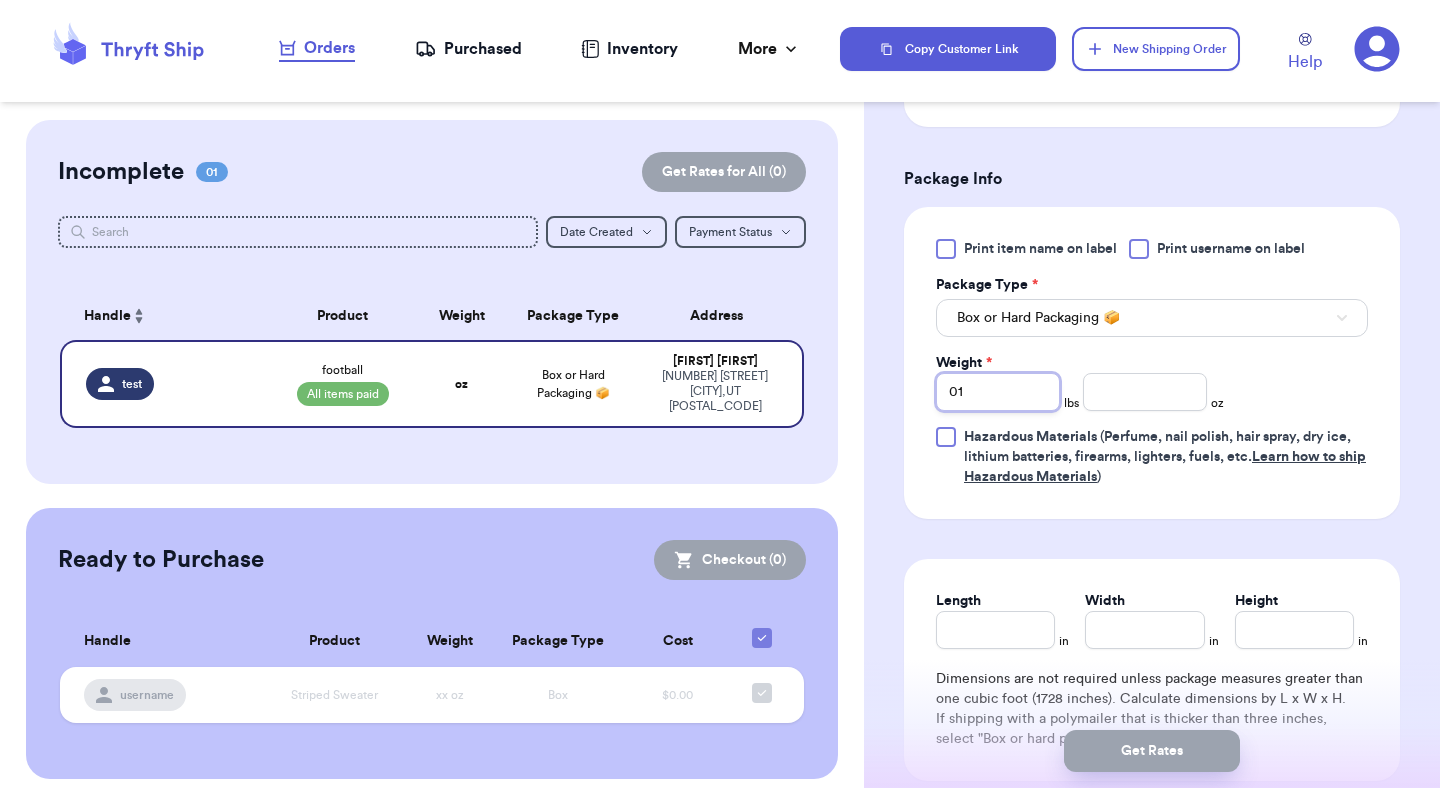 type 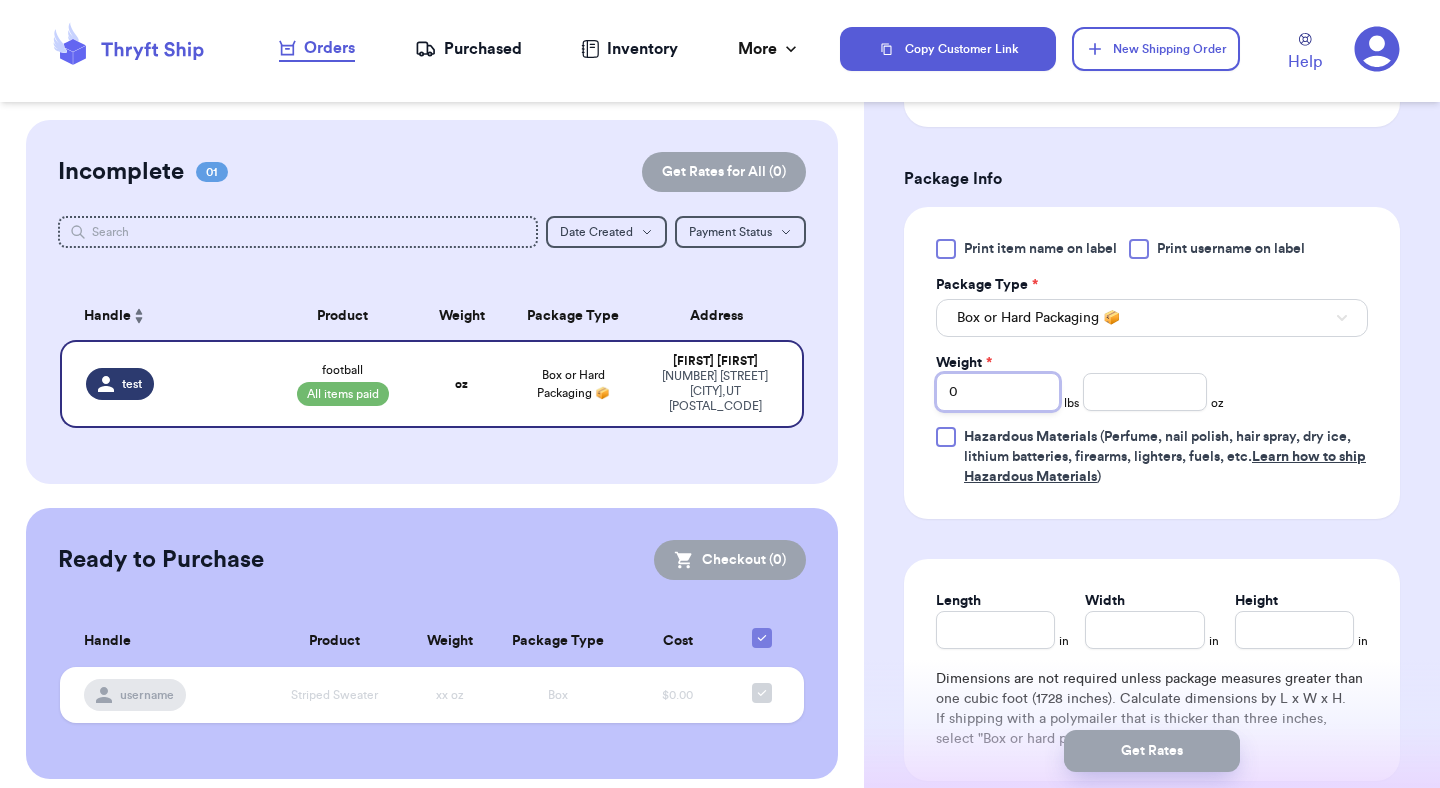 type 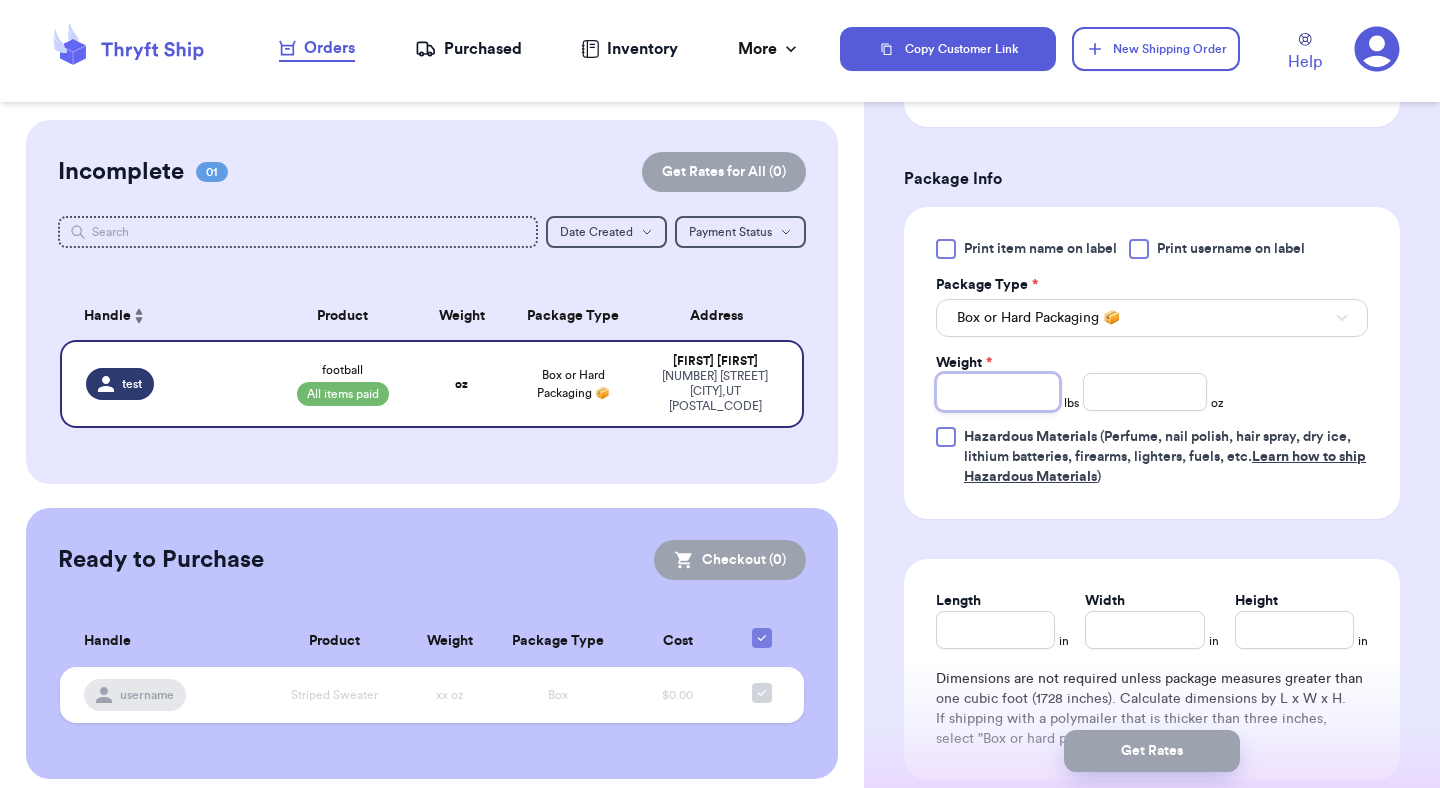type on "1" 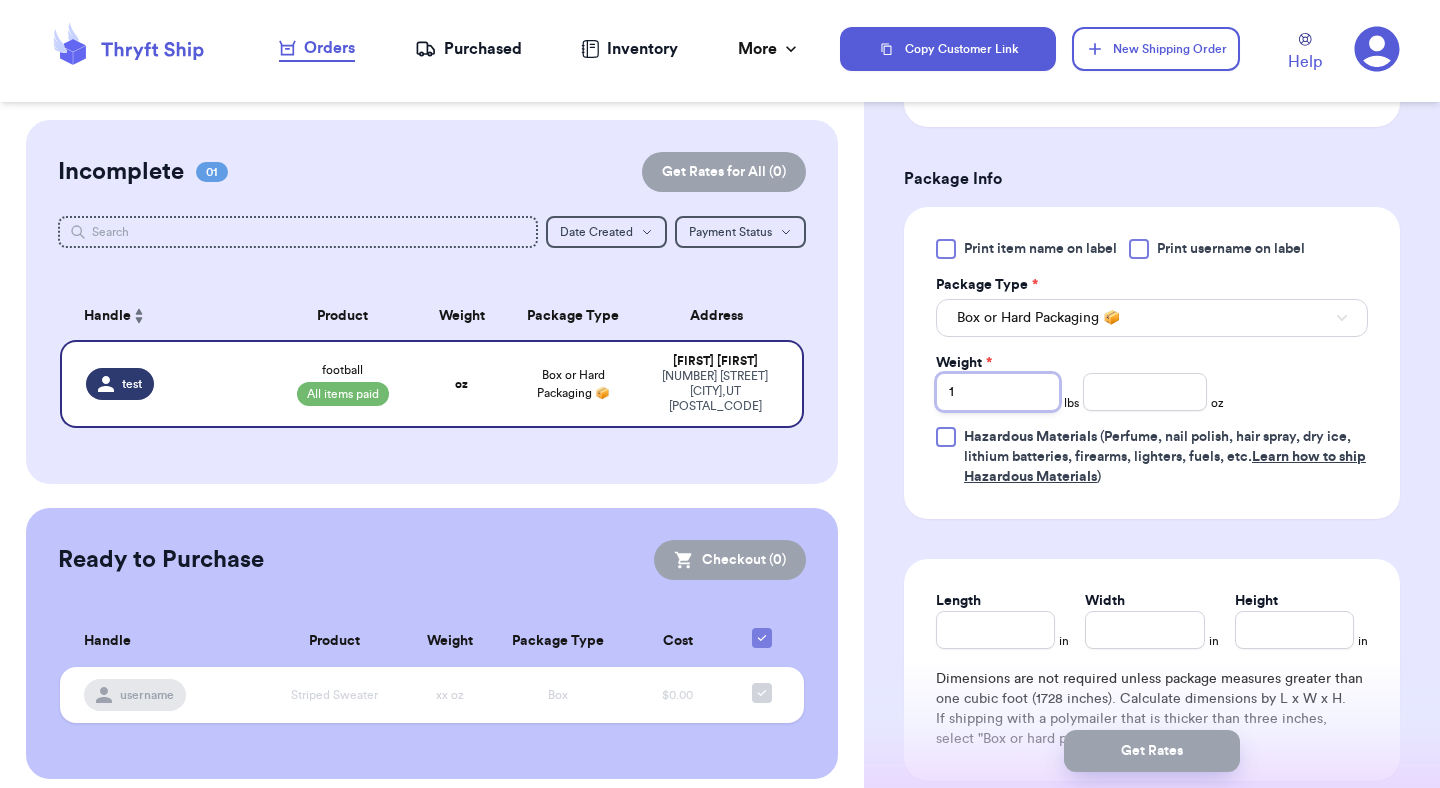 type 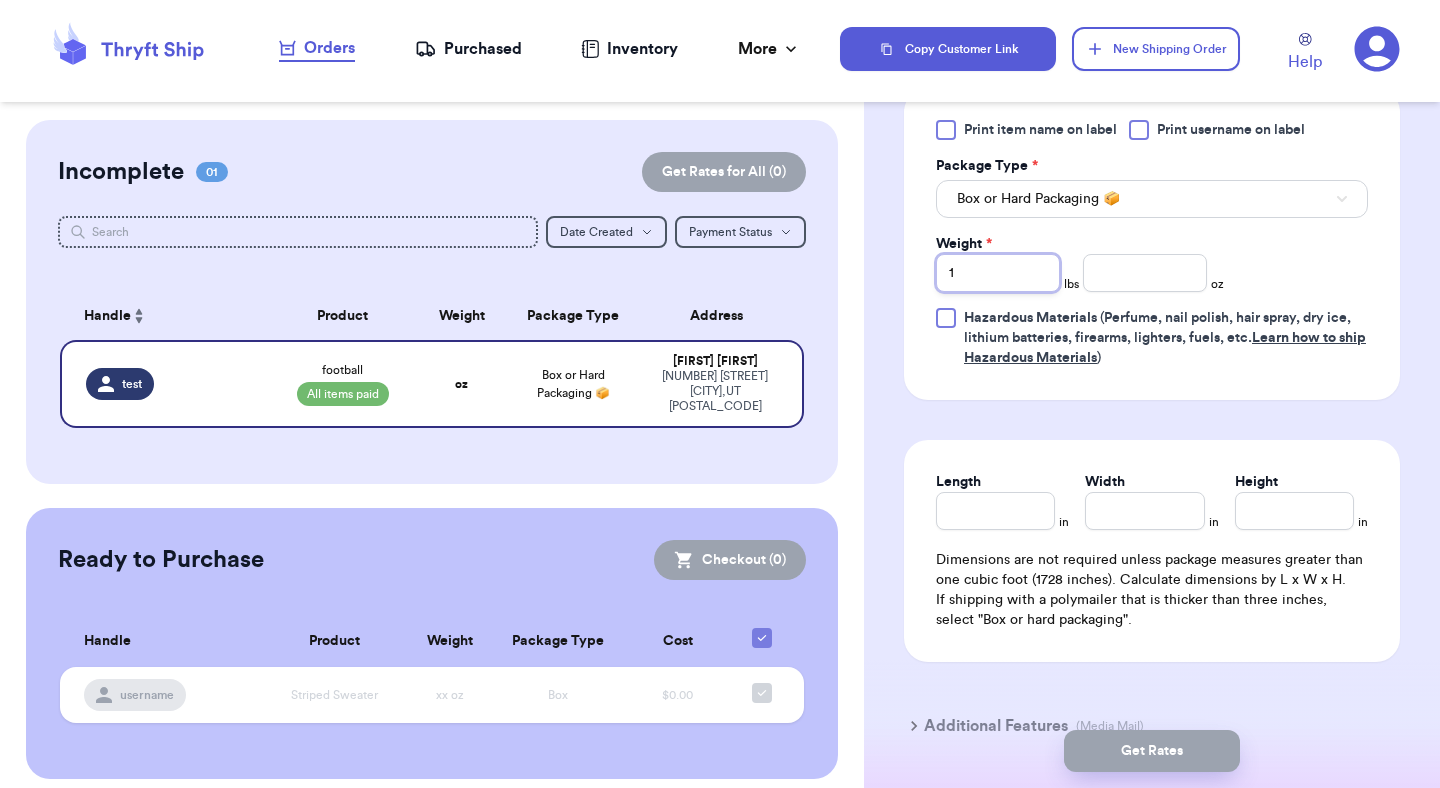 scroll, scrollTop: 1219, scrollLeft: 0, axis: vertical 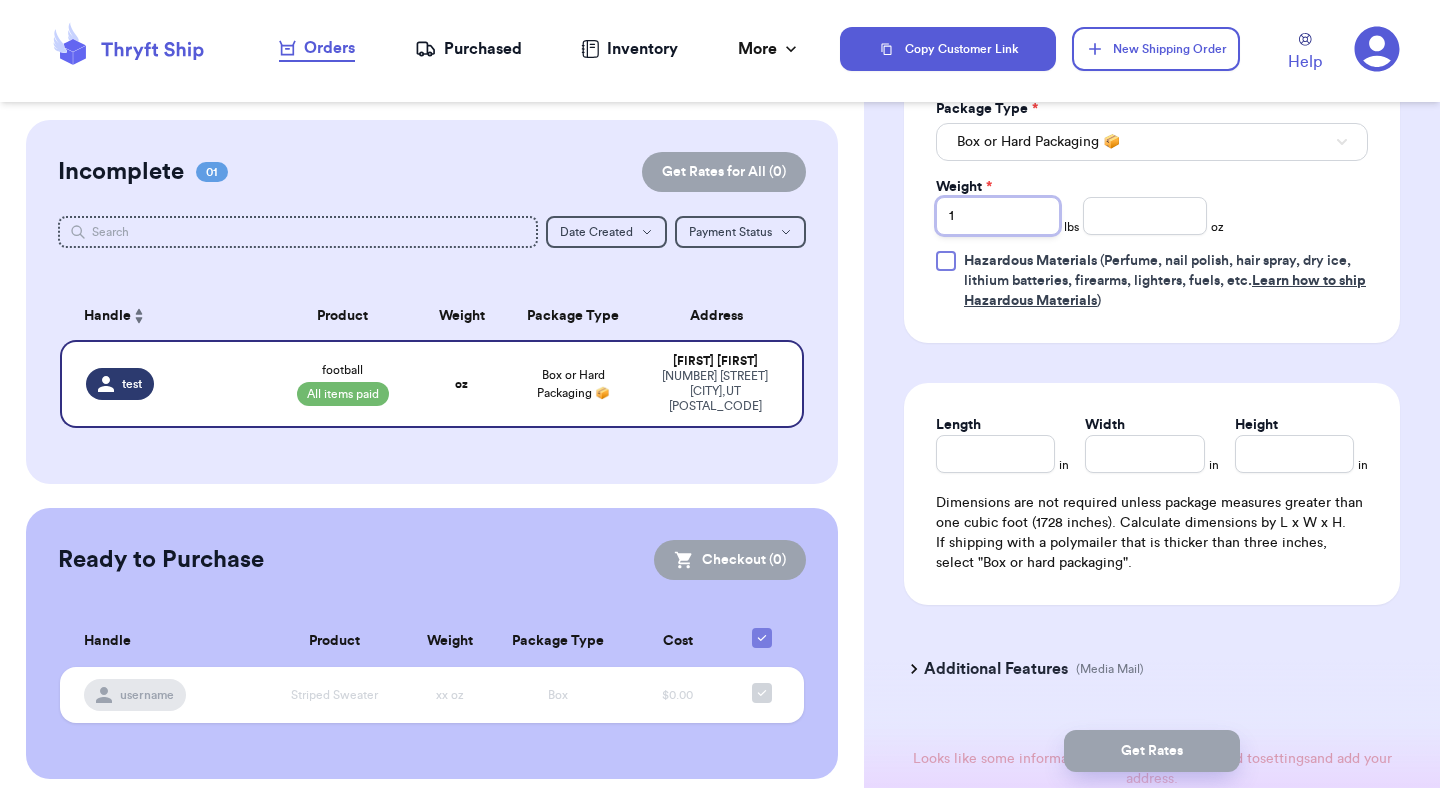 type on "1" 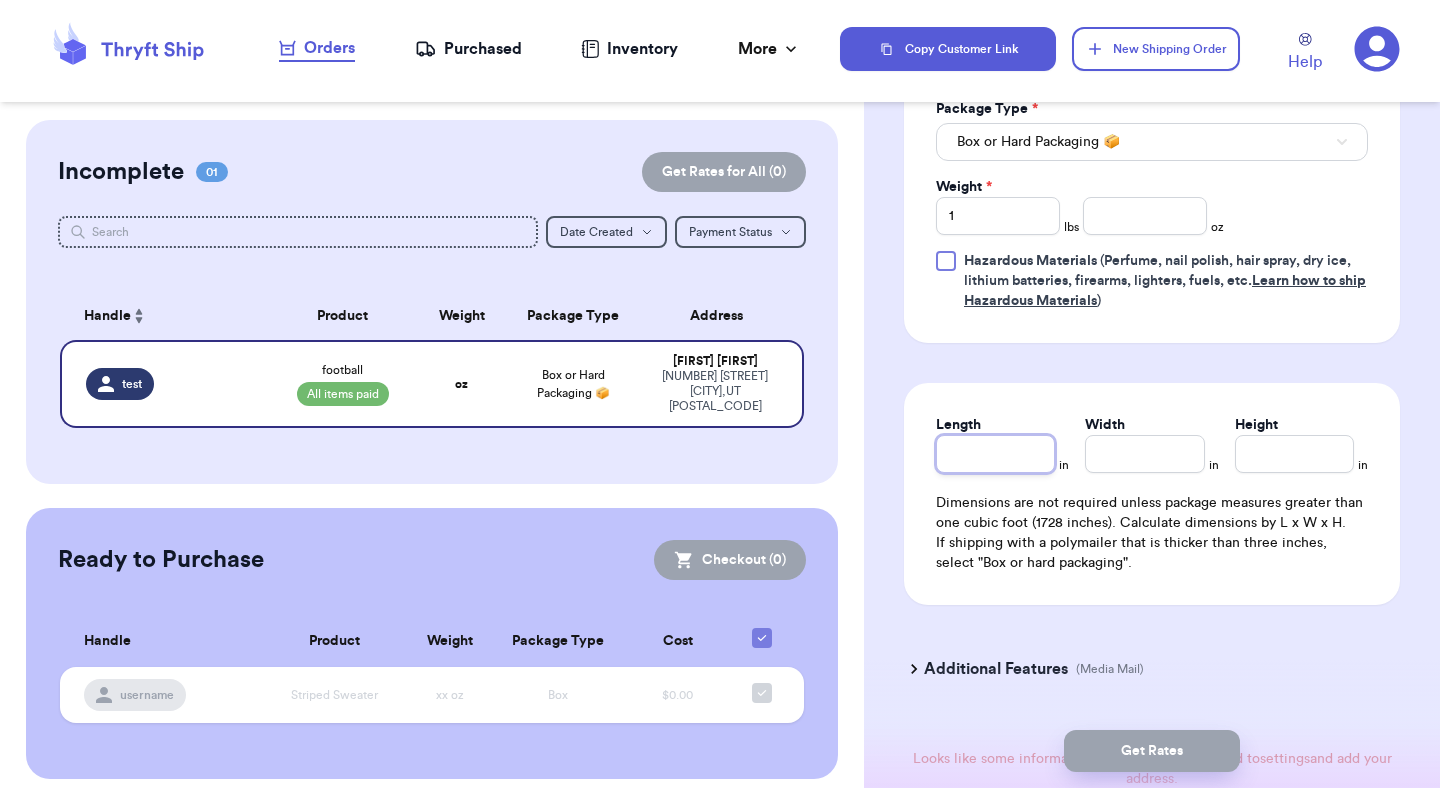 click on "Length" at bounding box center [995, 454] 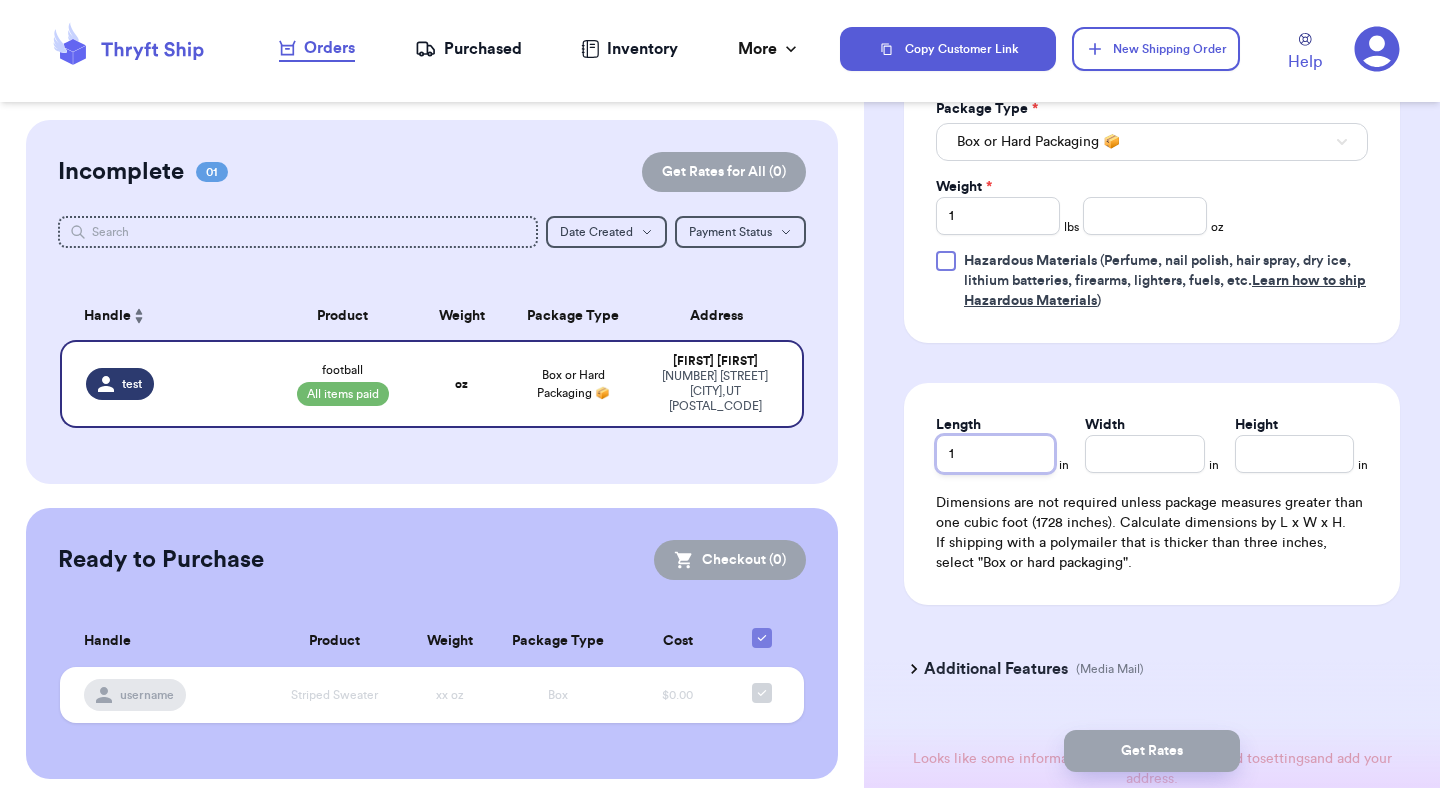 type 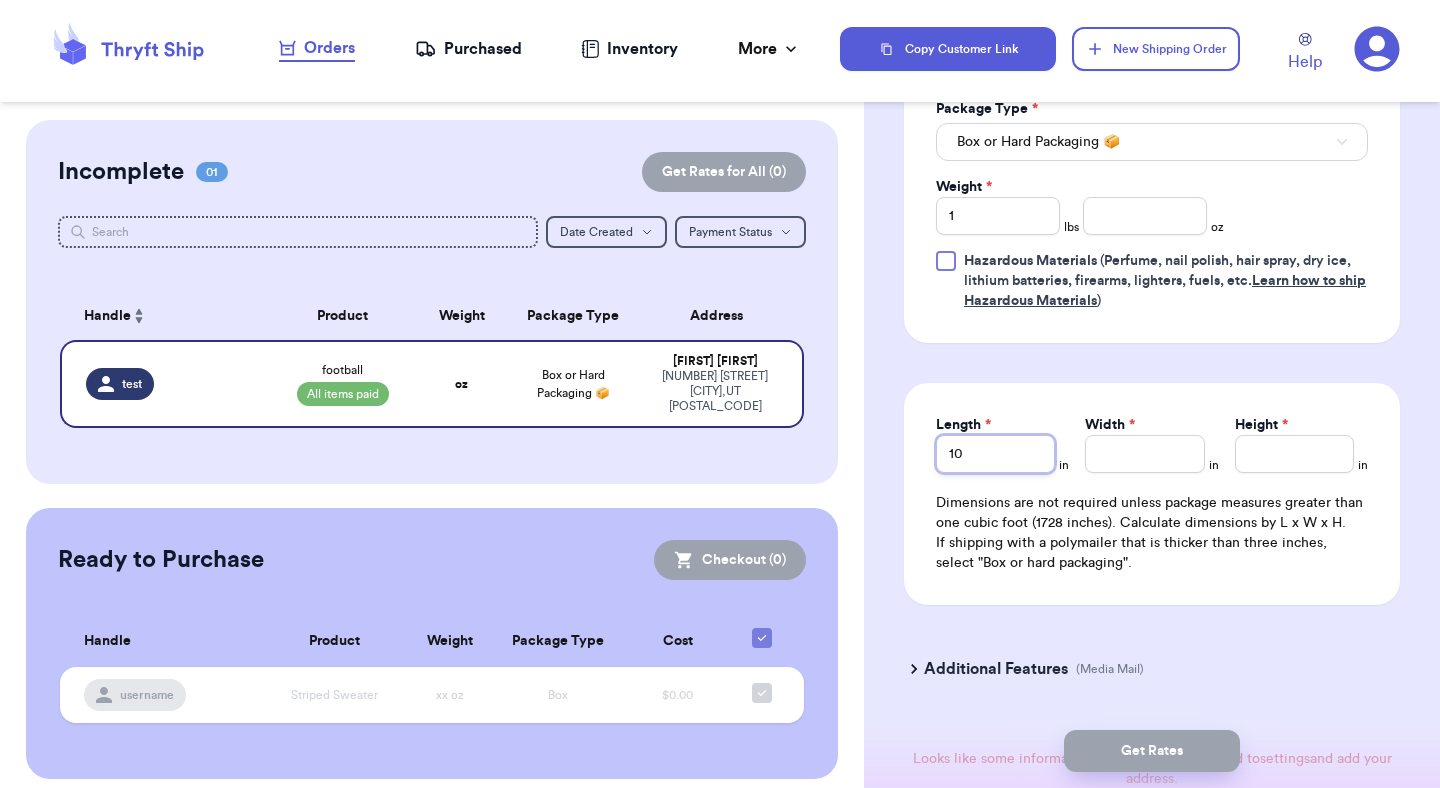 type 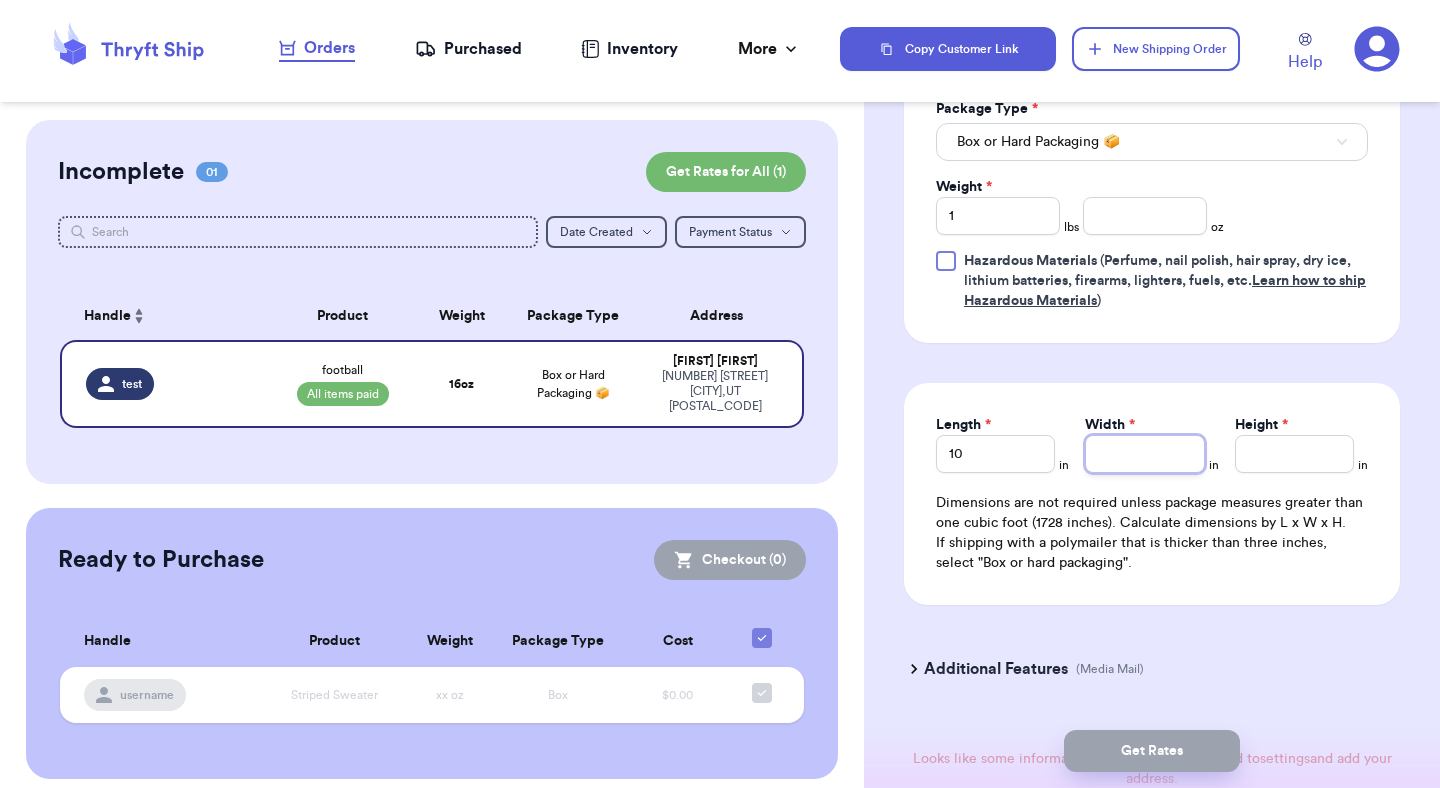 type 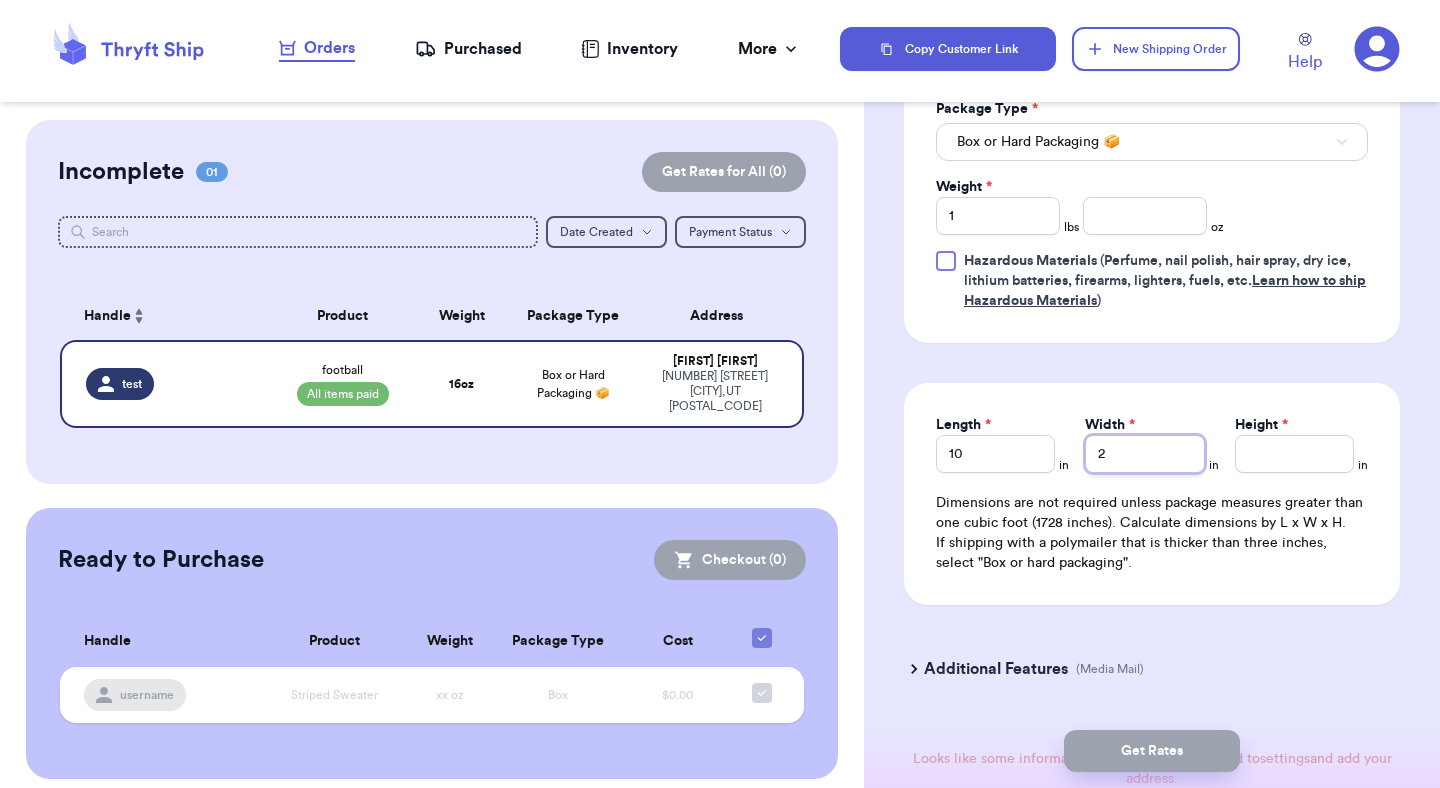 type 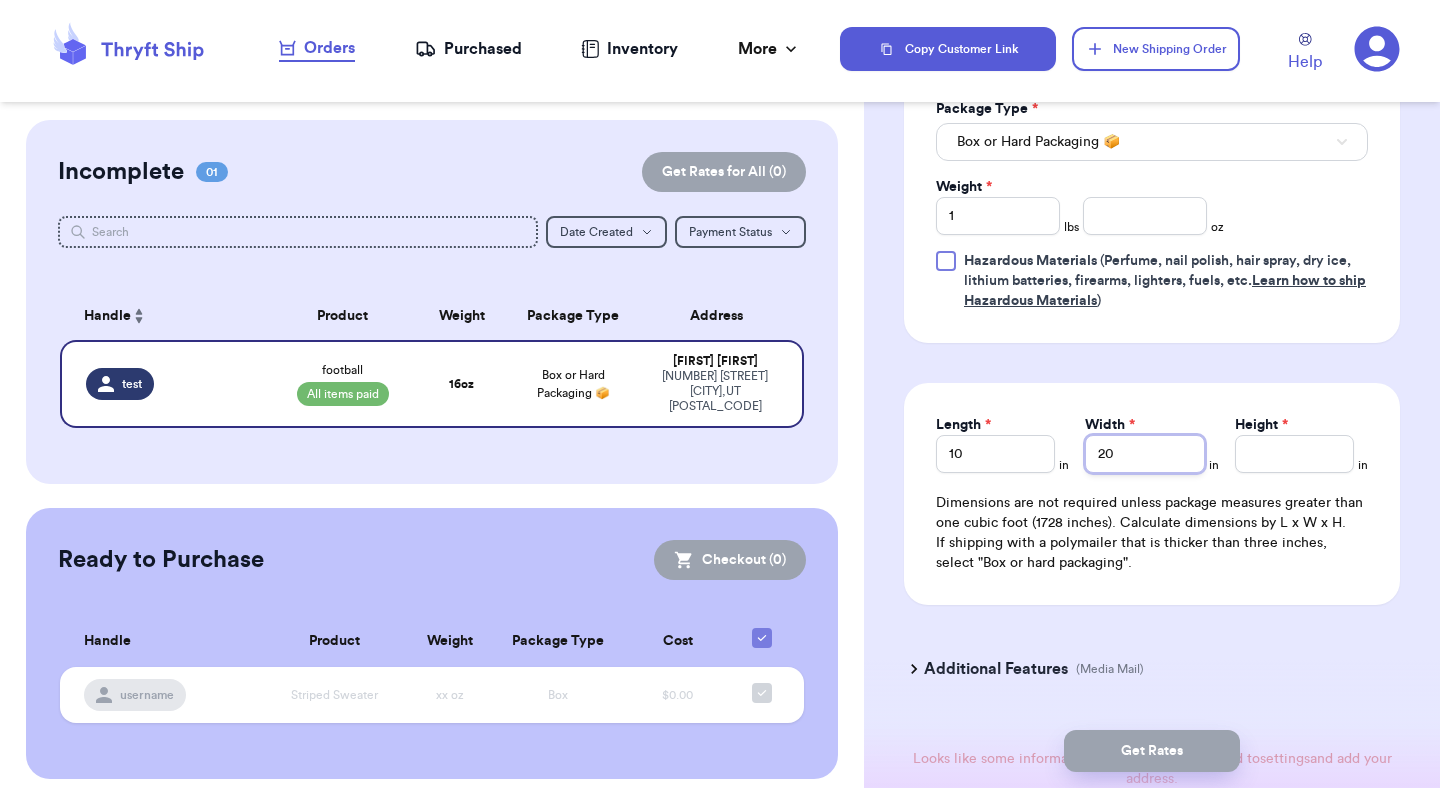 type on "20" 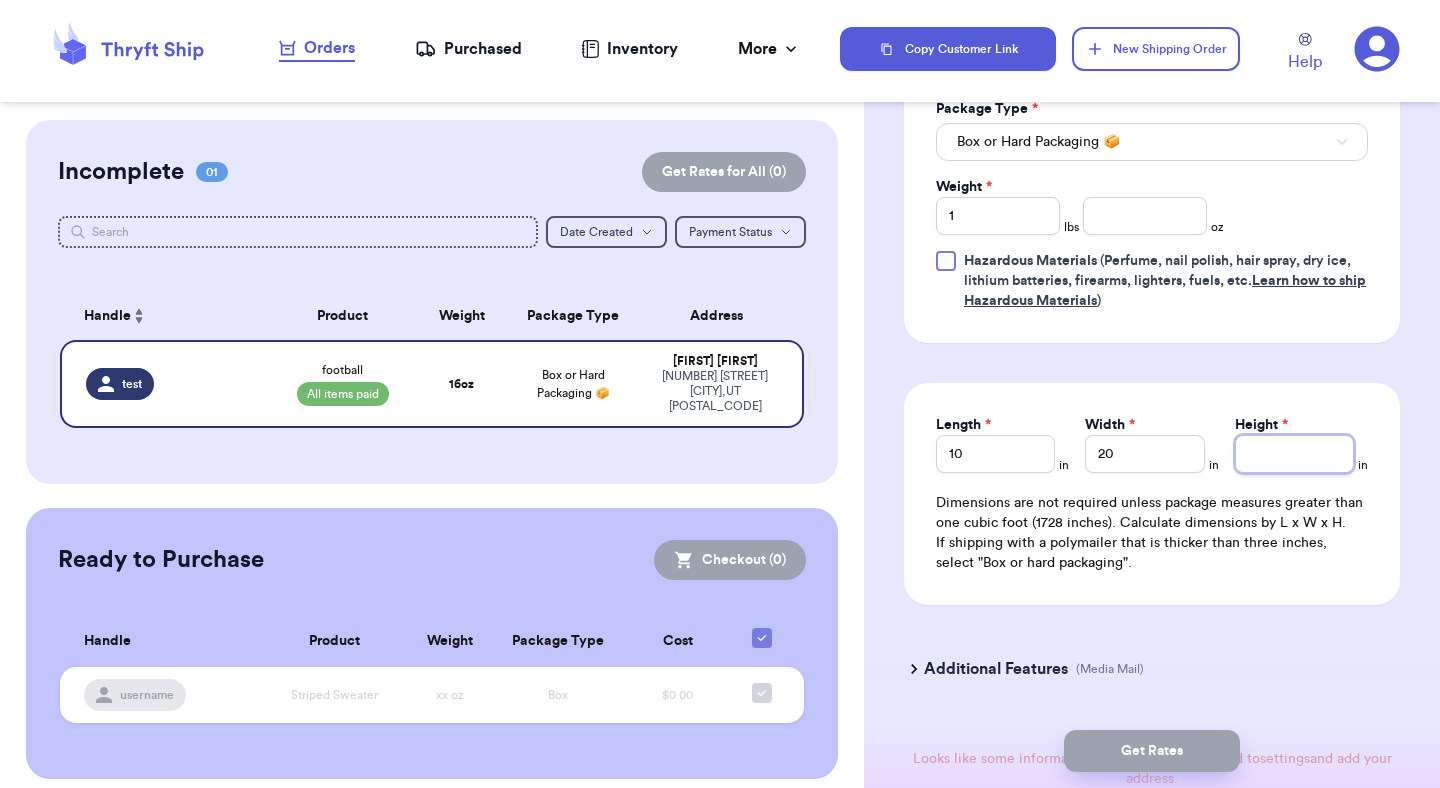 type 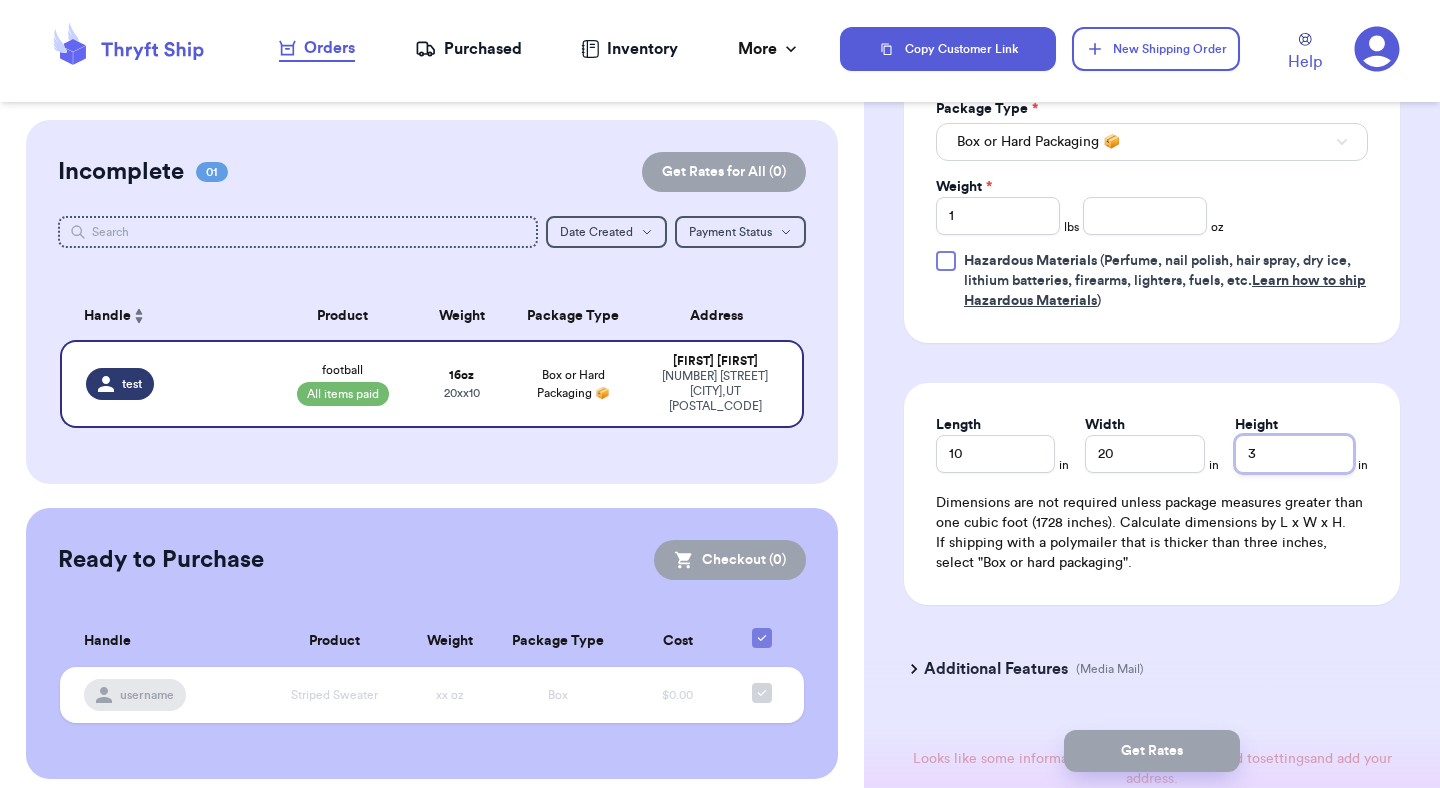 type 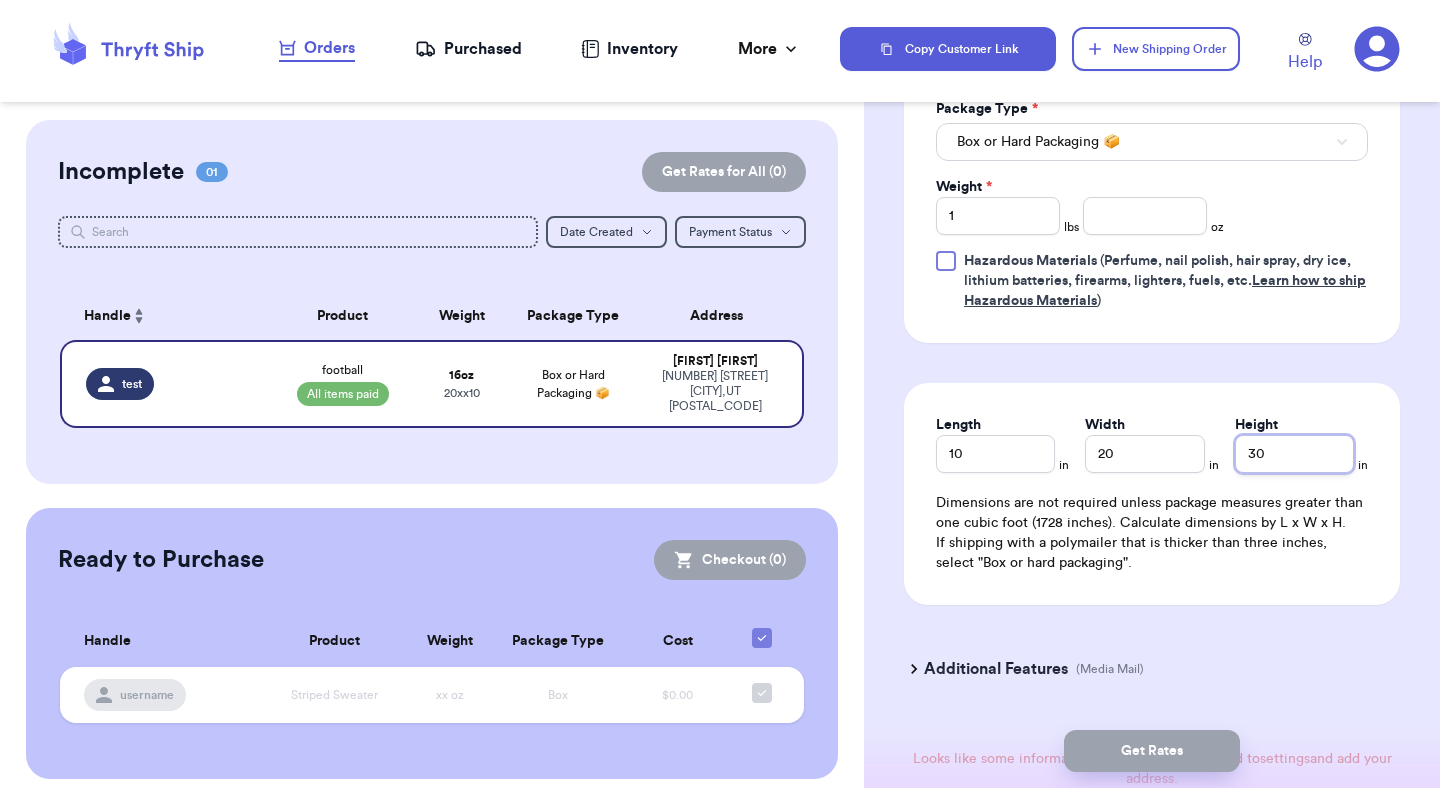 type on "30" 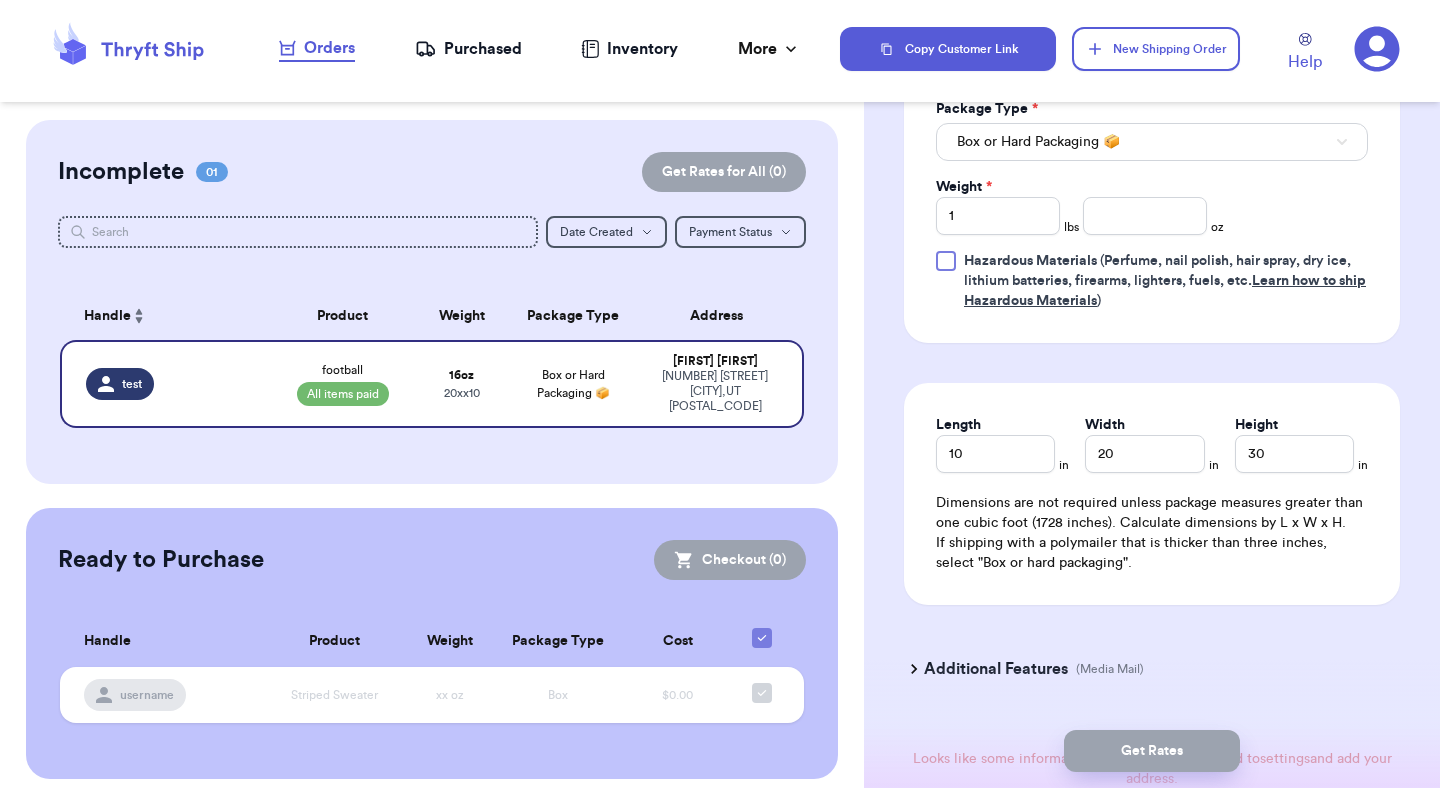 click on "If shipping with a polymailer that is thicker than three inches, select "Box or hard packaging"." at bounding box center [1152, 553] 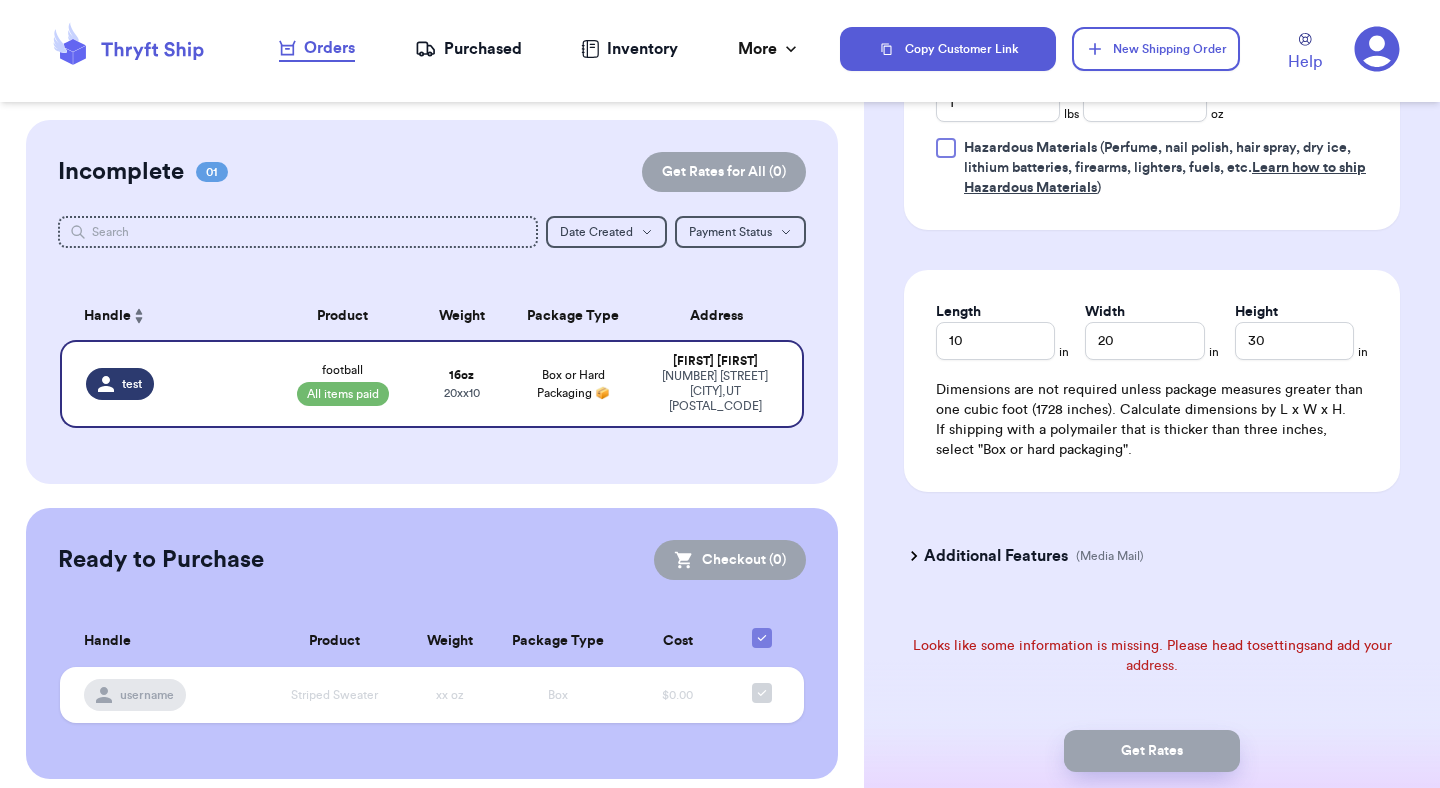 scroll, scrollTop: 1363, scrollLeft: 0, axis: vertical 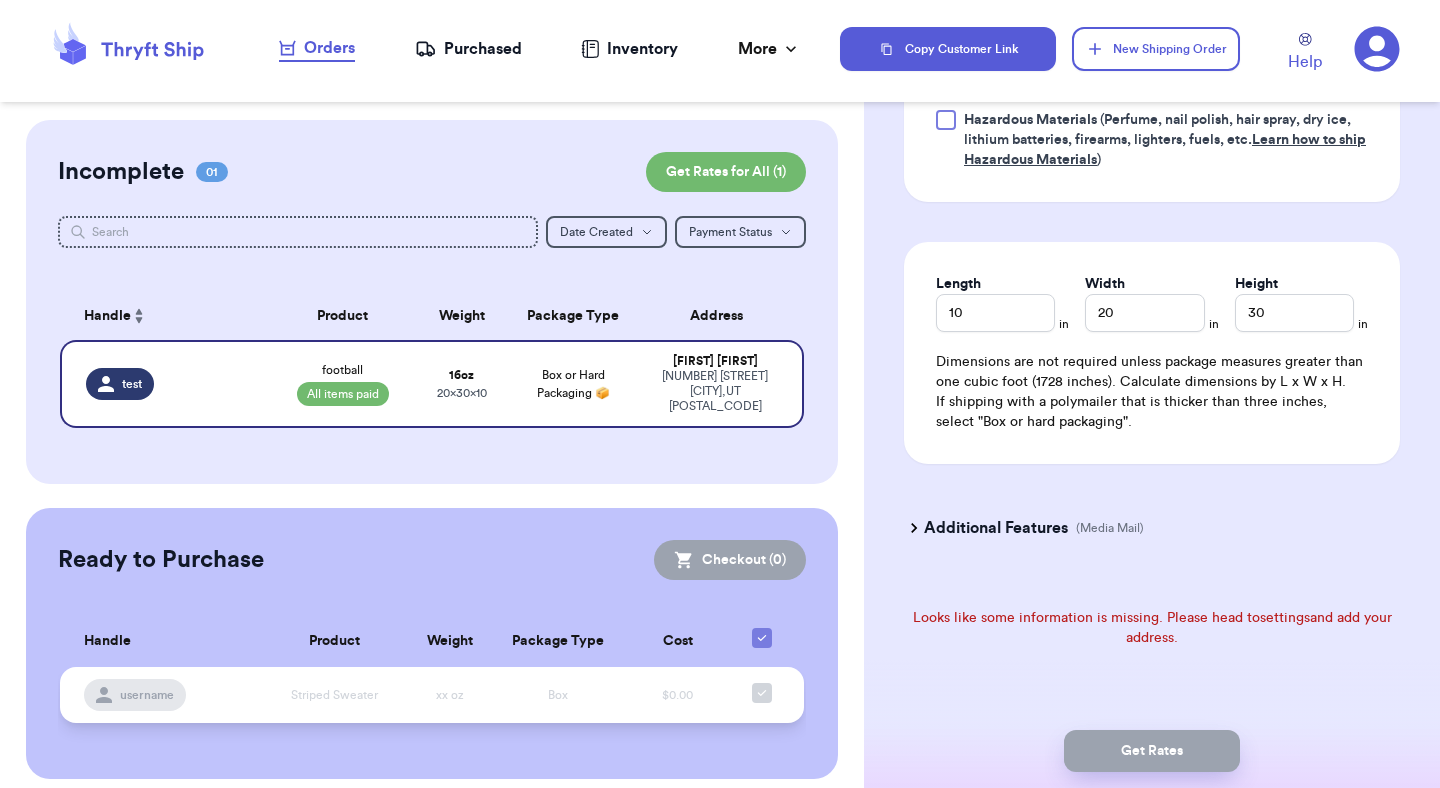 click on "Box" at bounding box center (558, 695) 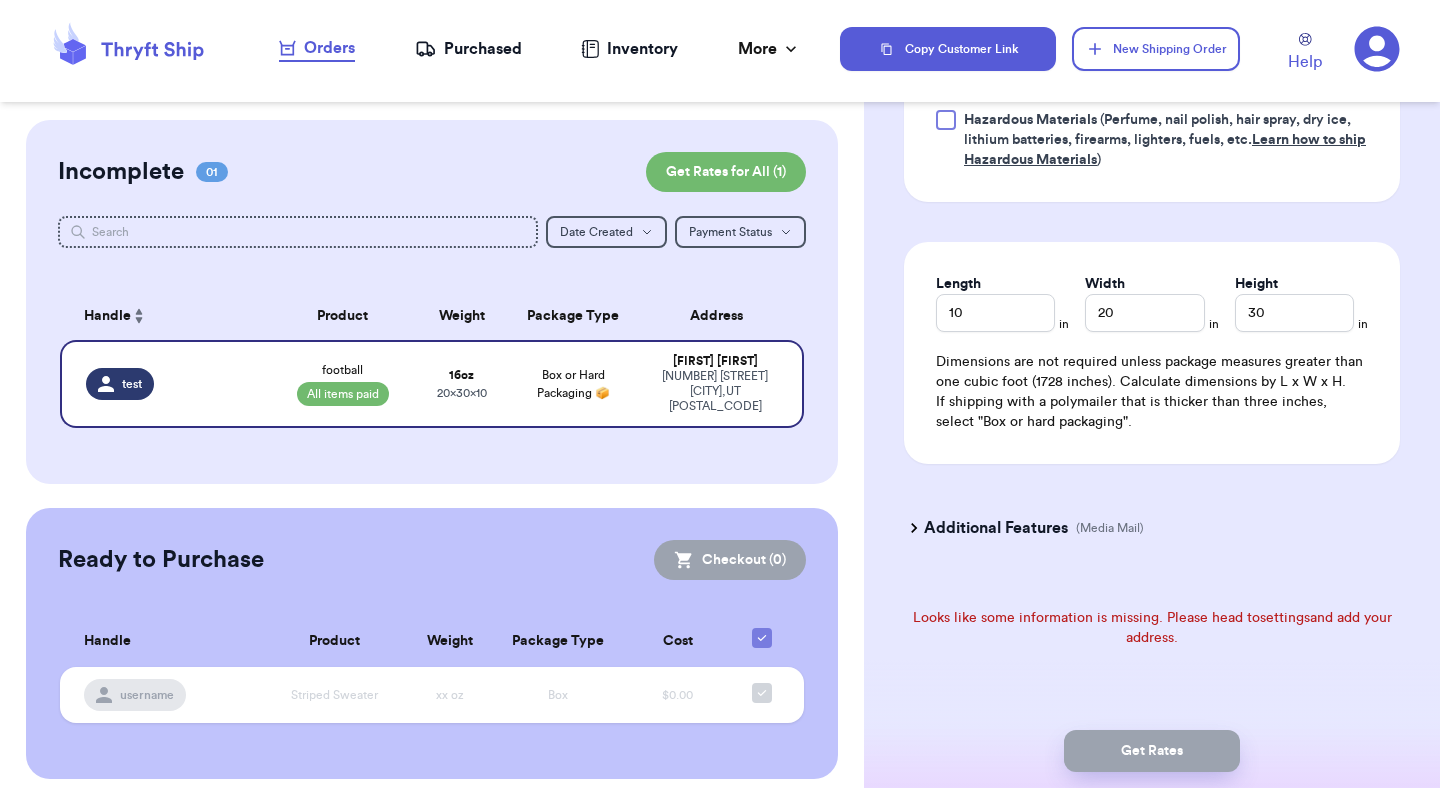 type 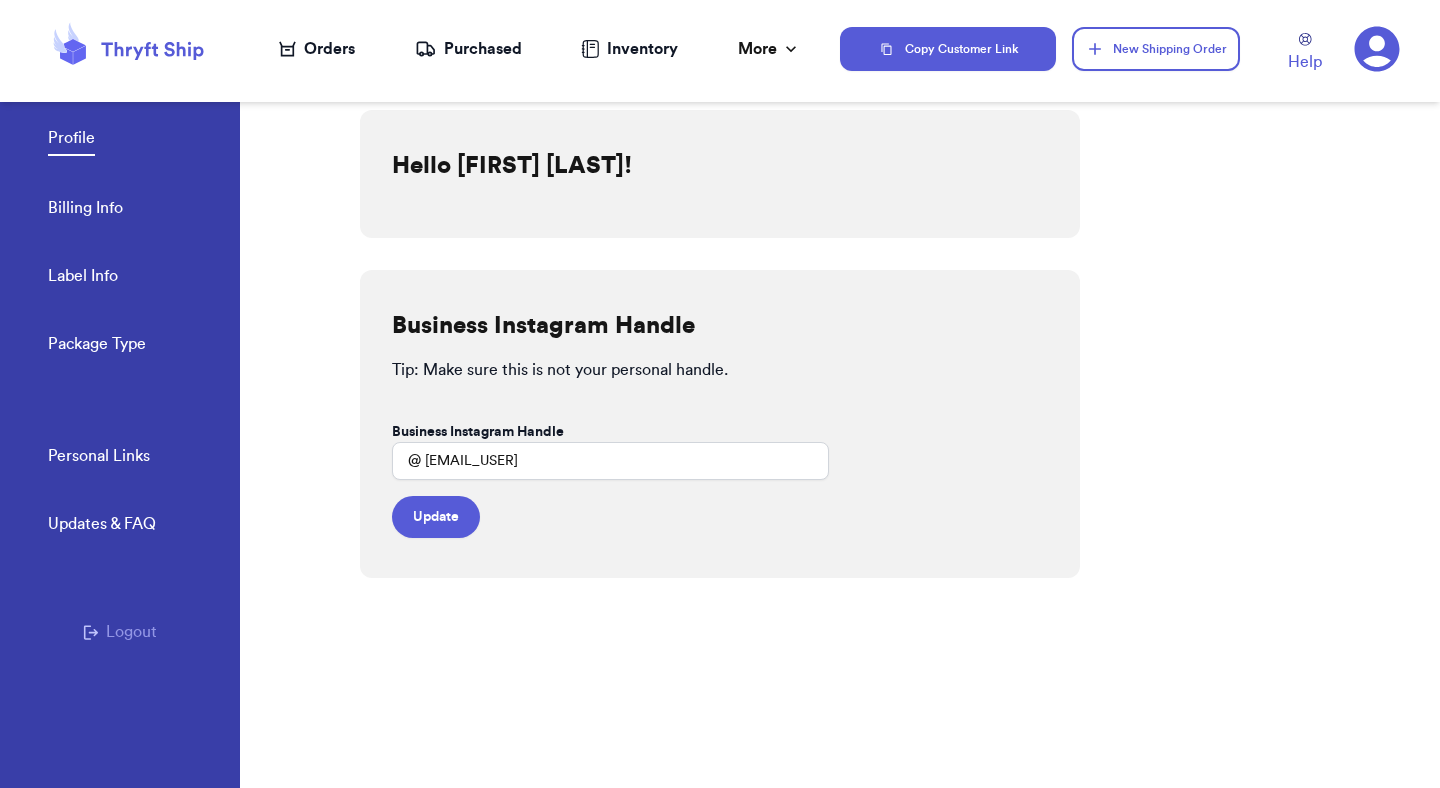 click on "Billing Info" at bounding box center [85, 210] 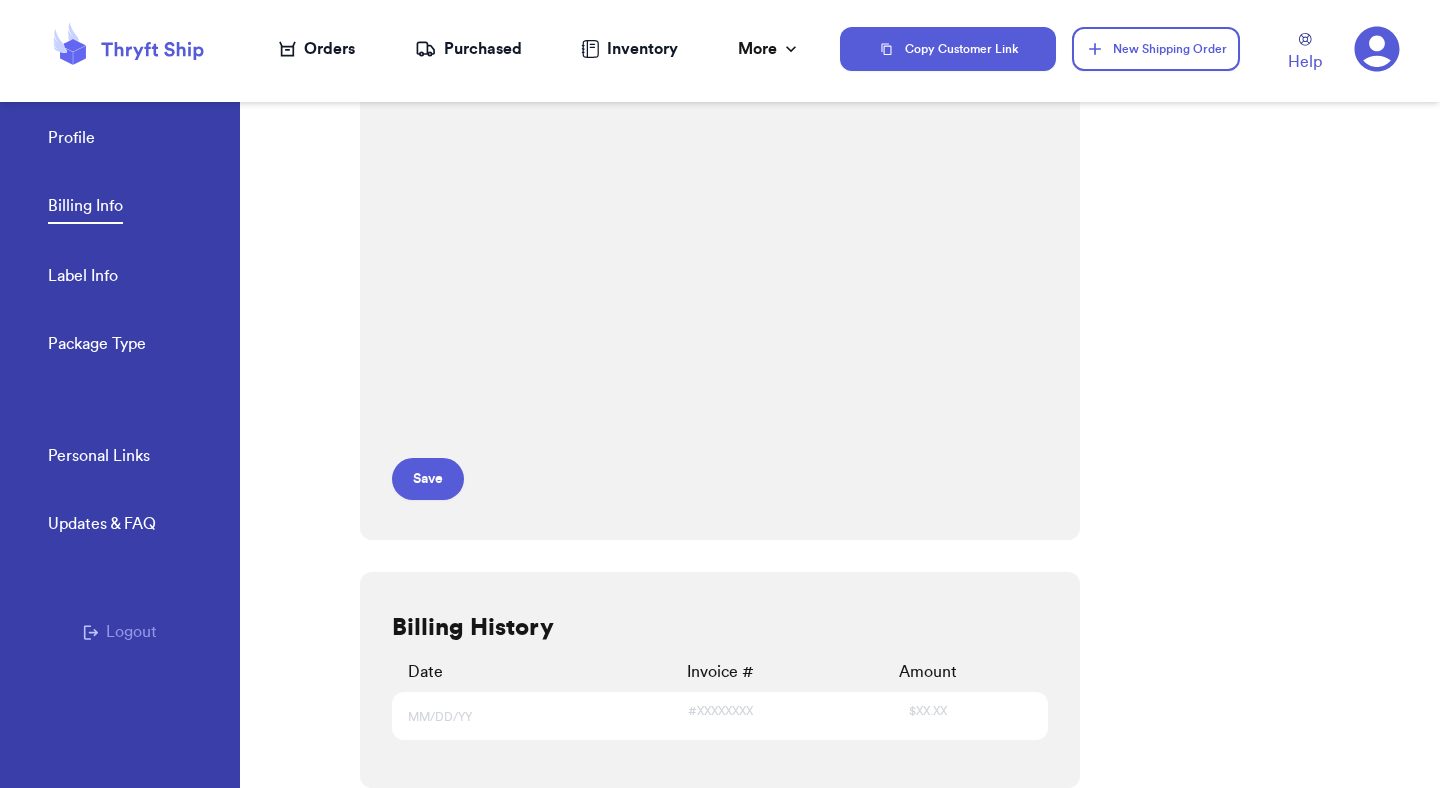 scroll, scrollTop: 105, scrollLeft: 0, axis: vertical 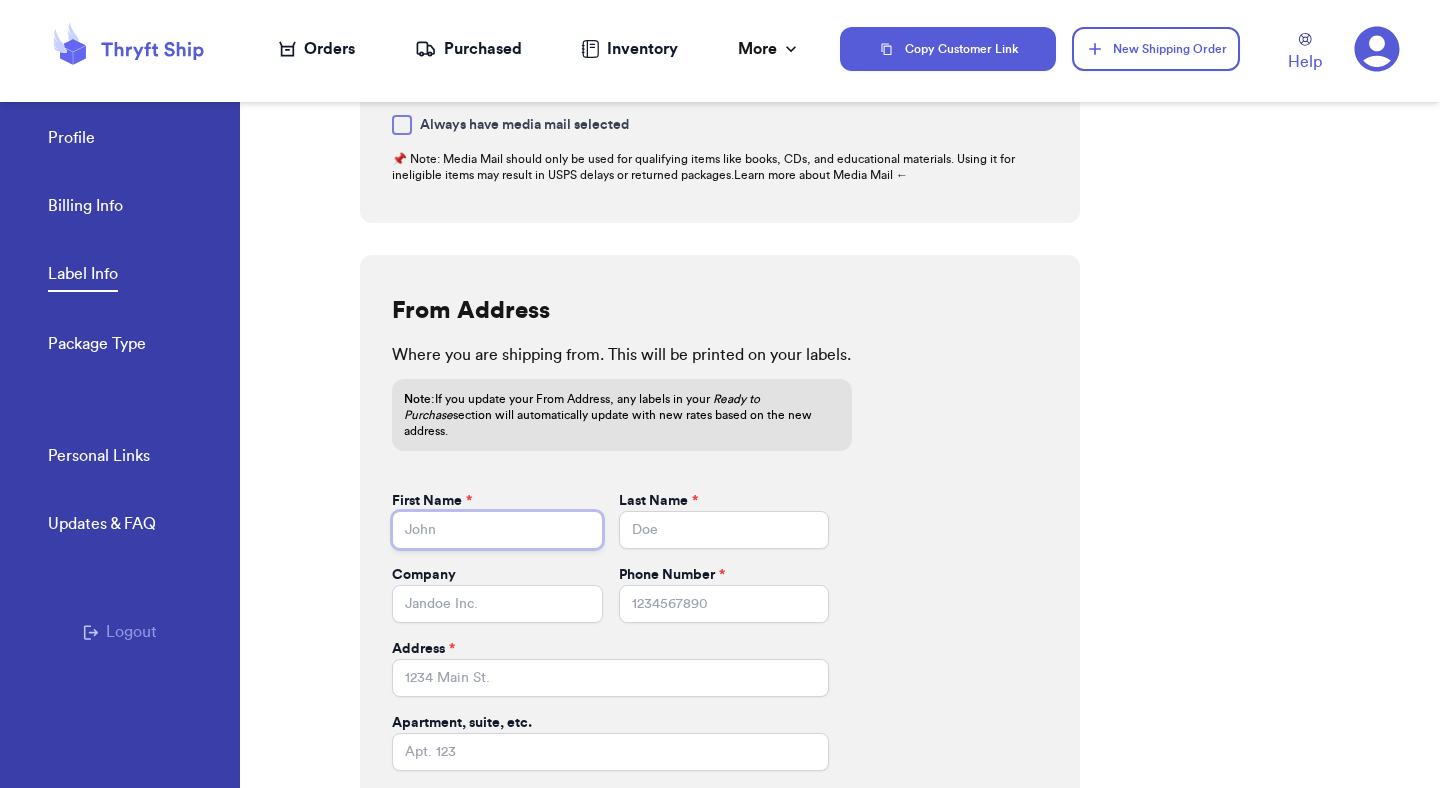 click on "First Name *" at bounding box center (497, 530) 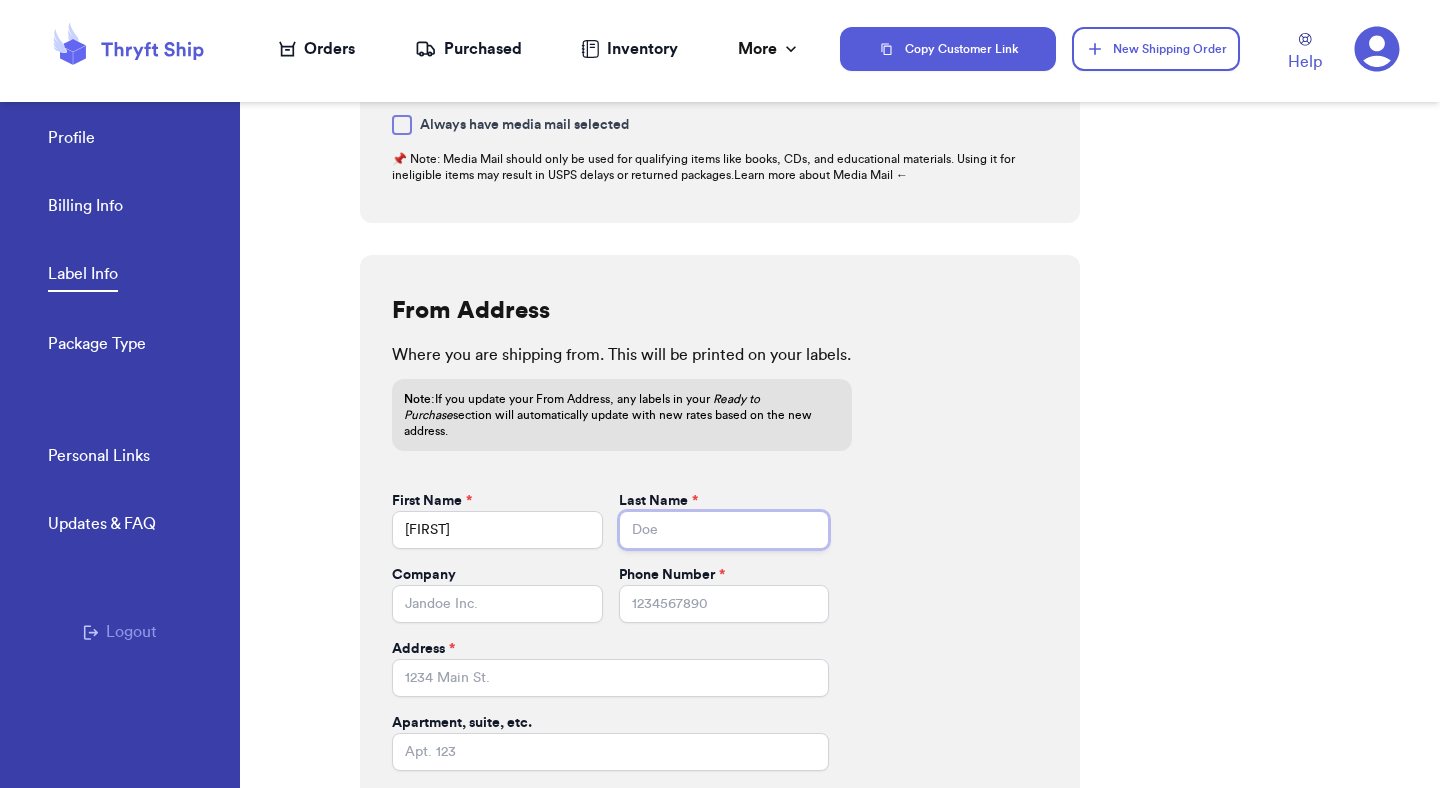 click on "Last Name *" at bounding box center [724, 530] 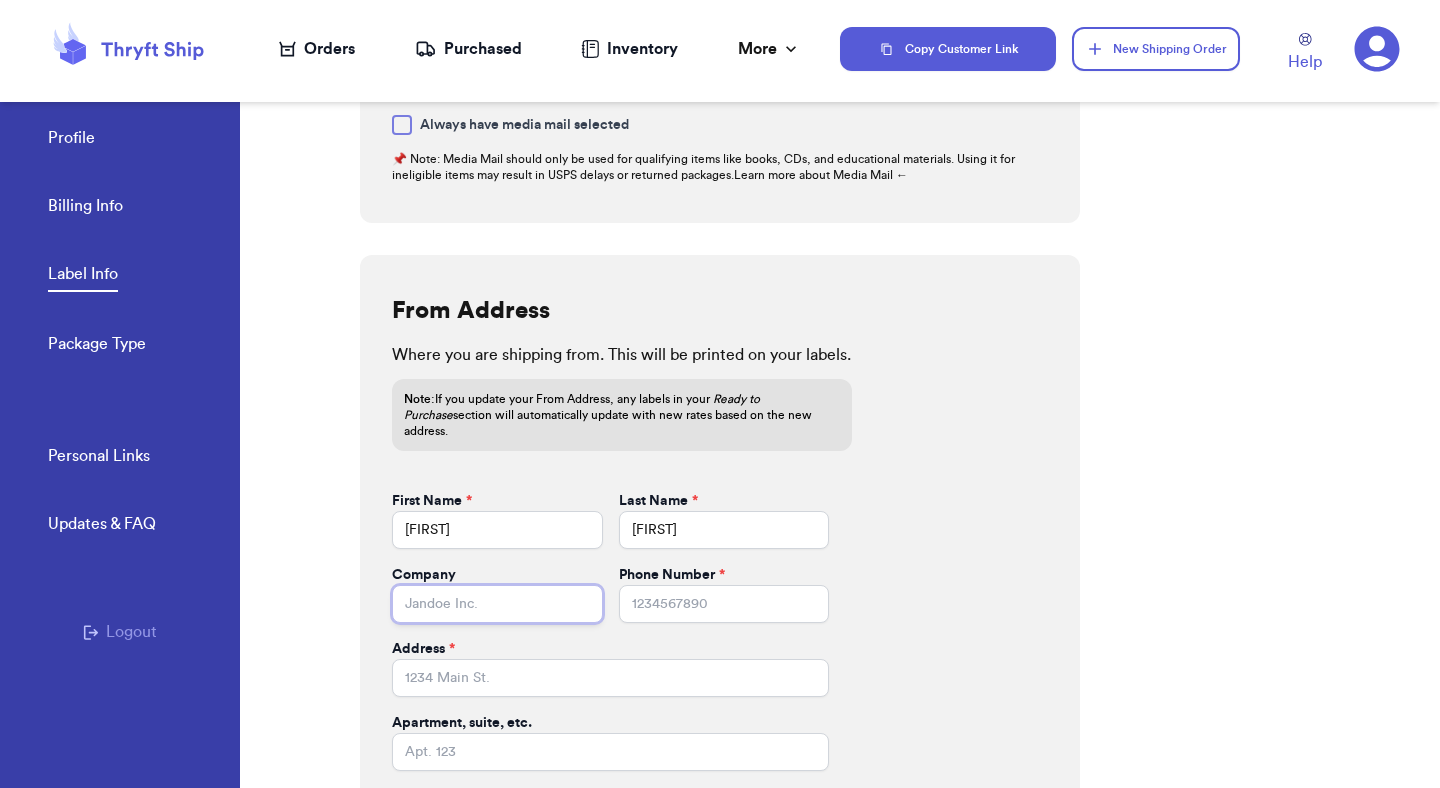 click on "Company" at bounding box center (497, 604) 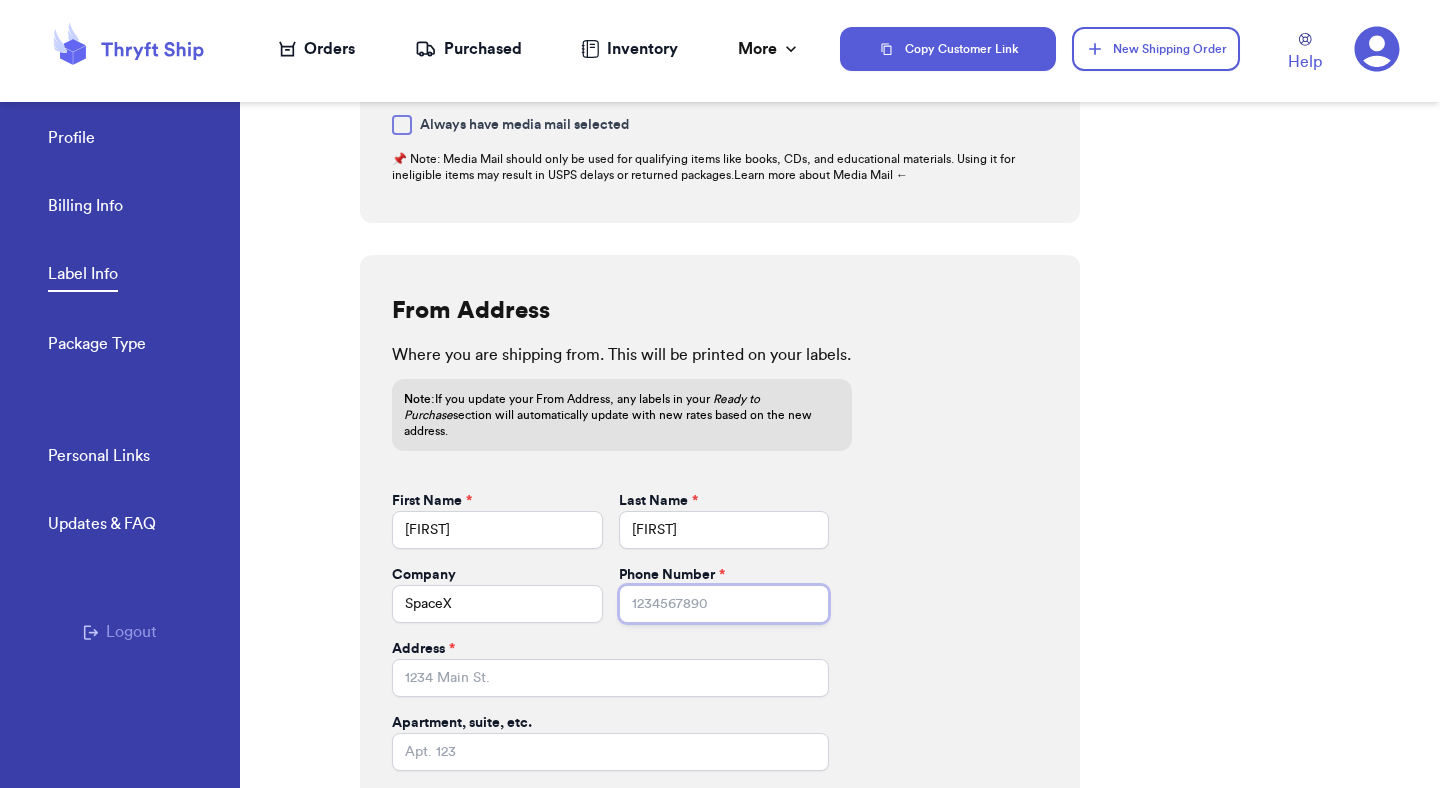 click on "Phone Number *" at bounding box center [724, 604] 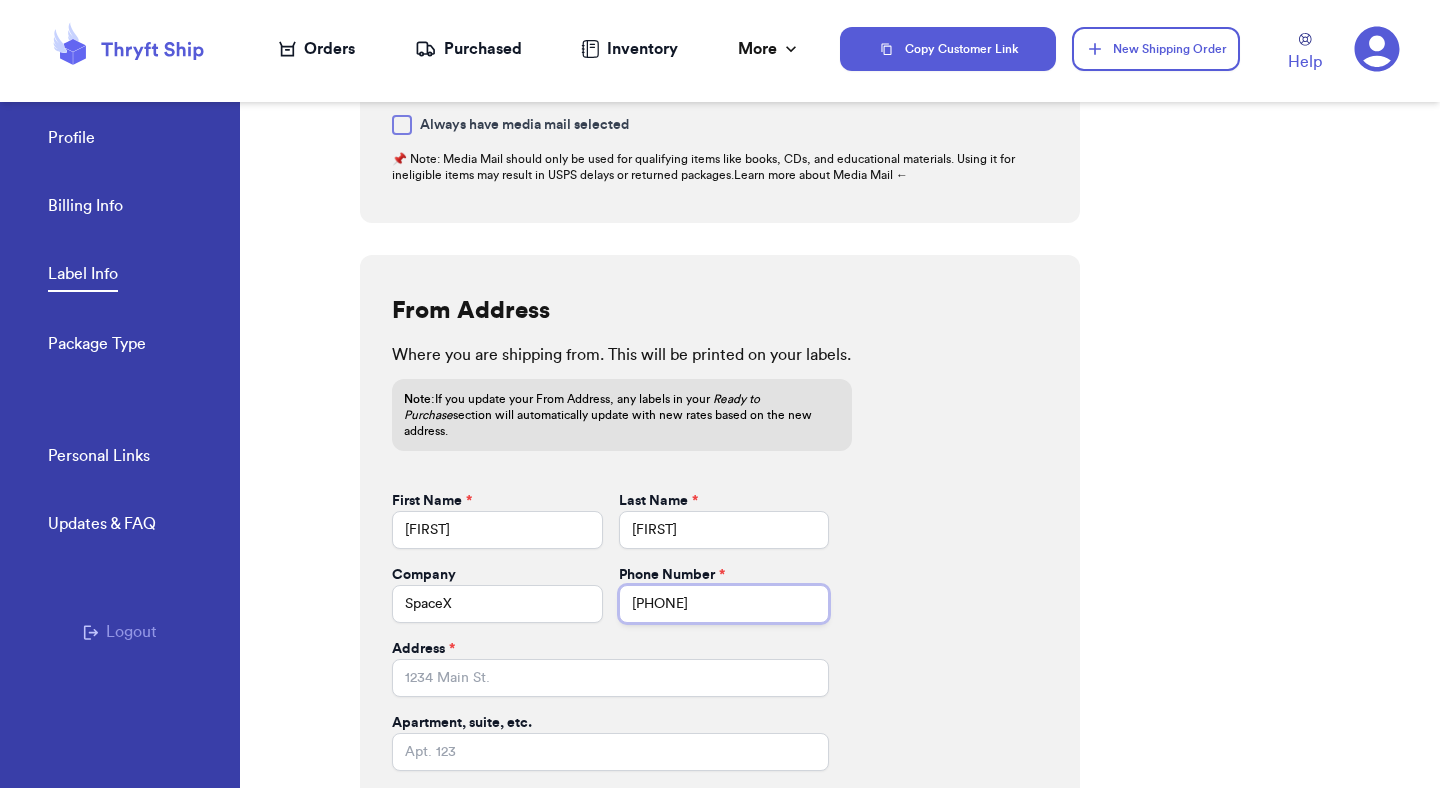 scroll, scrollTop: 819, scrollLeft: 0, axis: vertical 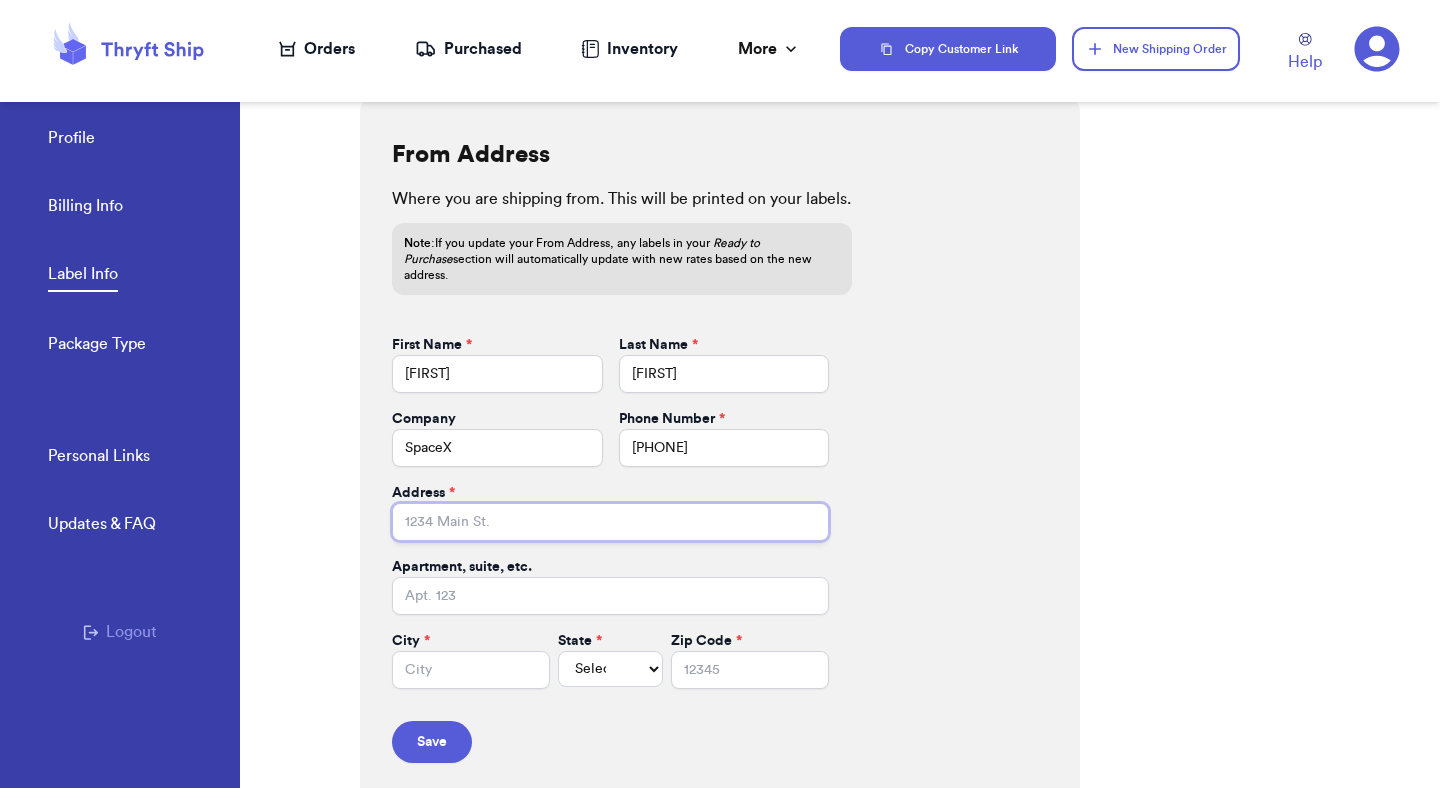 click on "Address *" at bounding box center [610, 522] 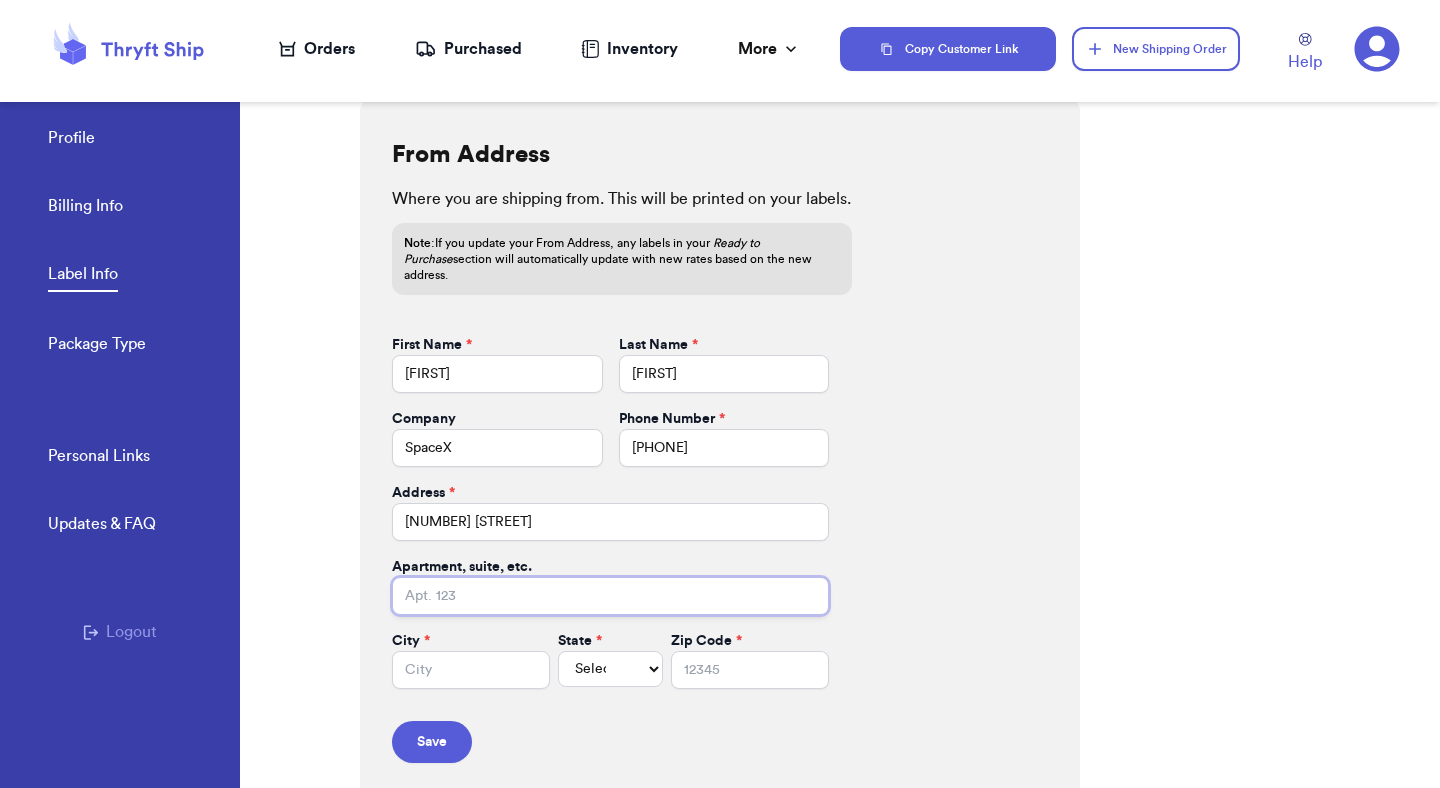 click on "Apartment, suite, etc." at bounding box center (610, 596) 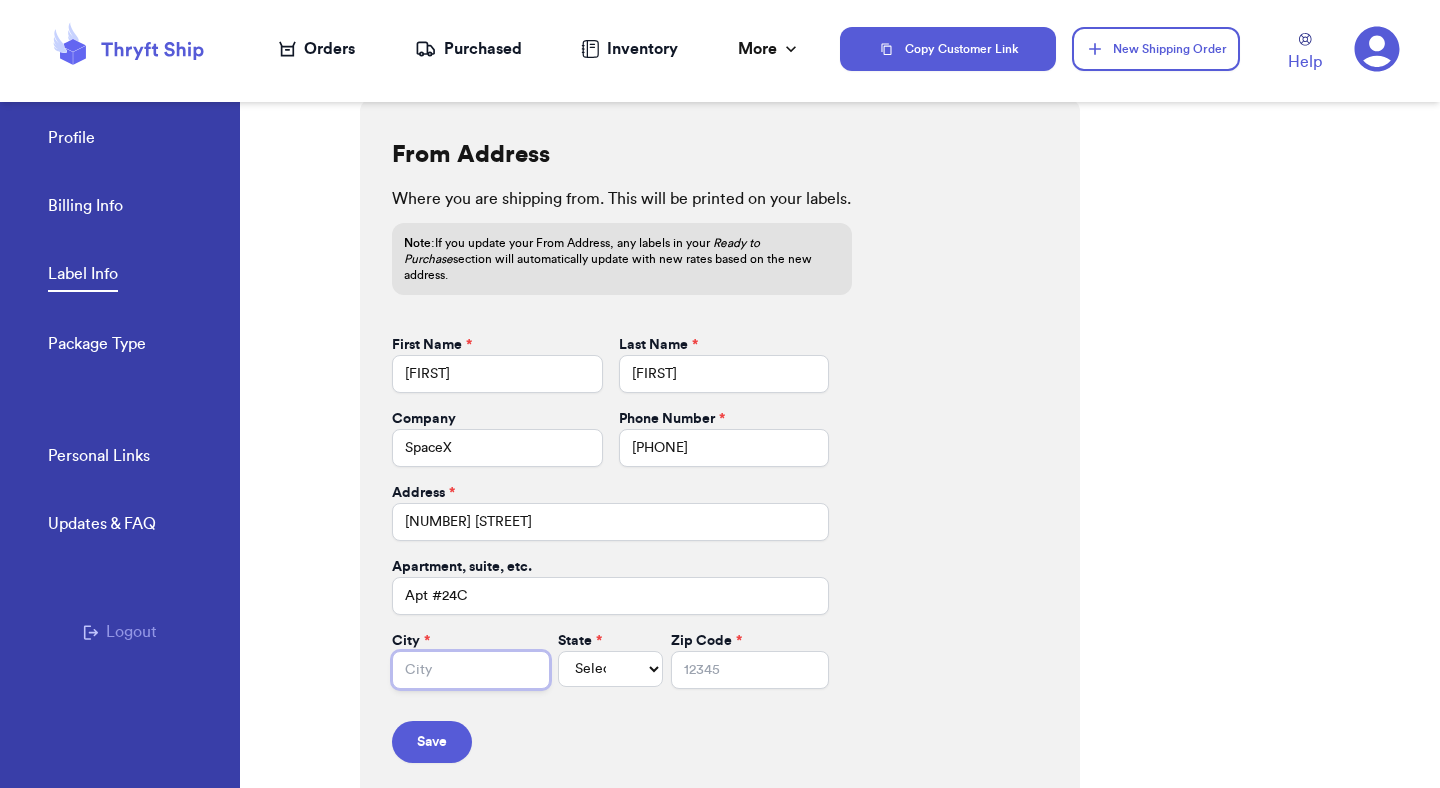 click on "City *" at bounding box center [471, 670] 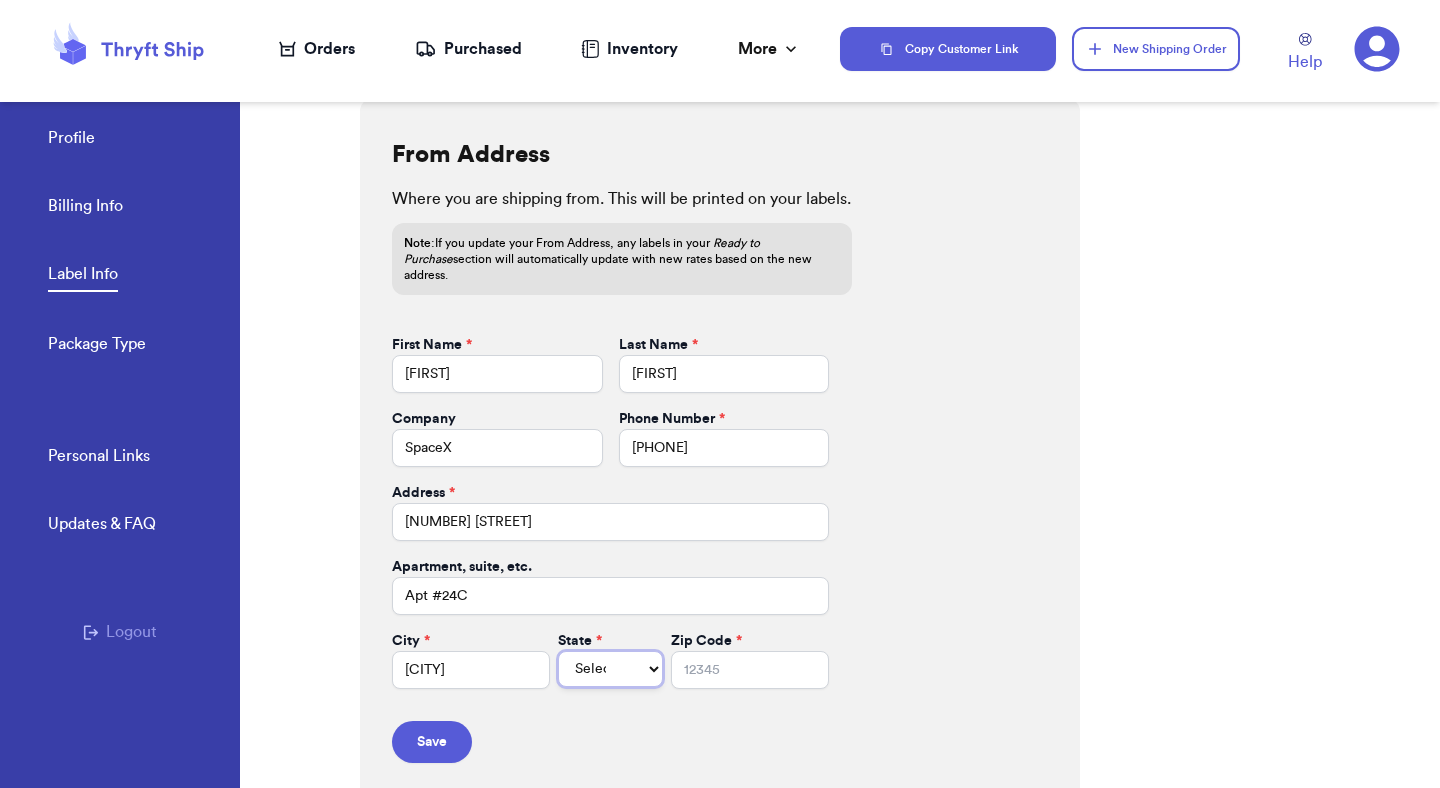 click on "Select AL AK AZ AR CA CO CT DE DC FL GA HI ID IL IN IA KS KY LA ME MD MA MI MN MS MO MT NE NV NH NJ NM NY NC ND OH OK OR PA RI SC SD TN TX UT VT VA WA WV WI WY" at bounding box center [610, 669] 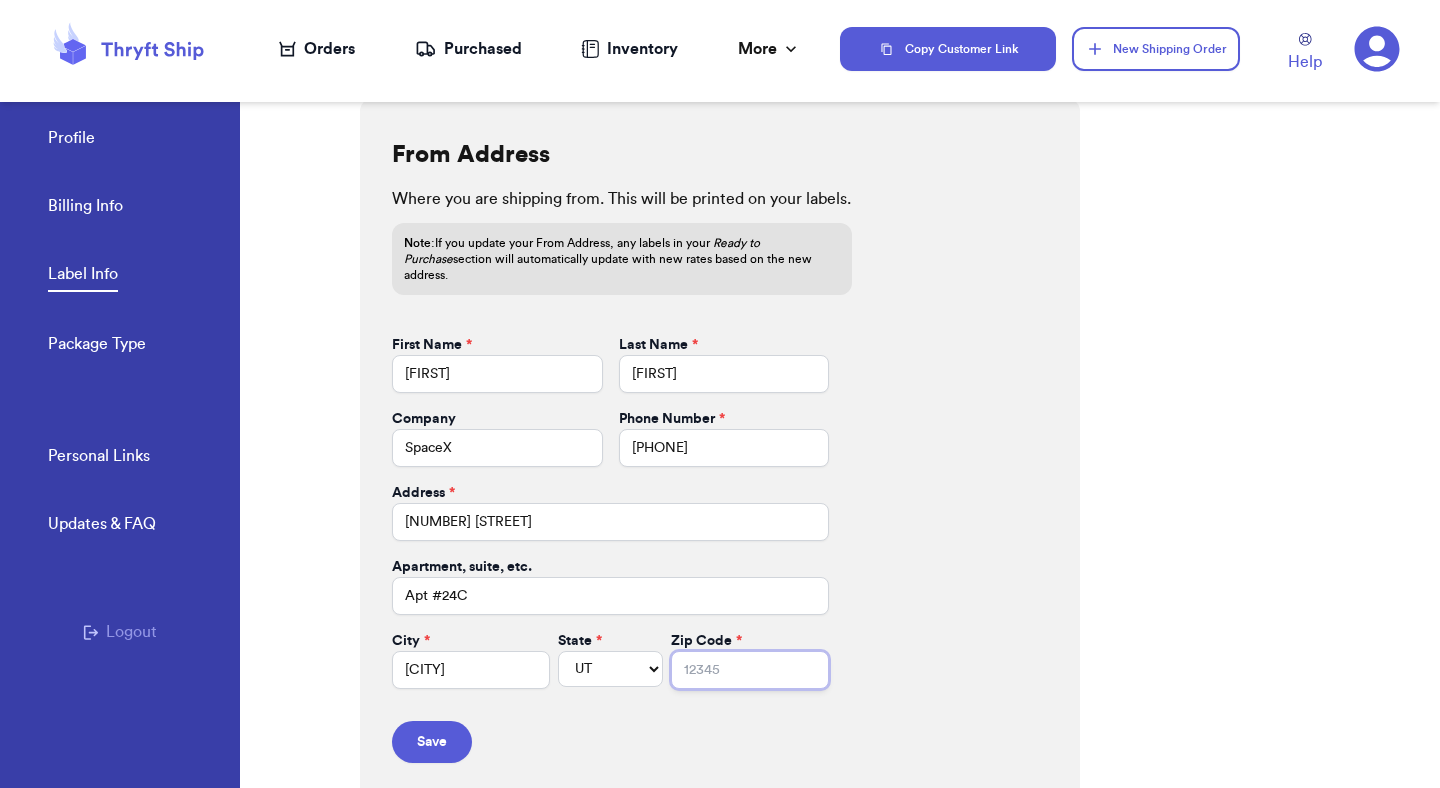 click on "Zip Code *" at bounding box center (750, 670) 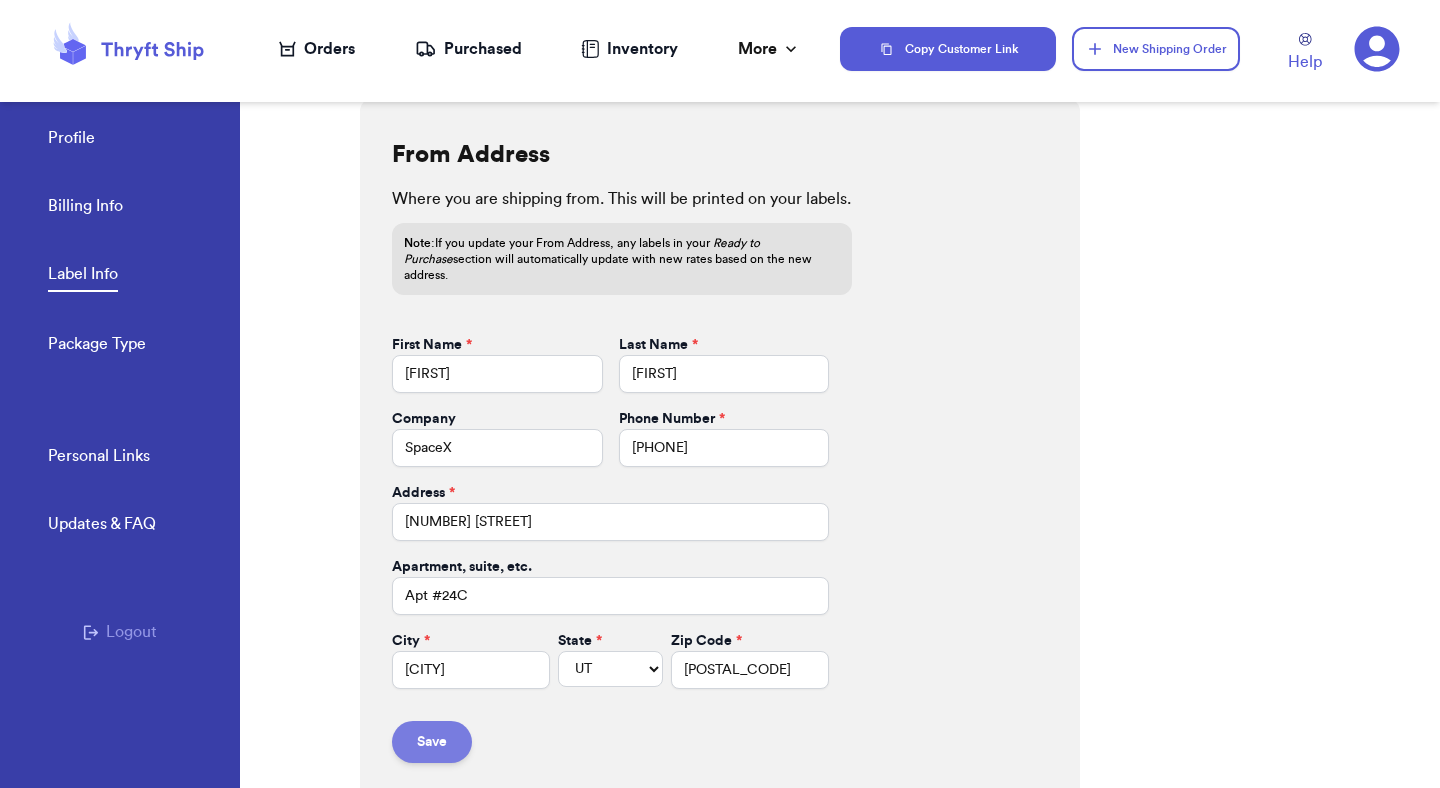 click on "Save" at bounding box center [432, 742] 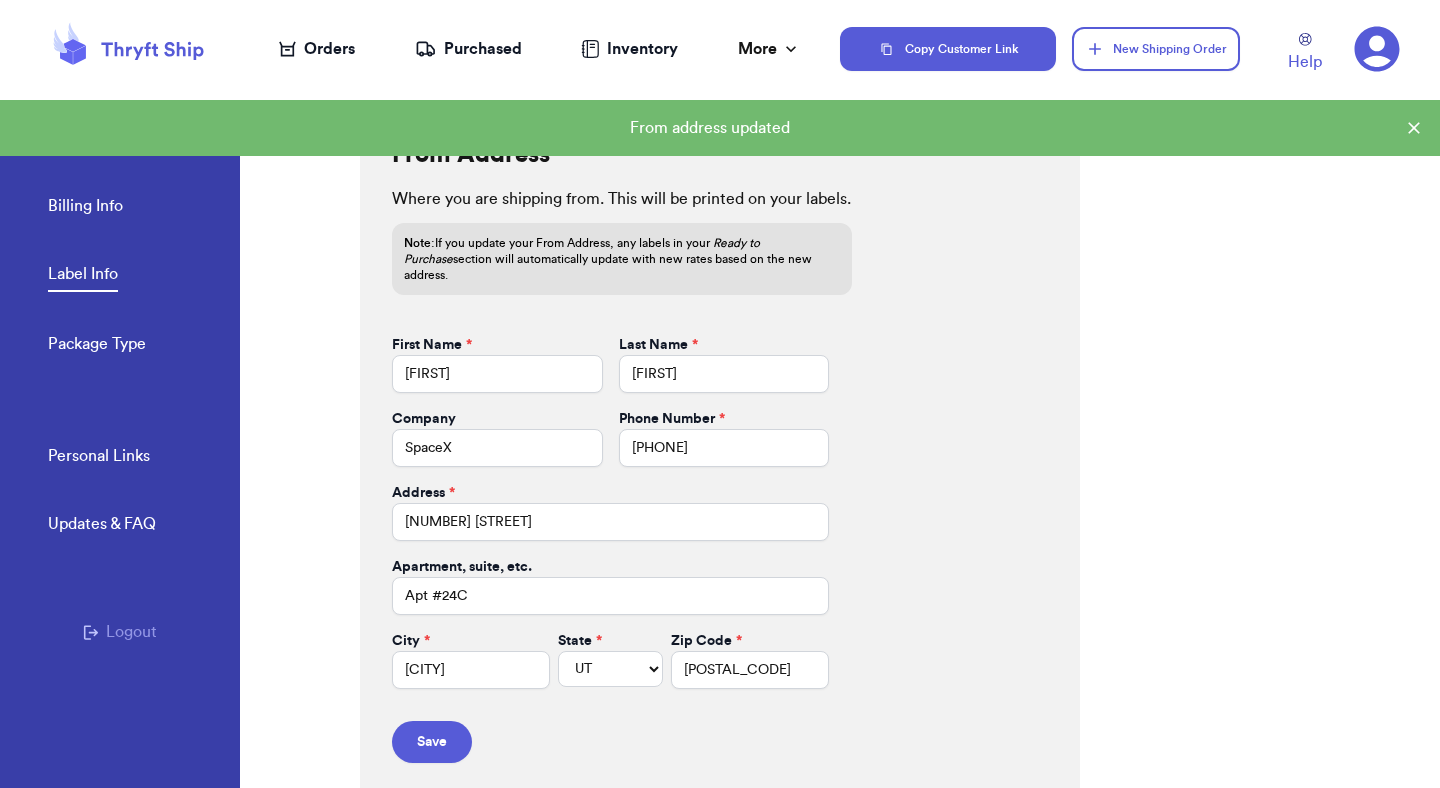 click on "Orders" at bounding box center (317, 49) 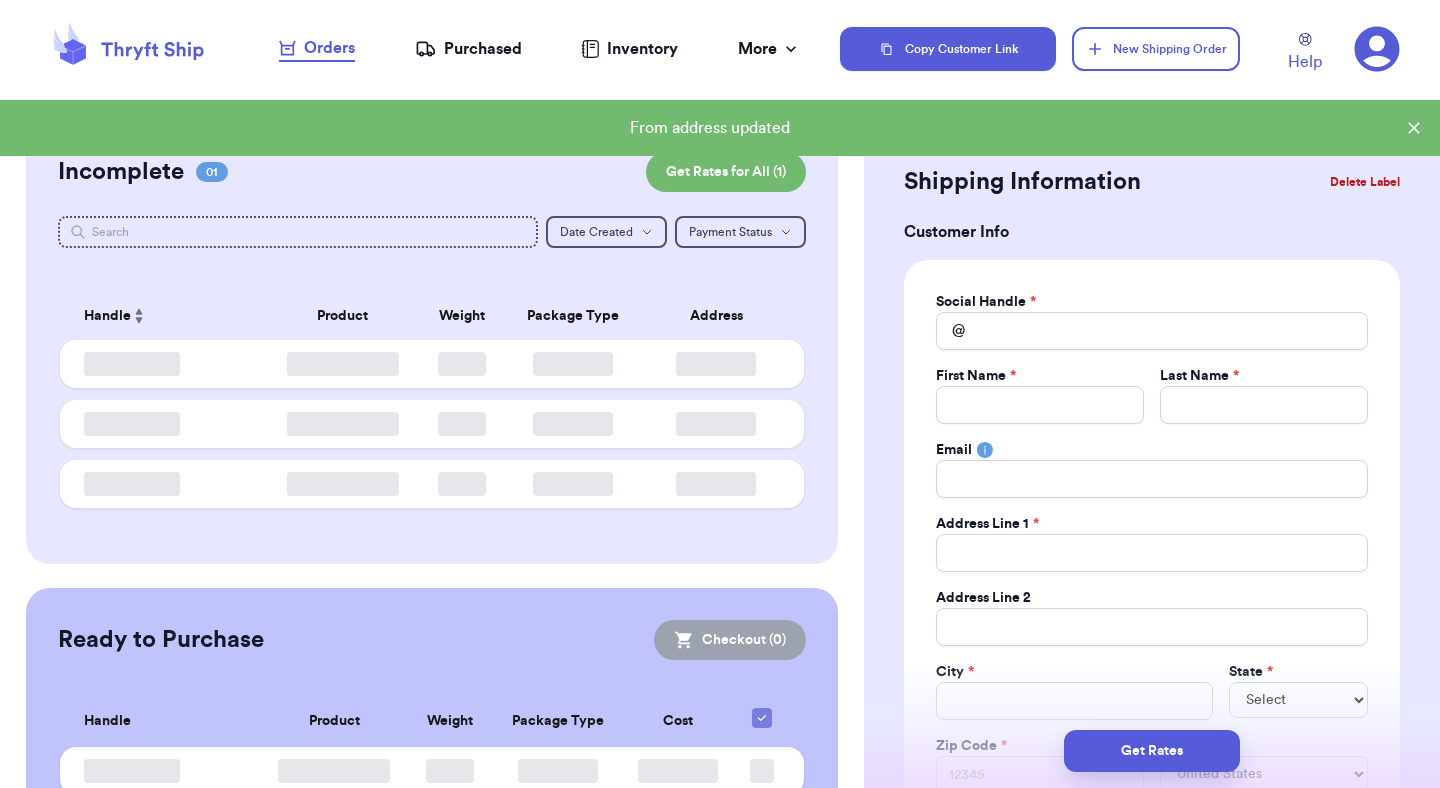 type 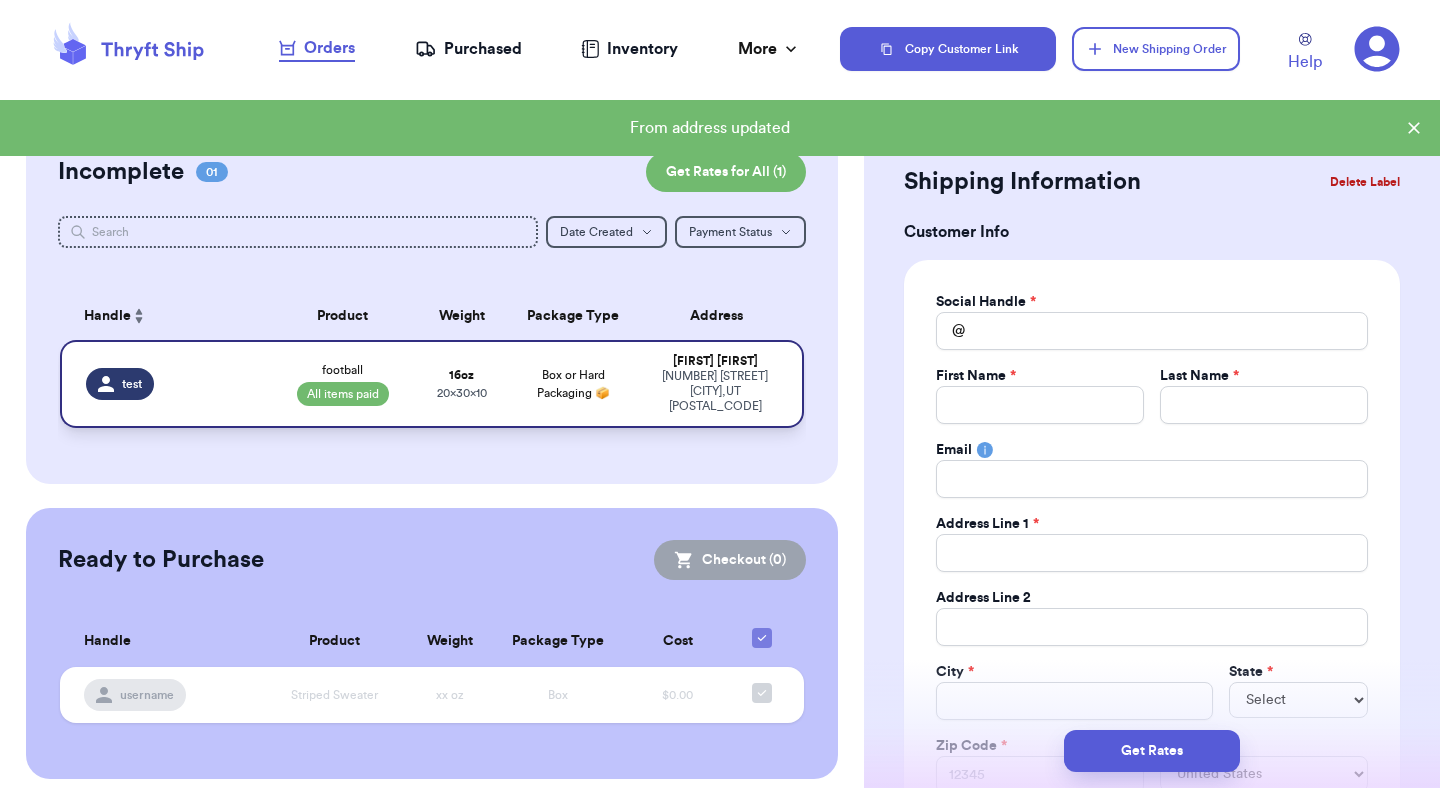 click on "[NUMBER] [STREET]   [CITY] ,  [STATE]   [POSTAL_CODE]" at bounding box center [715, 391] 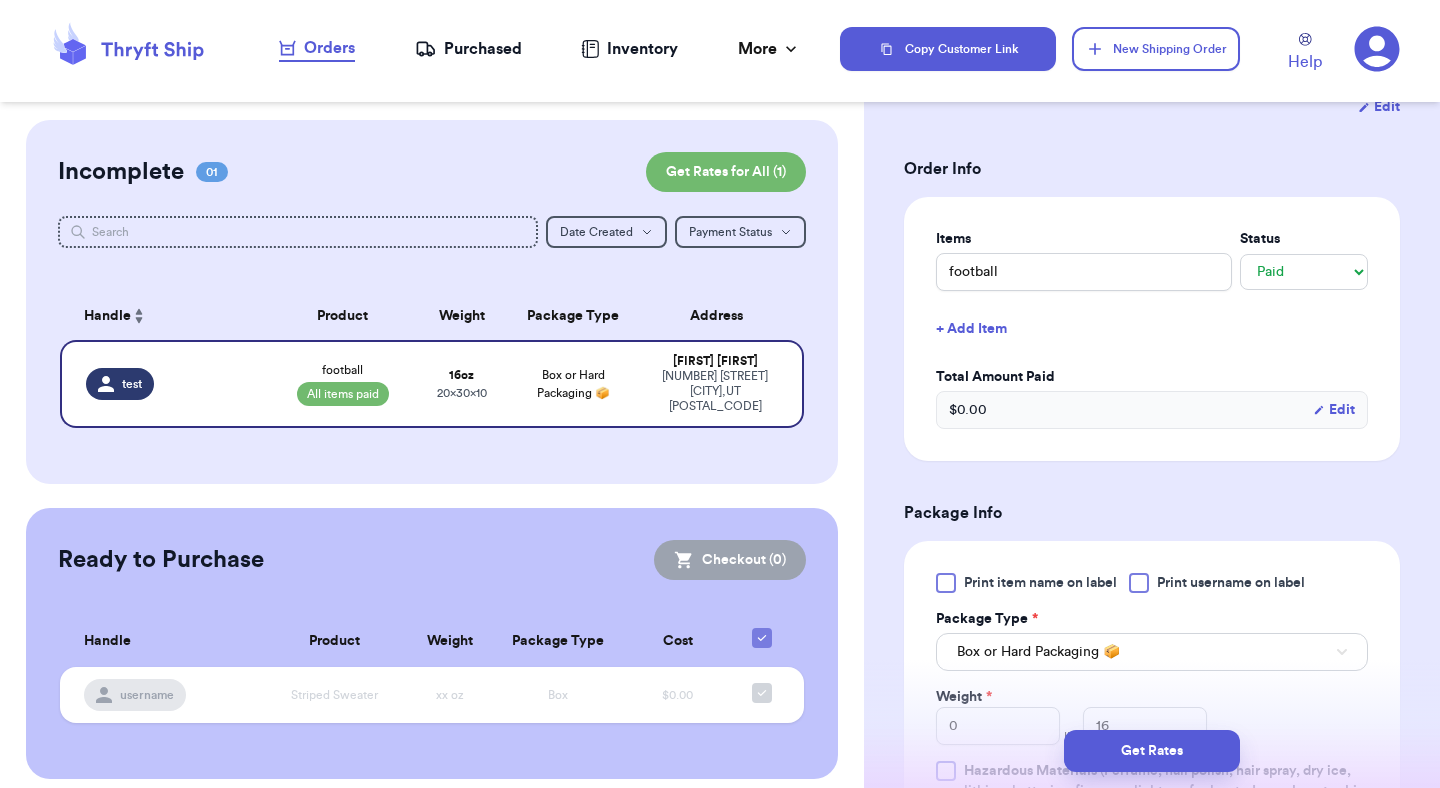 scroll, scrollTop: 955, scrollLeft: 0, axis: vertical 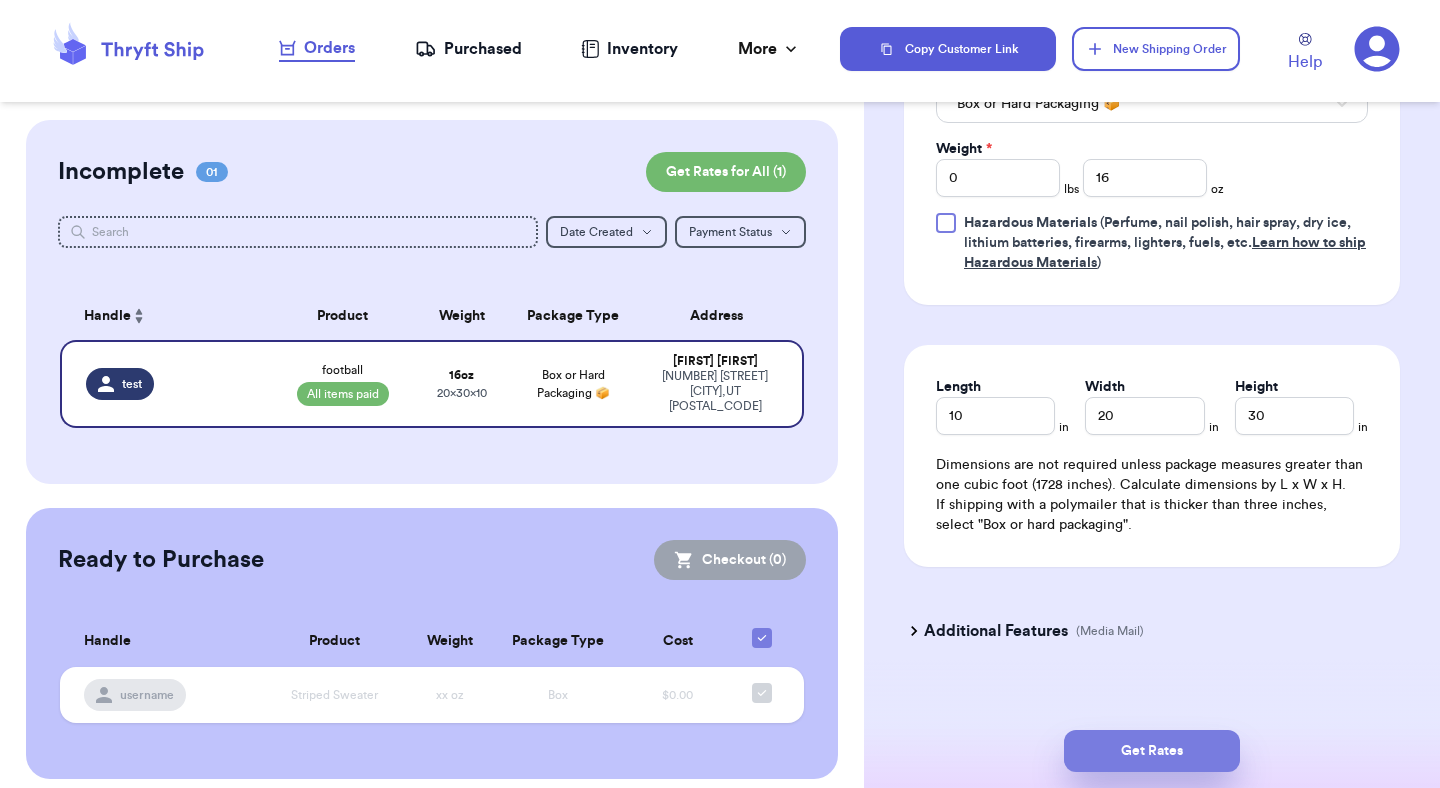 click on "Get Rates" at bounding box center [1152, 751] 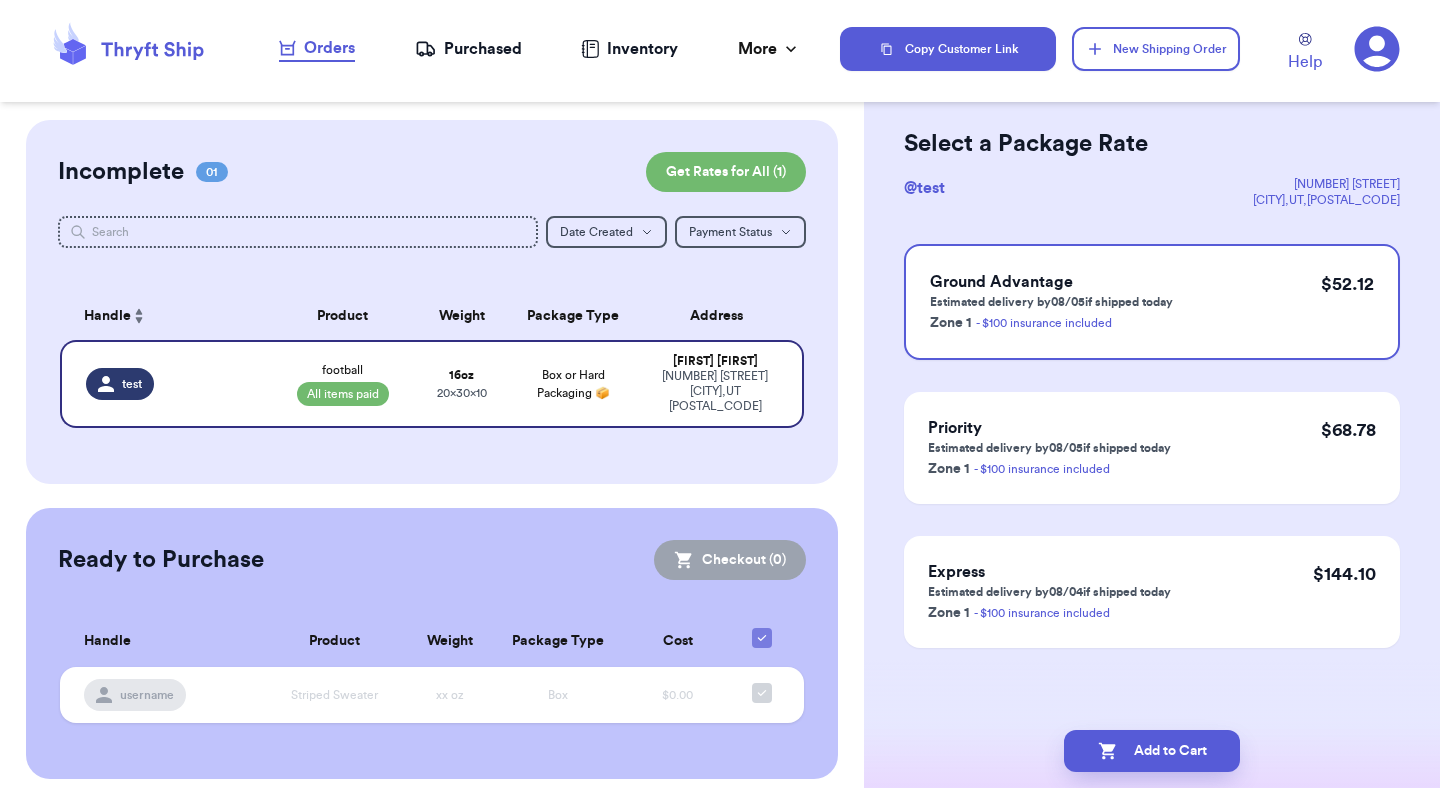 scroll, scrollTop: 0, scrollLeft: 0, axis: both 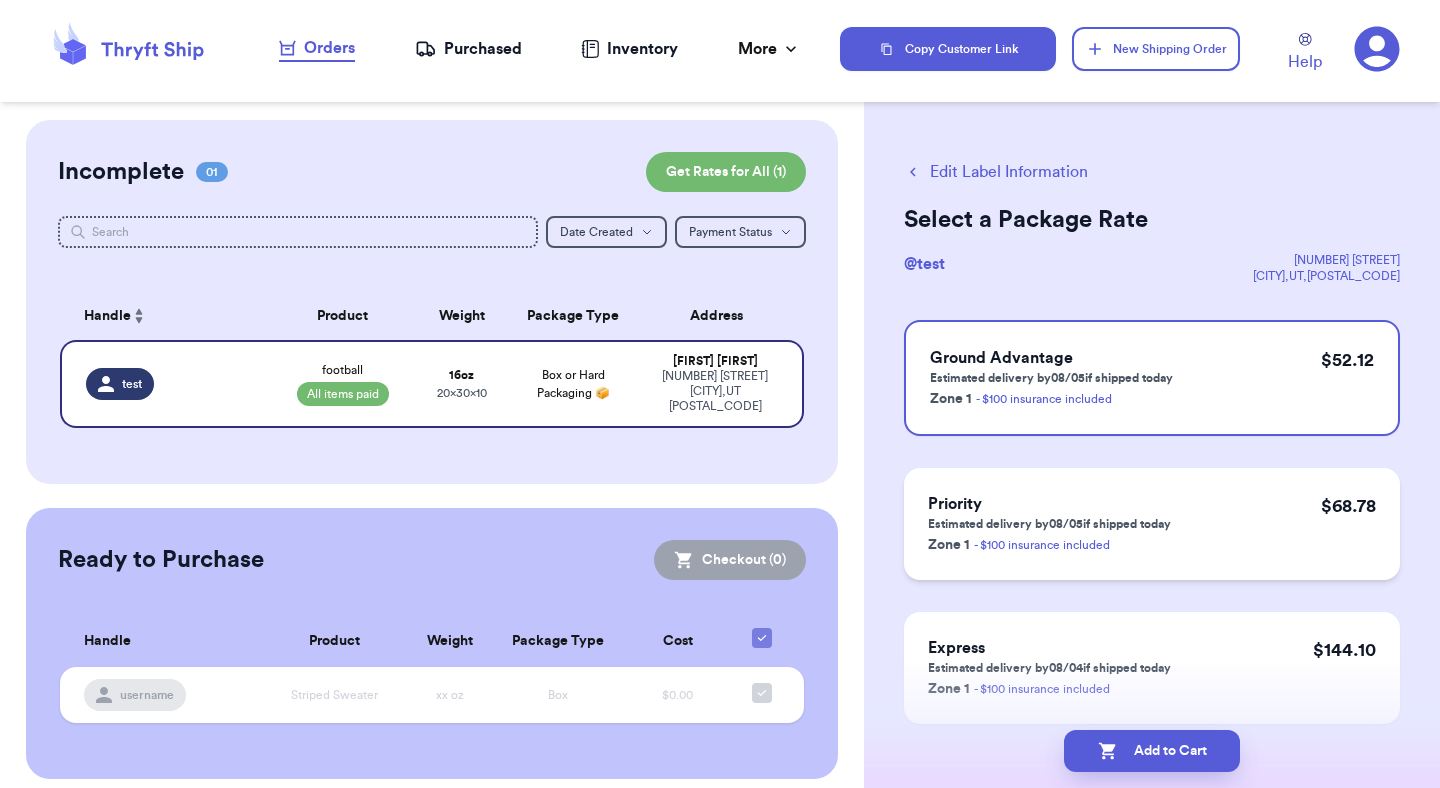 click on "Priority Estimated delivery by  [DATE]  if shipped today Zone 1 - $[PRICE] insurance included $ [PRICE]" at bounding box center (1152, 524) 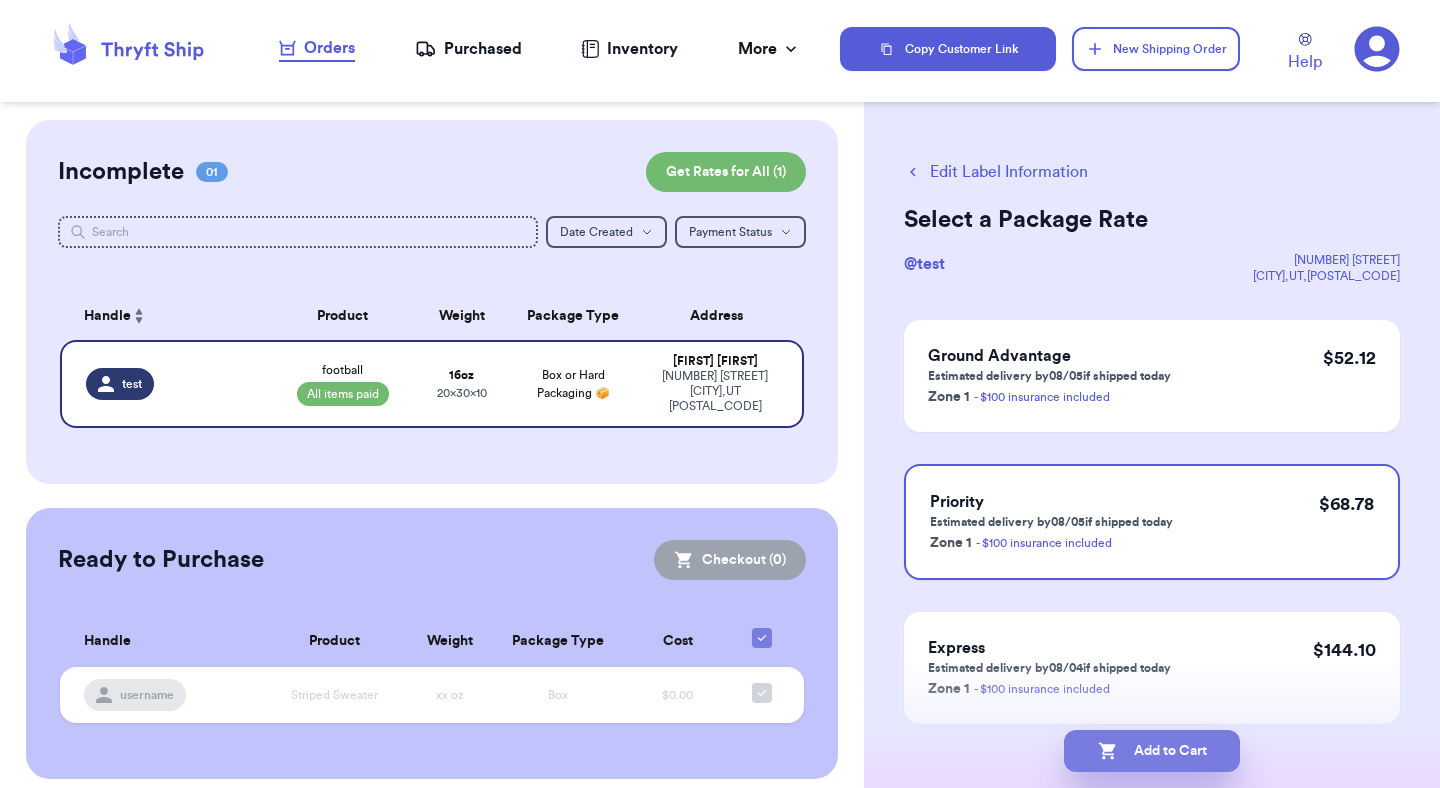 click on "Add to Cart" at bounding box center (1152, 751) 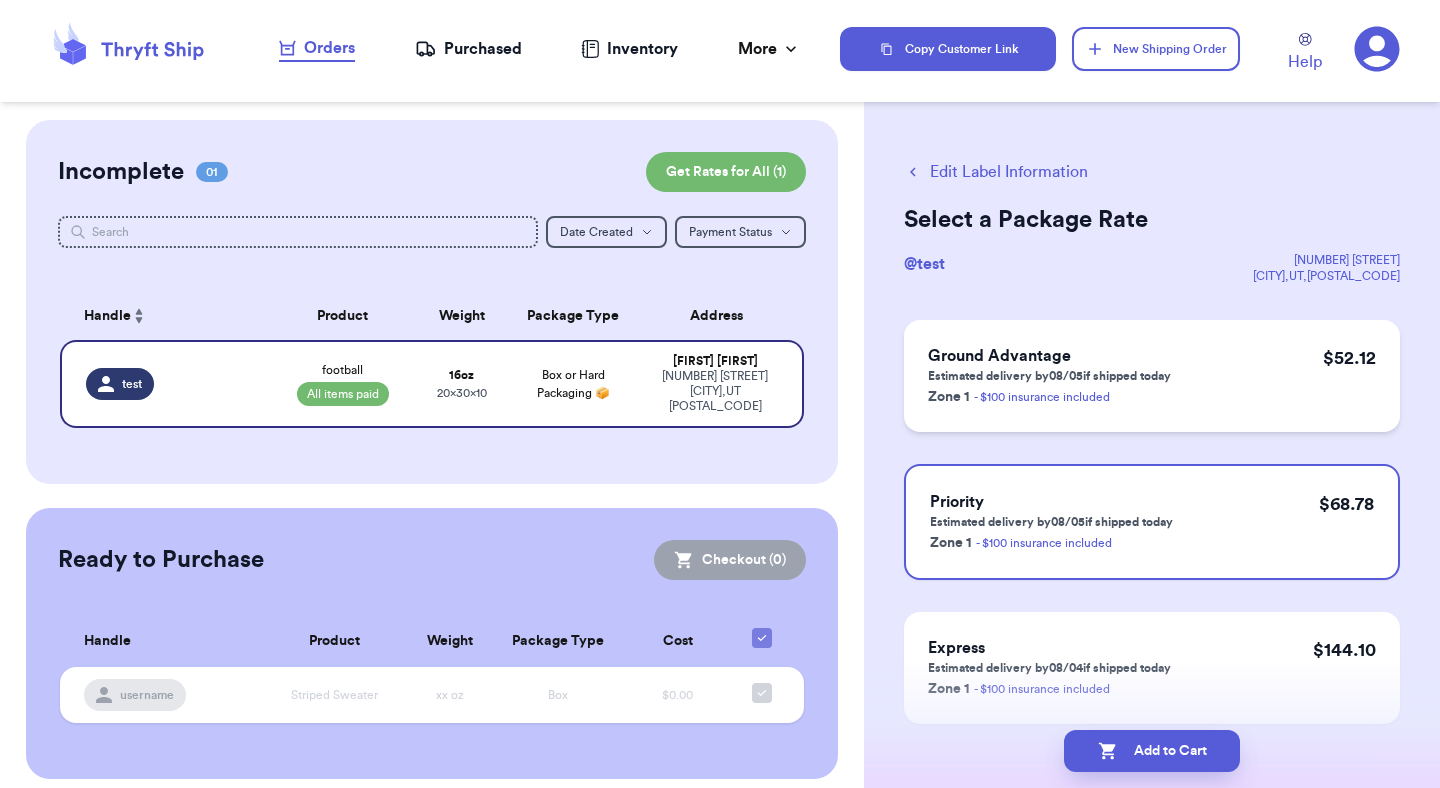 checkbox on "true" 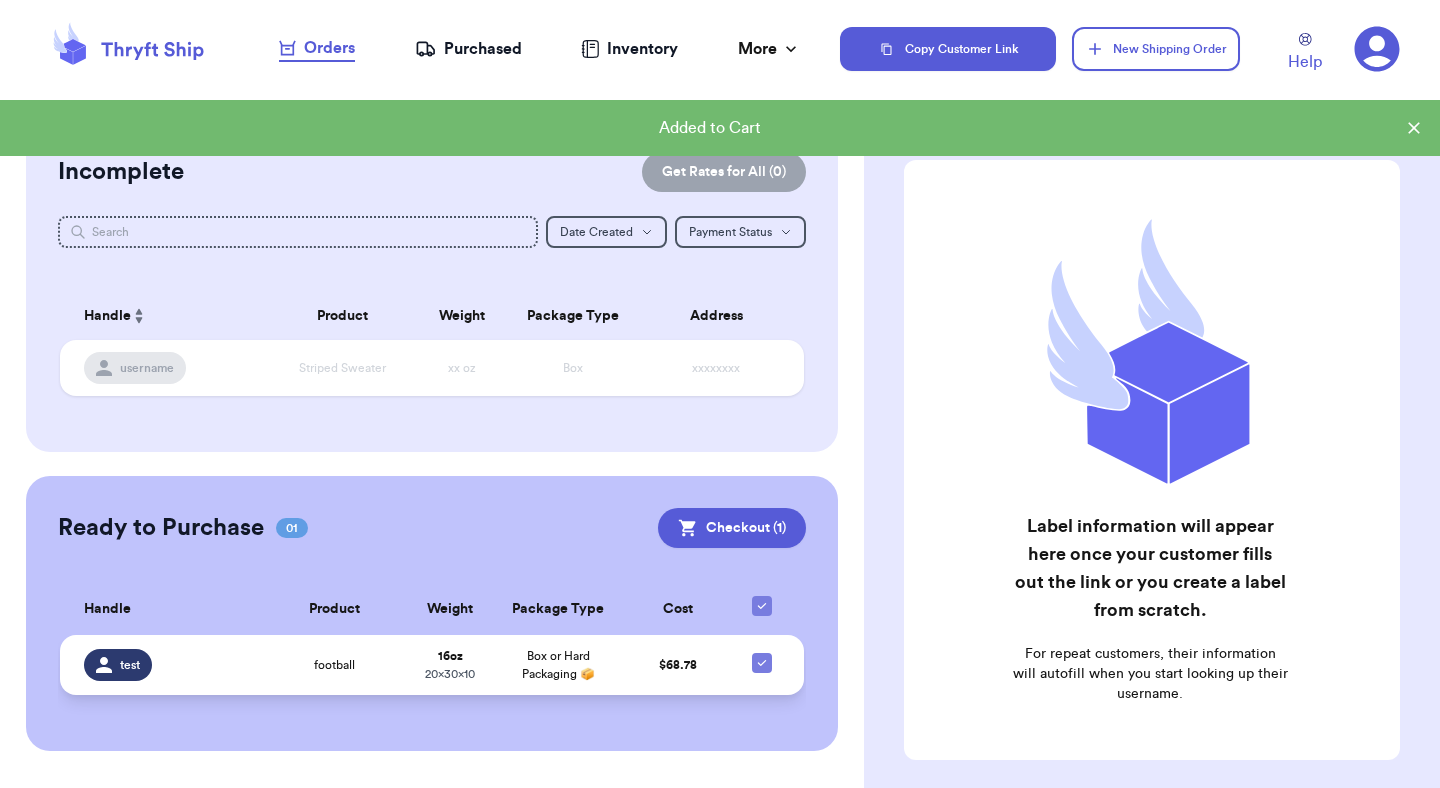 click on "Box or Hard Packaging 📦" at bounding box center [558, 665] 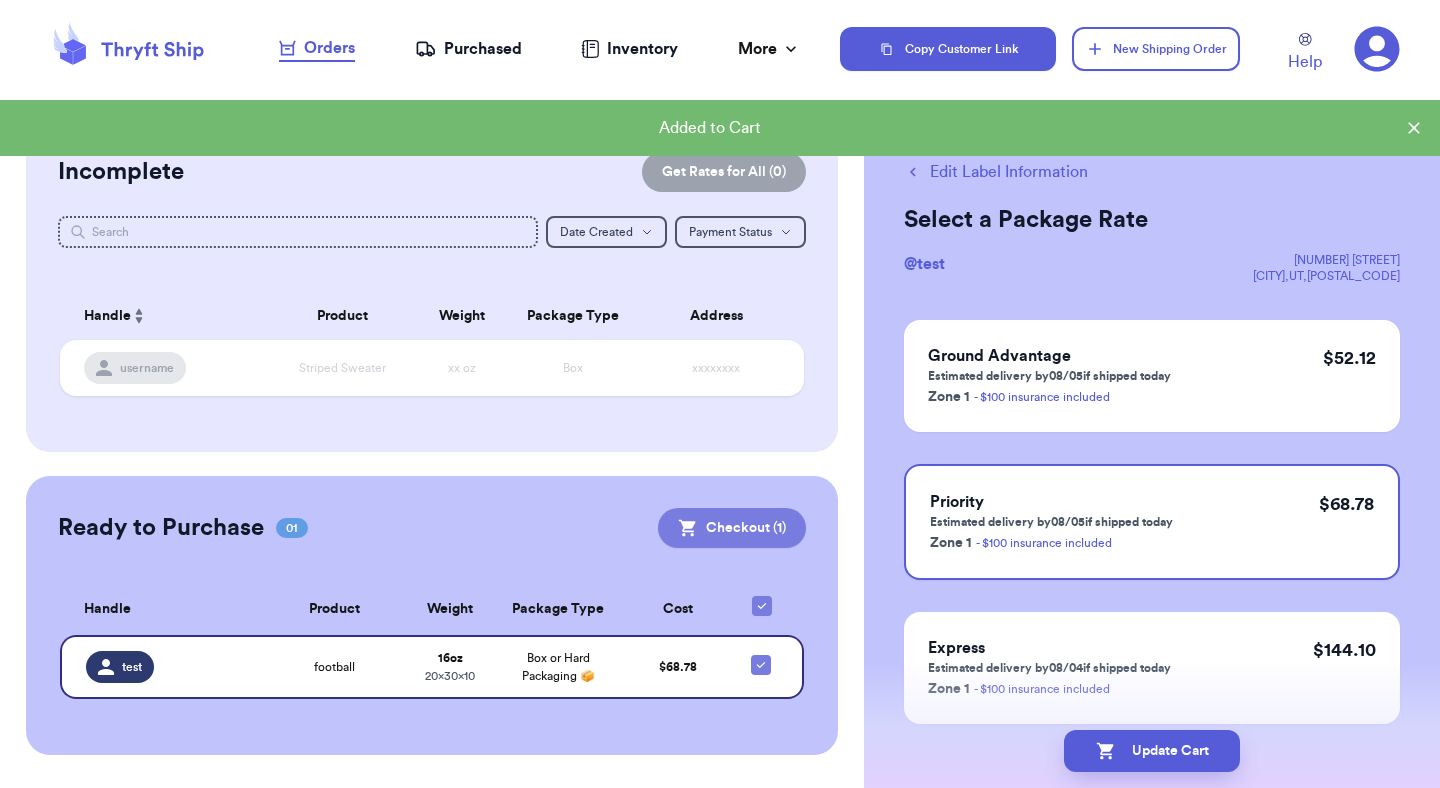 click on "Checkout ( 1 )" at bounding box center (732, 528) 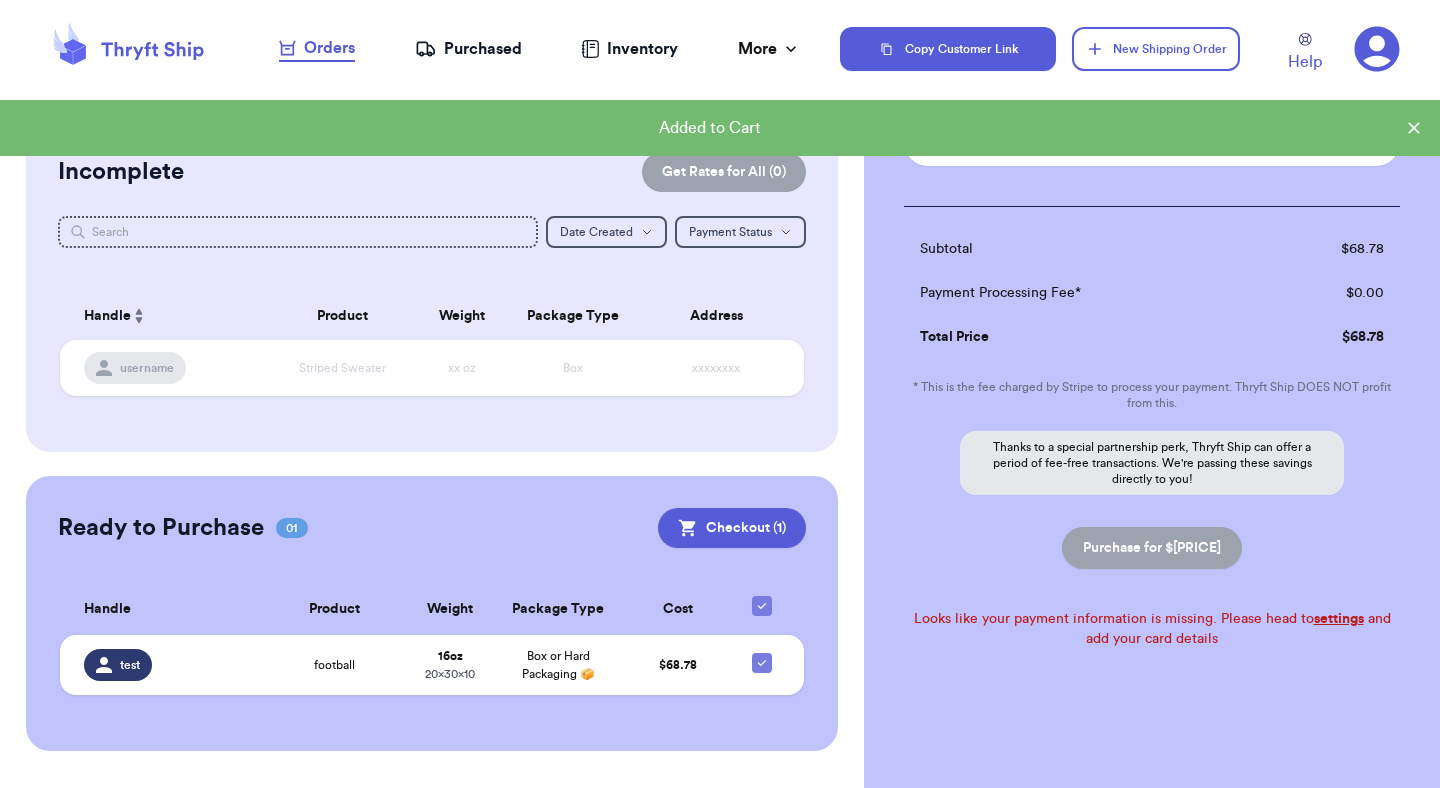 scroll, scrollTop: 206, scrollLeft: 0, axis: vertical 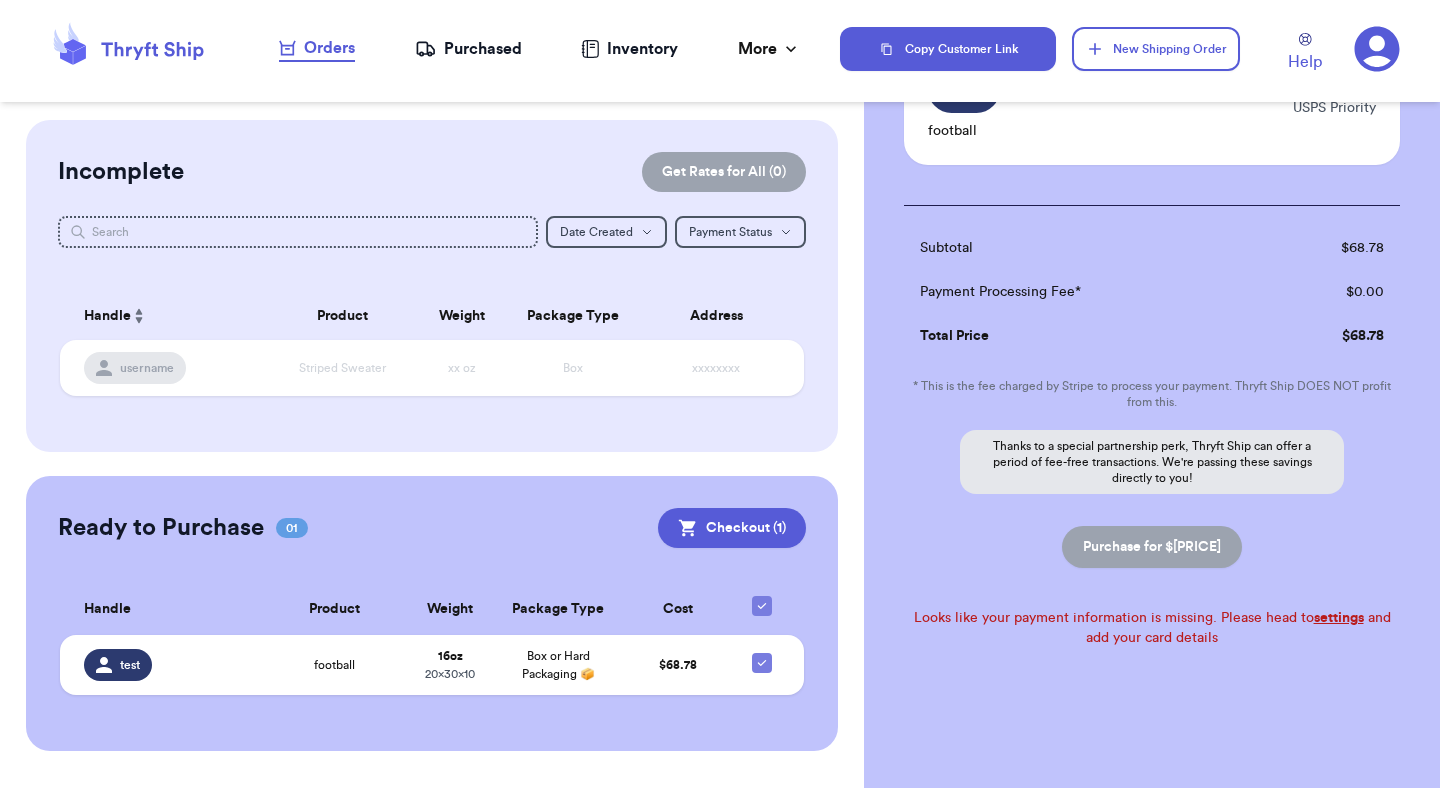 click on "Looks like your payment information is missing. Please head to  settings   and add your card details" at bounding box center [1152, 628] 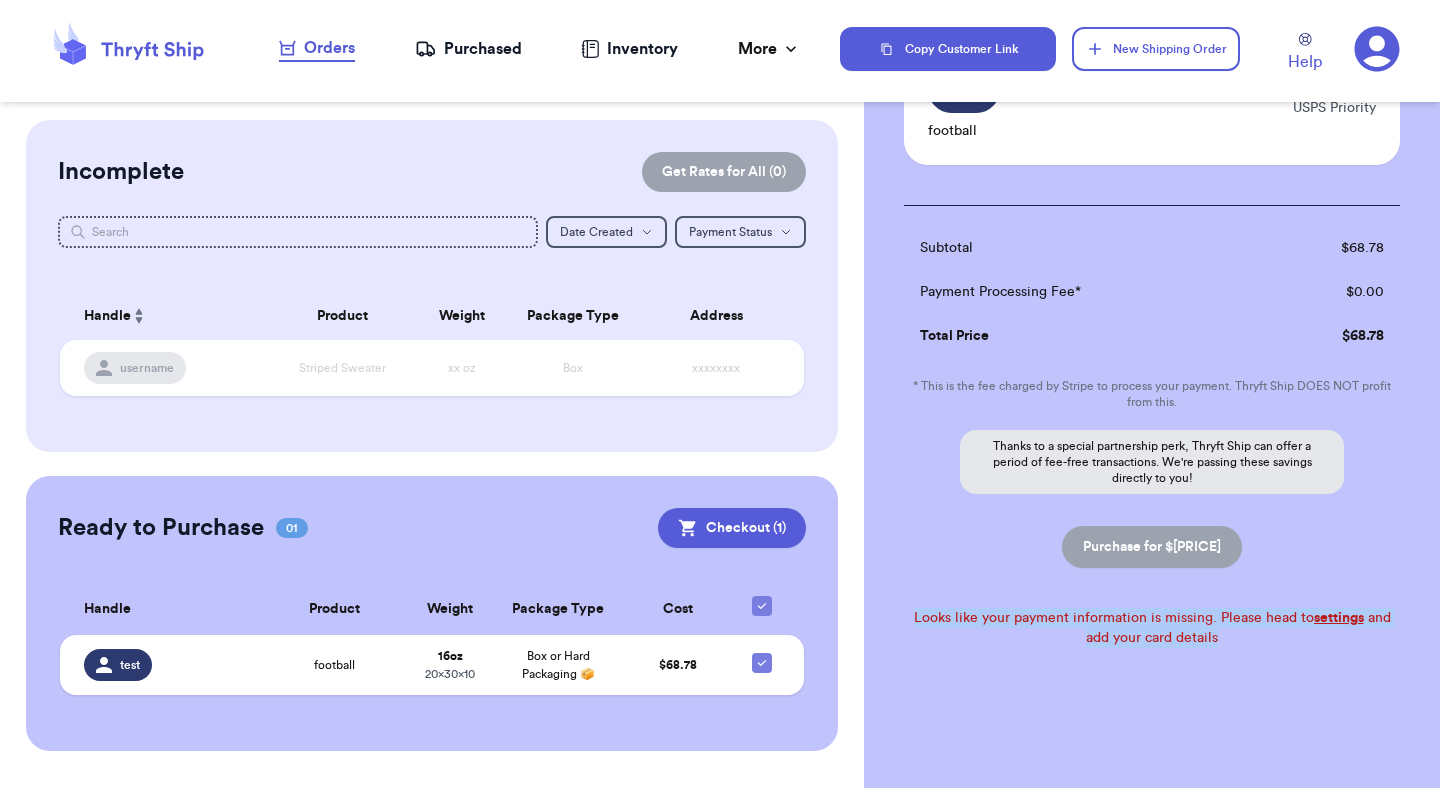 click on "Looks like your payment information is missing. Please head to  settings   and add your card details" at bounding box center [1152, 628] 